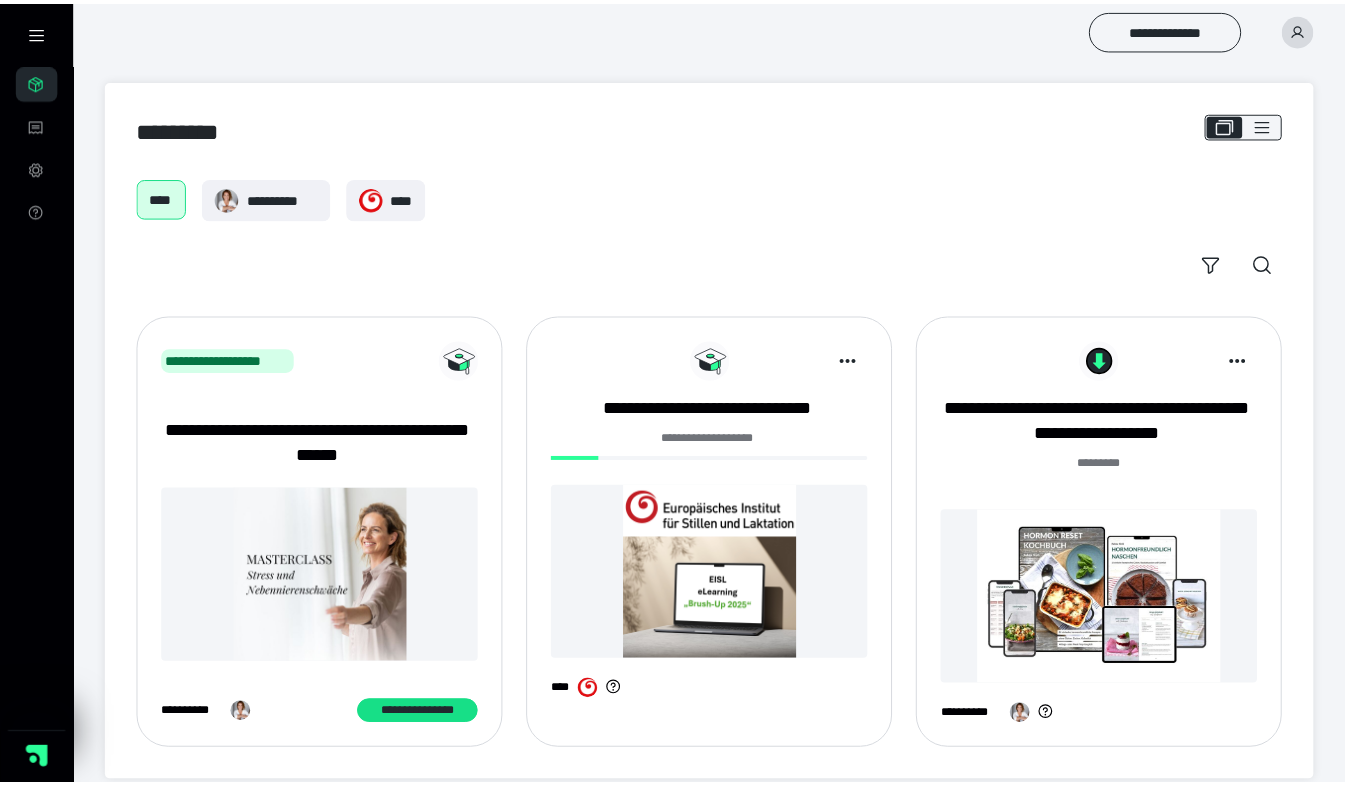 scroll, scrollTop: 0, scrollLeft: 0, axis: both 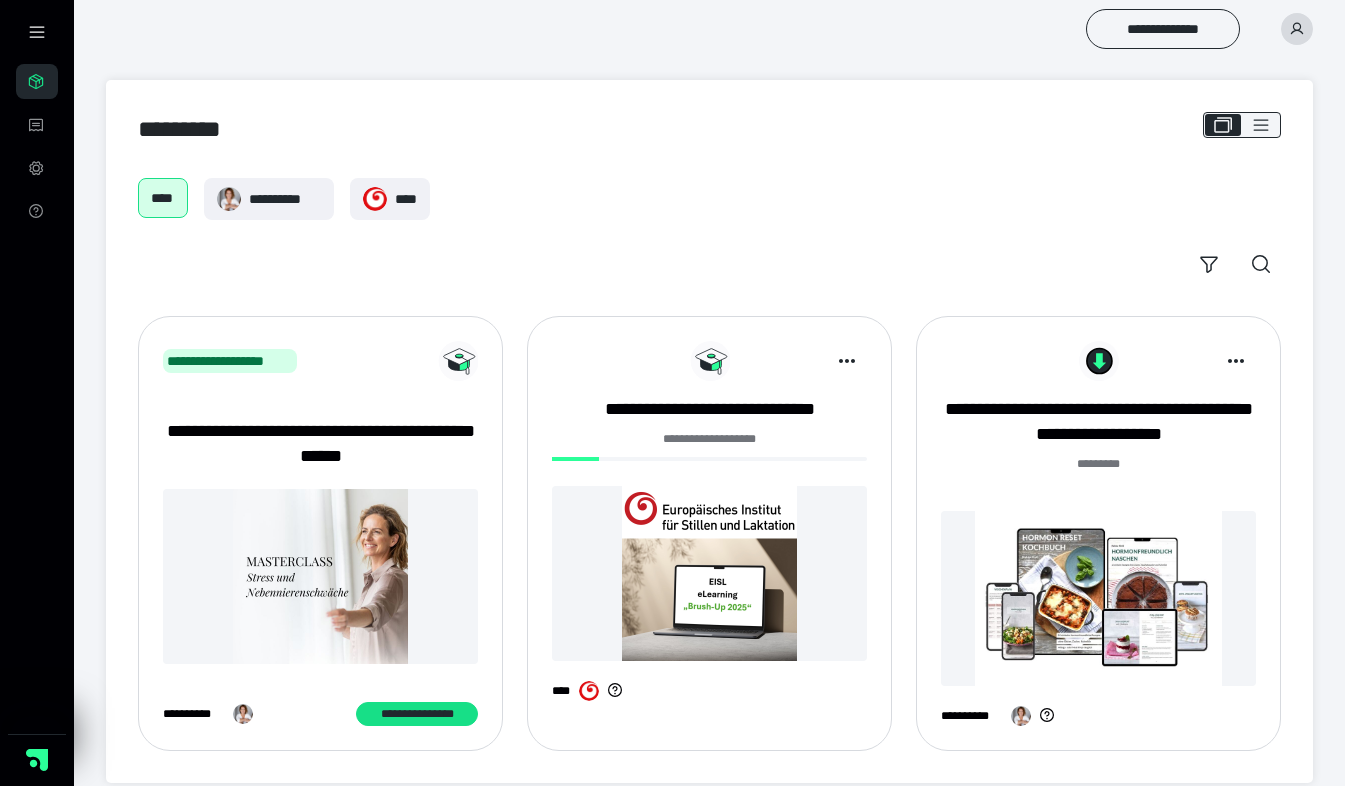click at bounding box center (709, 573) 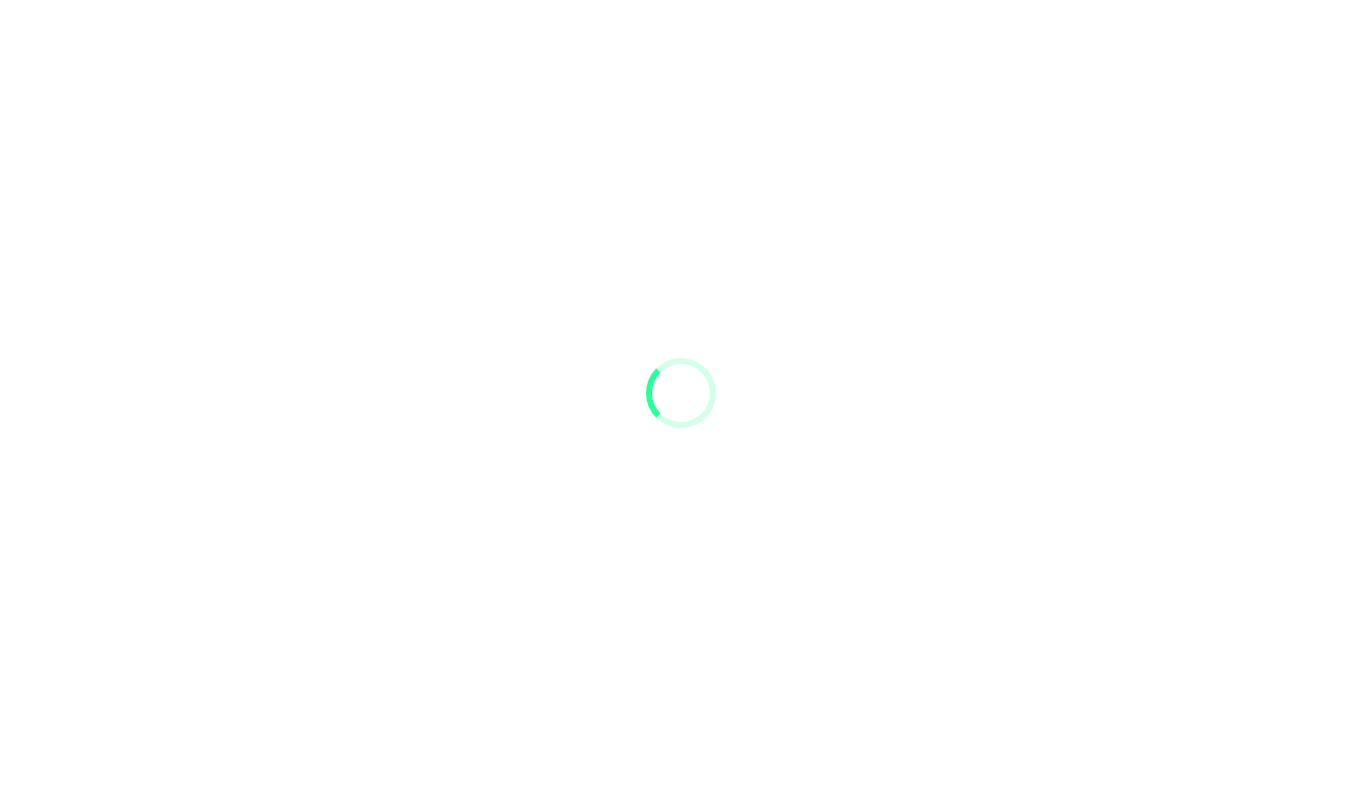scroll, scrollTop: 0, scrollLeft: 0, axis: both 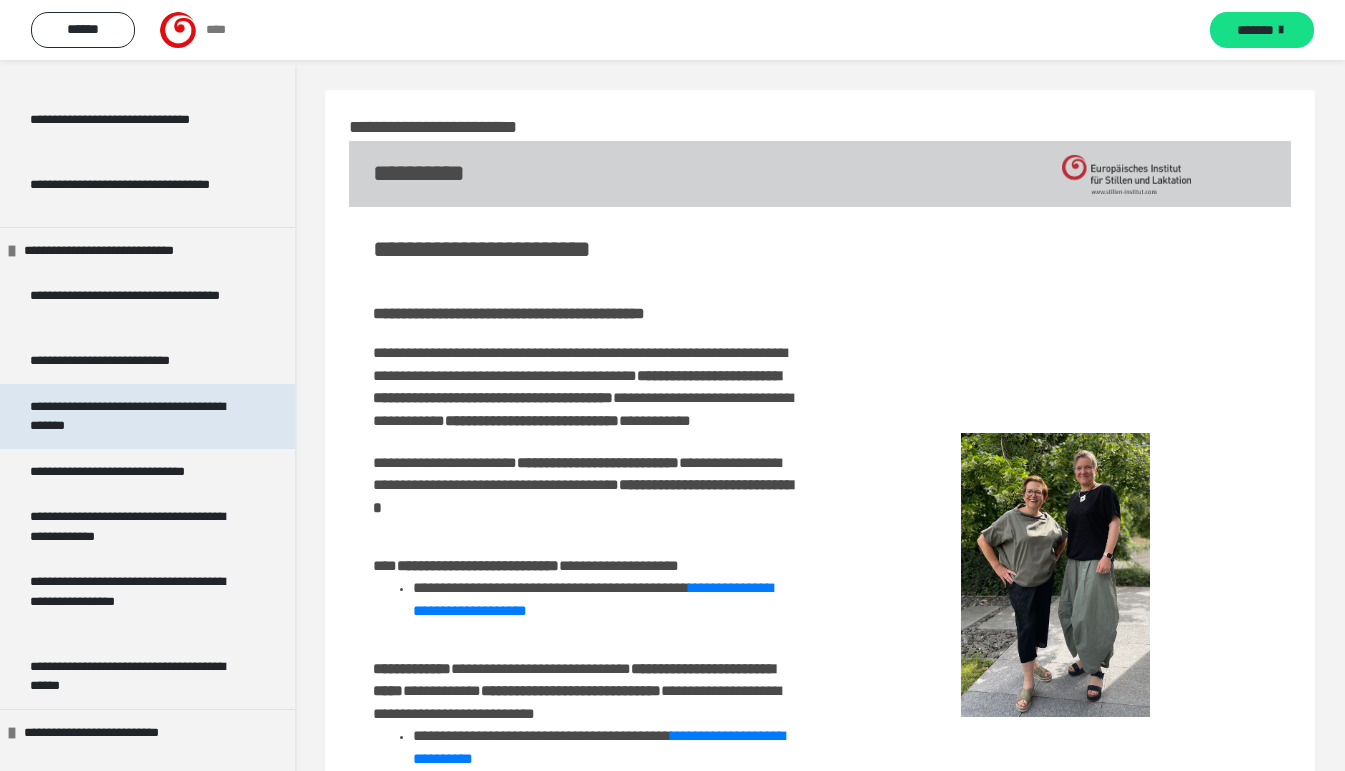 click on "**********" at bounding box center [132, 416] 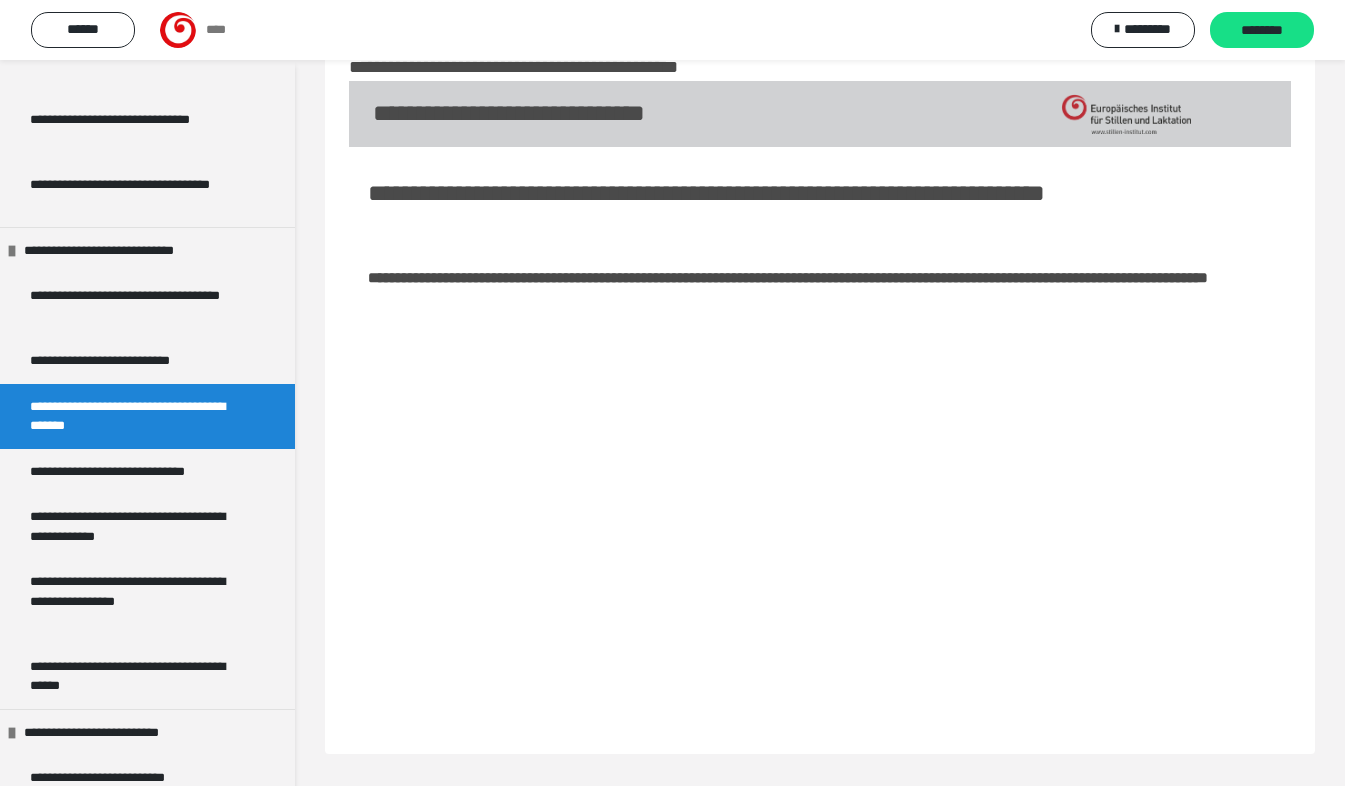 scroll, scrollTop: 60, scrollLeft: 0, axis: vertical 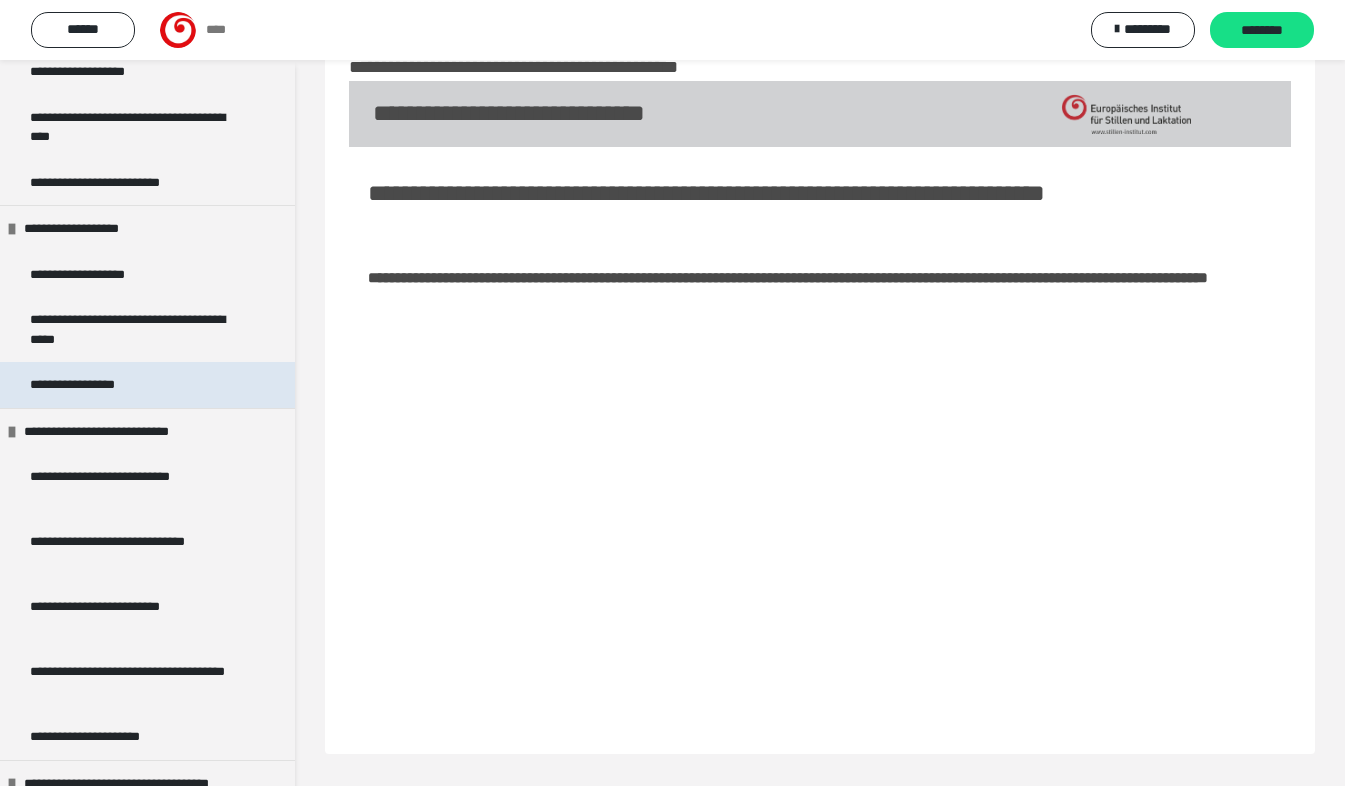 click on "**********" at bounding box center [94, 385] 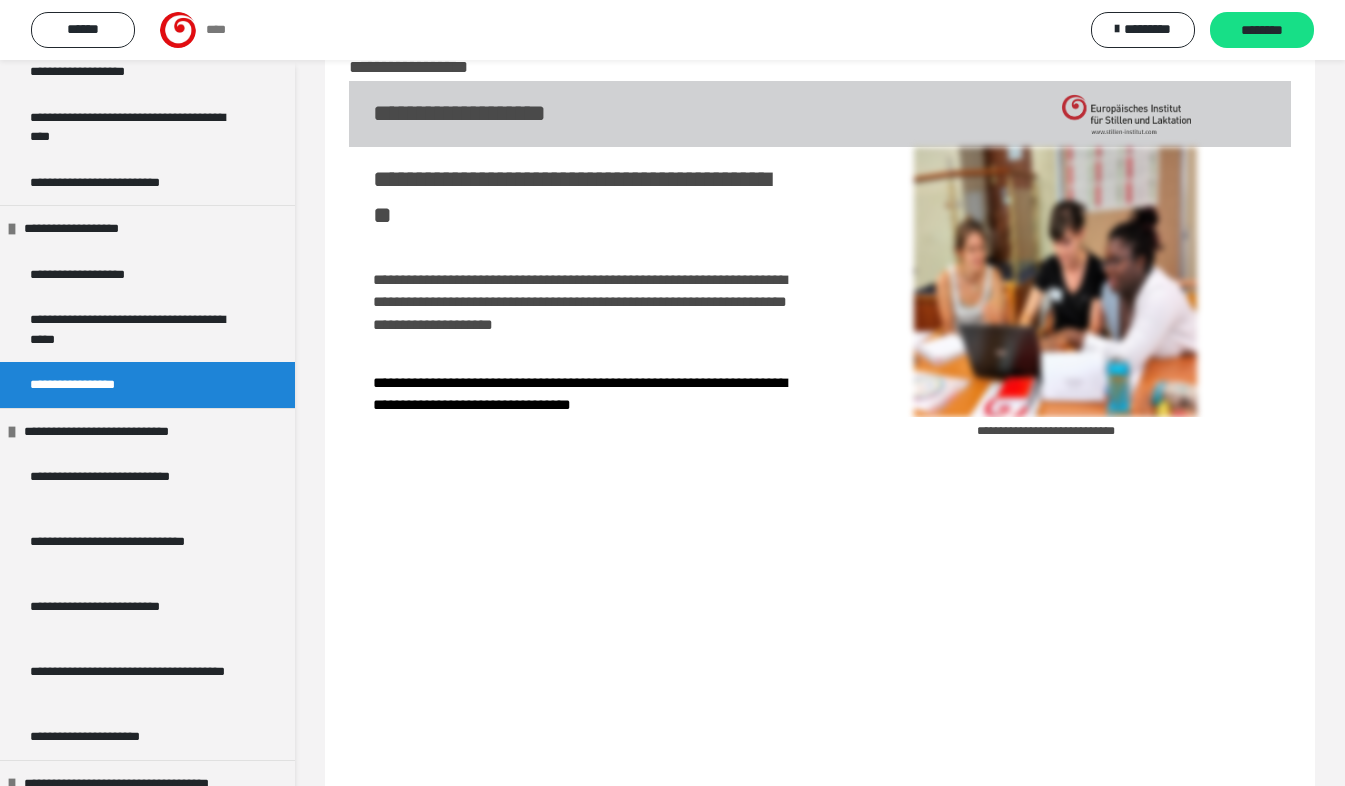 drag, startPoint x: 67, startPoint y: 381, endPoint x: 146, endPoint y: 390, distance: 79.51101 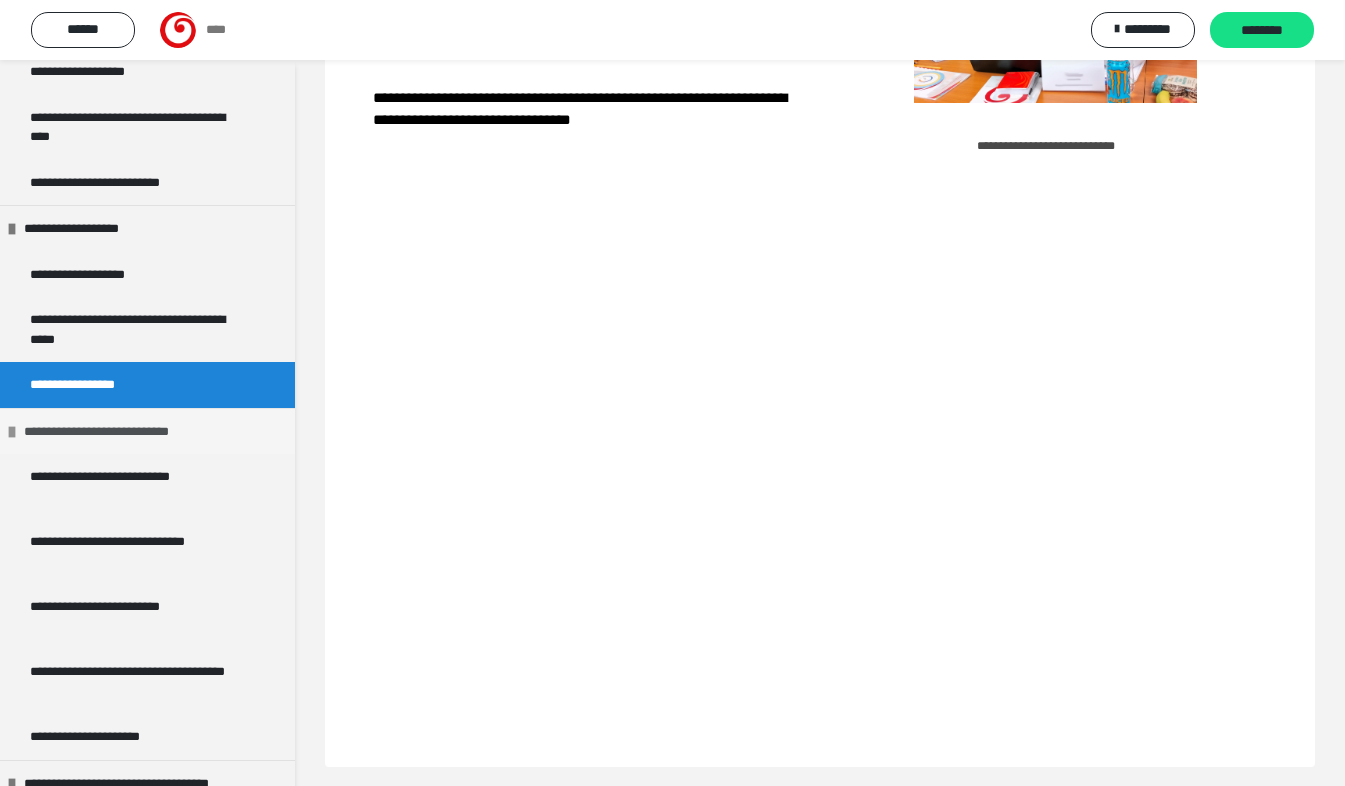 scroll, scrollTop: 355, scrollLeft: 0, axis: vertical 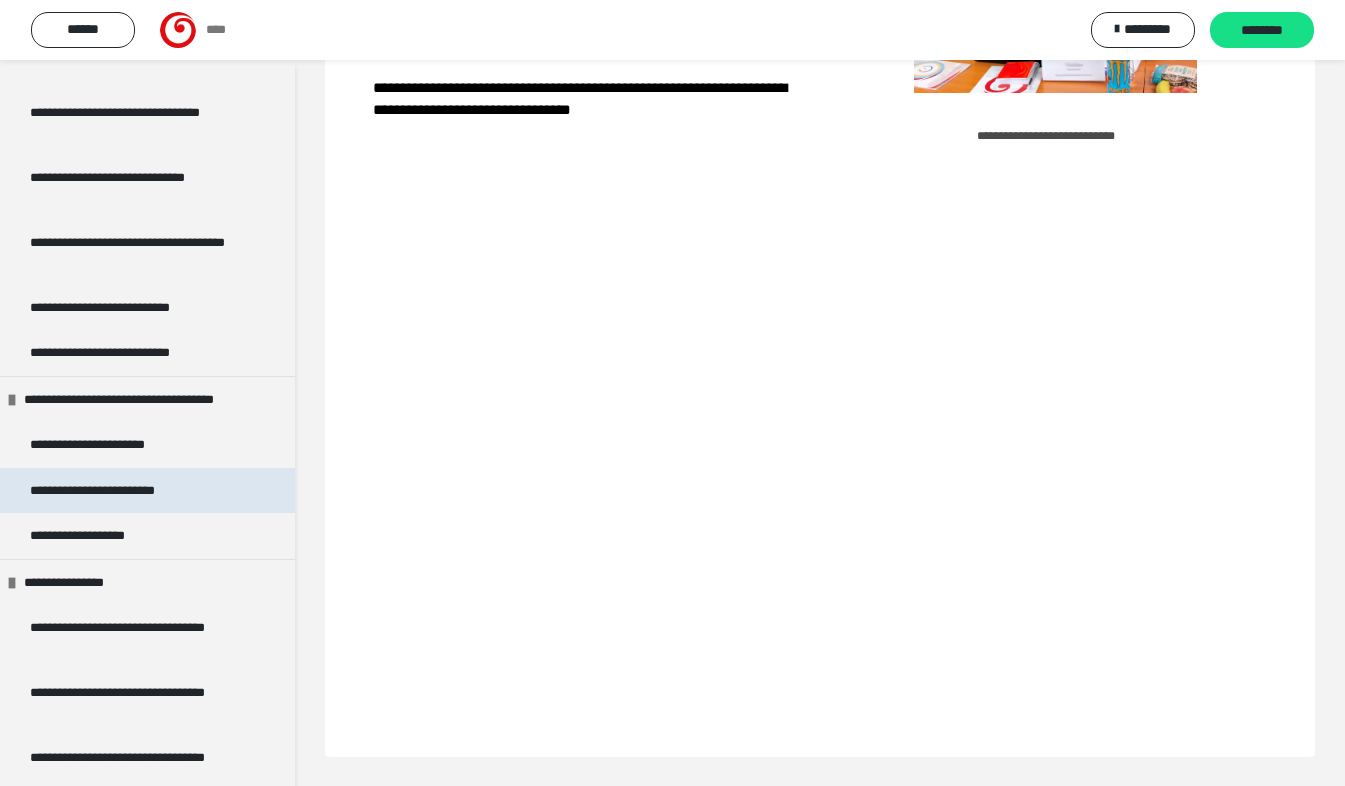 click on "**********" at bounding box center (113, 491) 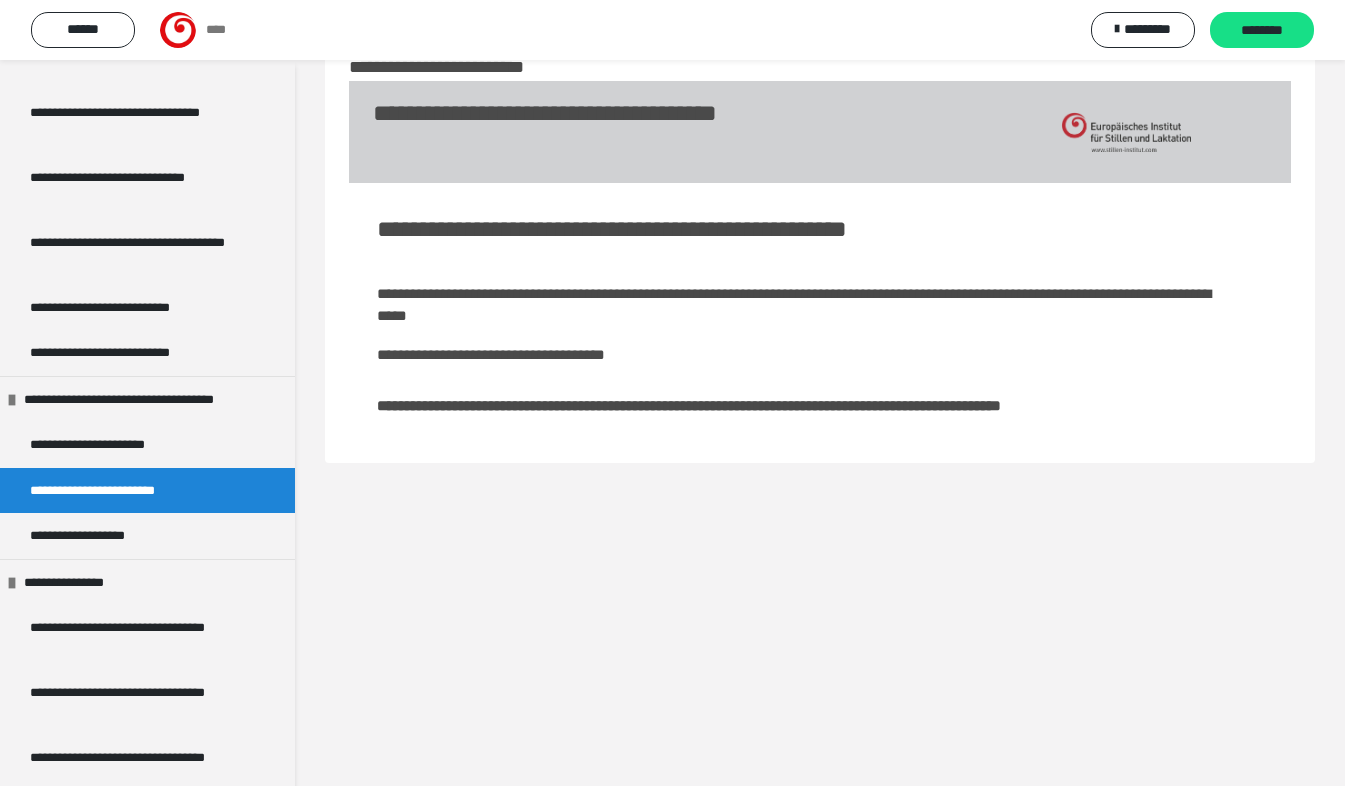 scroll, scrollTop: 267, scrollLeft: 0, axis: vertical 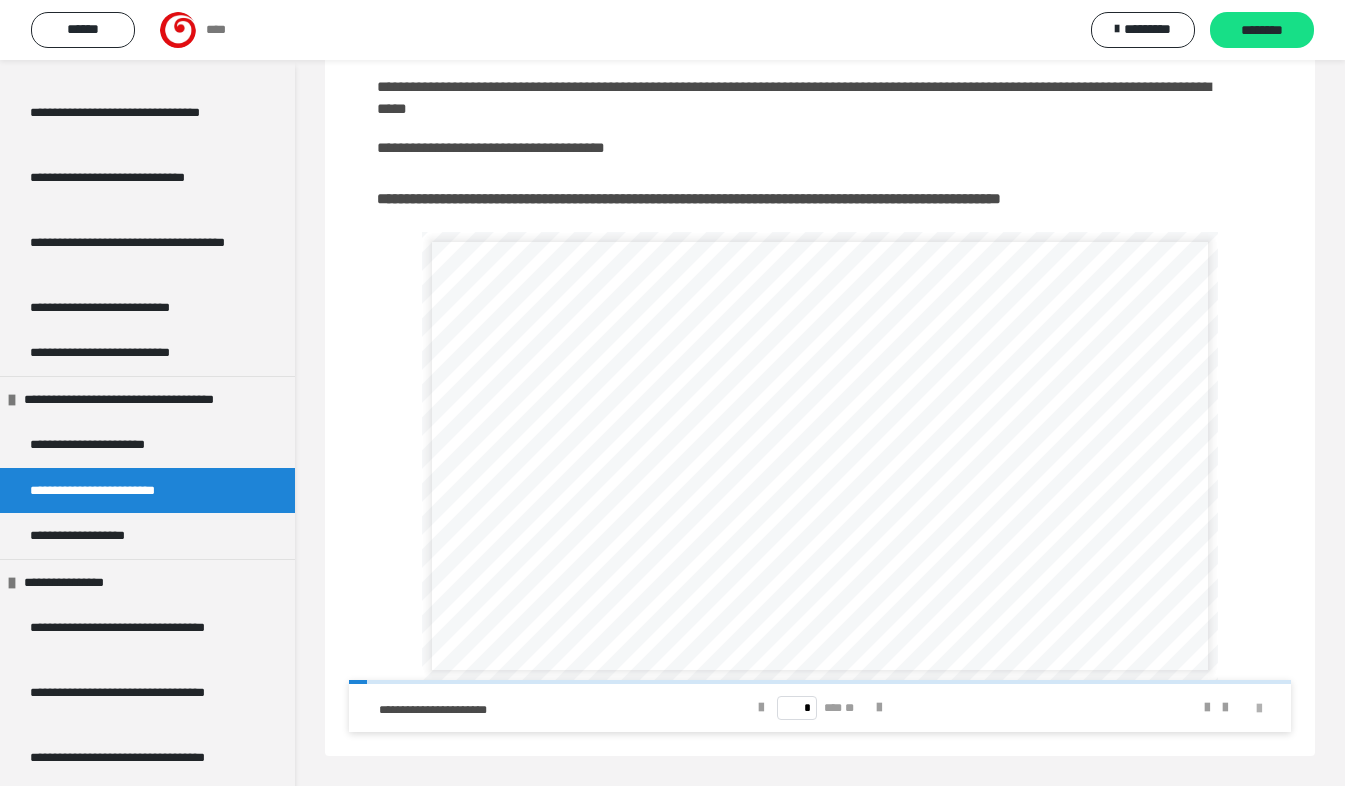 click at bounding box center [1259, 709] 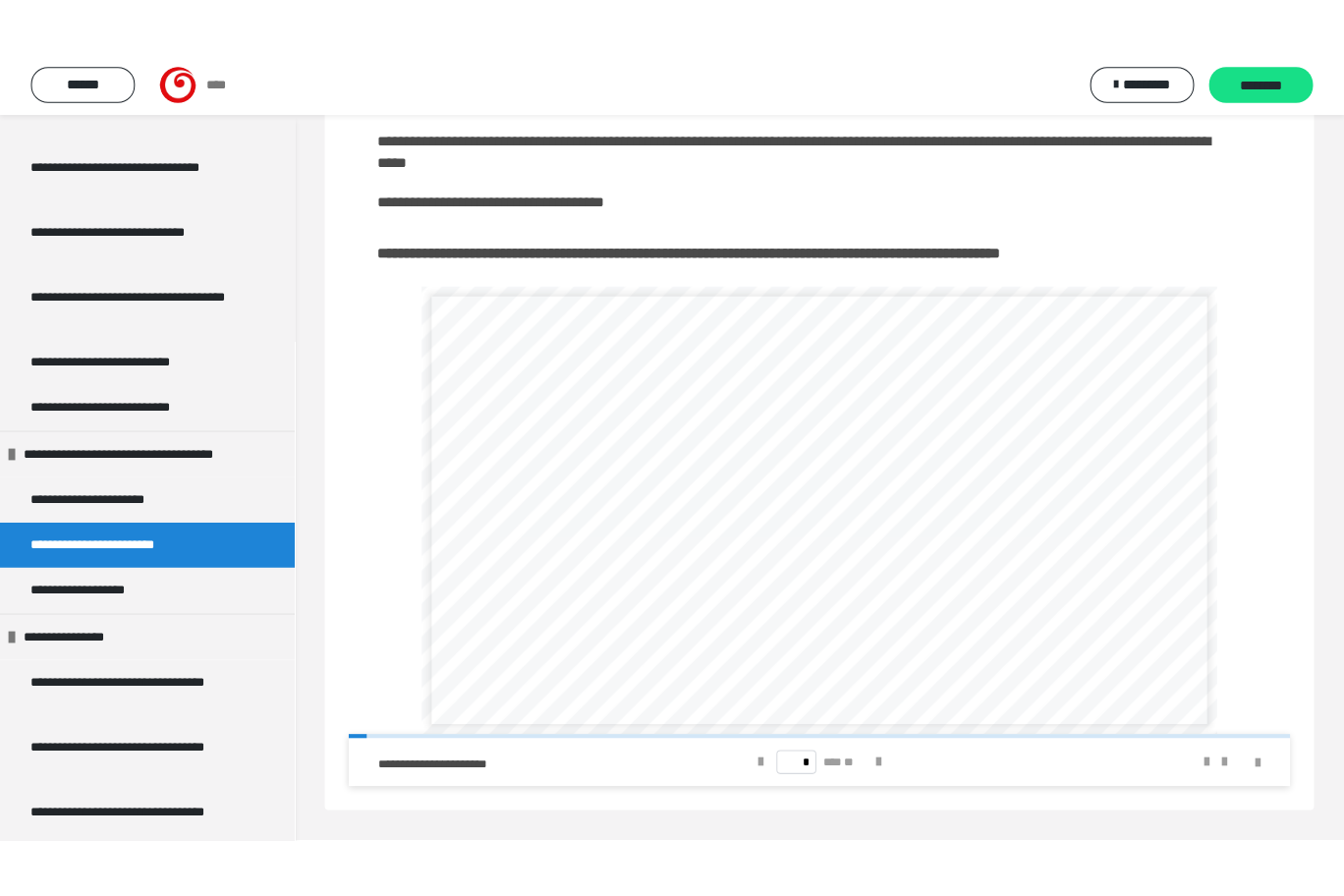 scroll, scrollTop: 140, scrollLeft: 0, axis: vertical 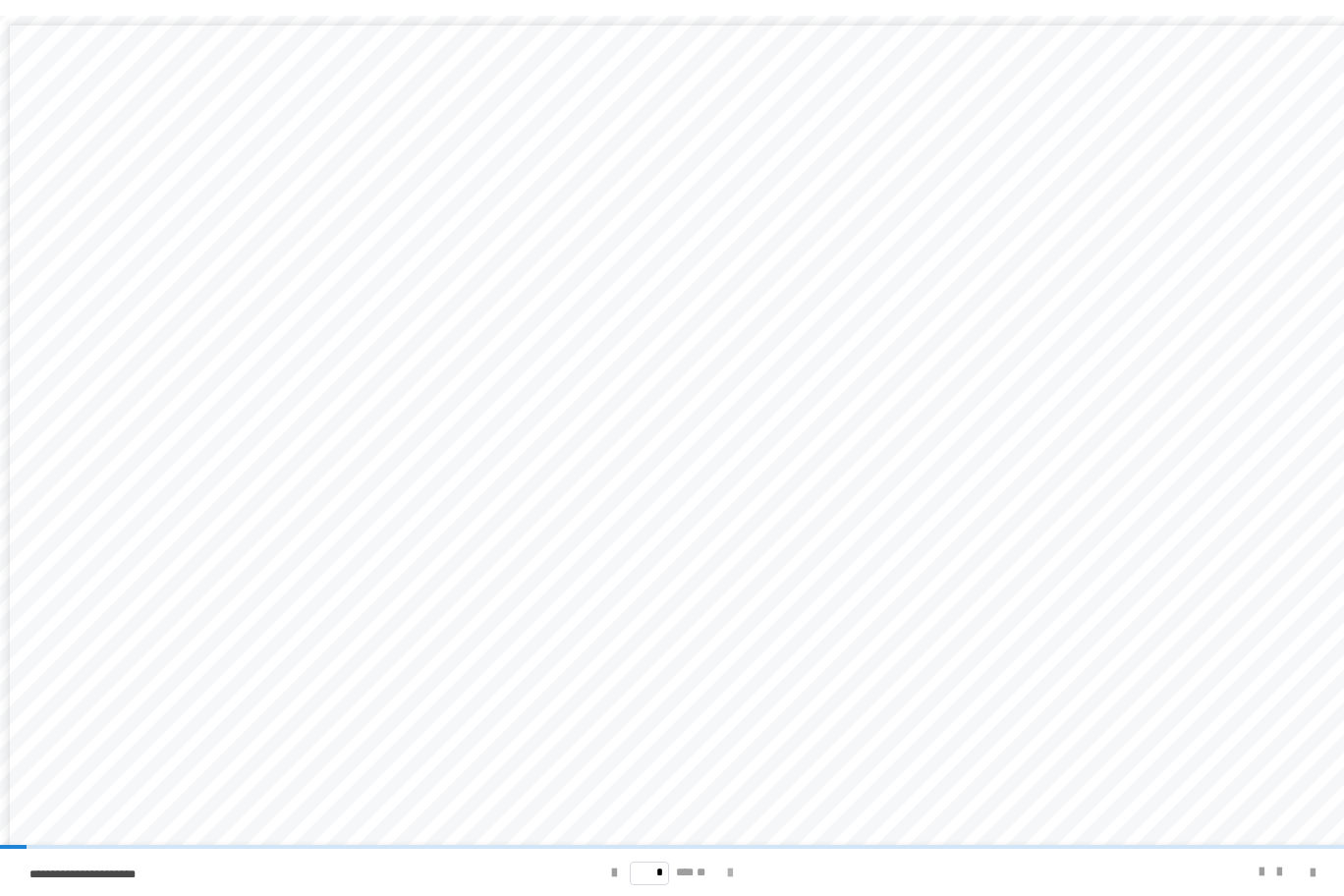 click at bounding box center (730, 873) 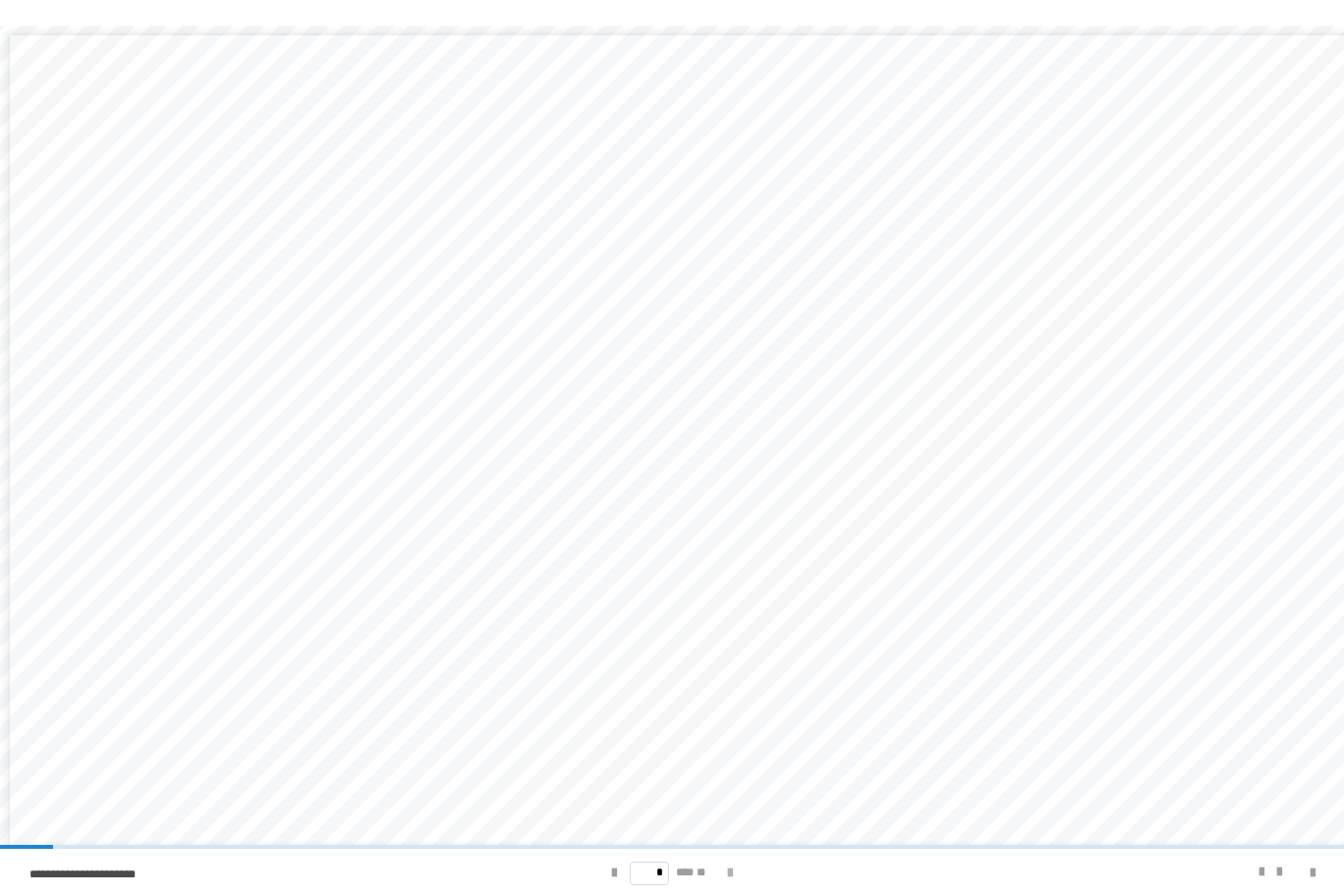 click at bounding box center [730, 873] 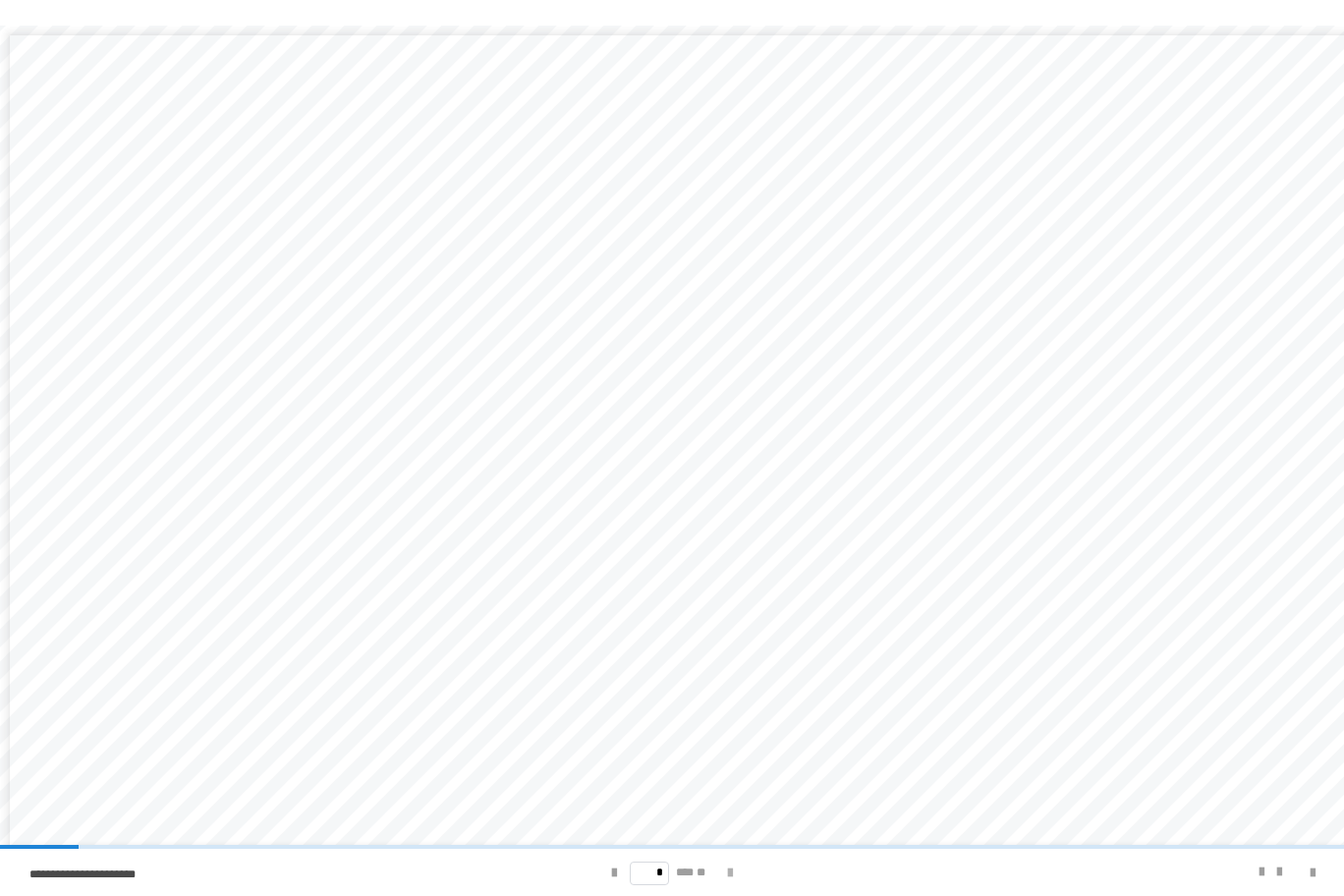 click at bounding box center [730, 873] 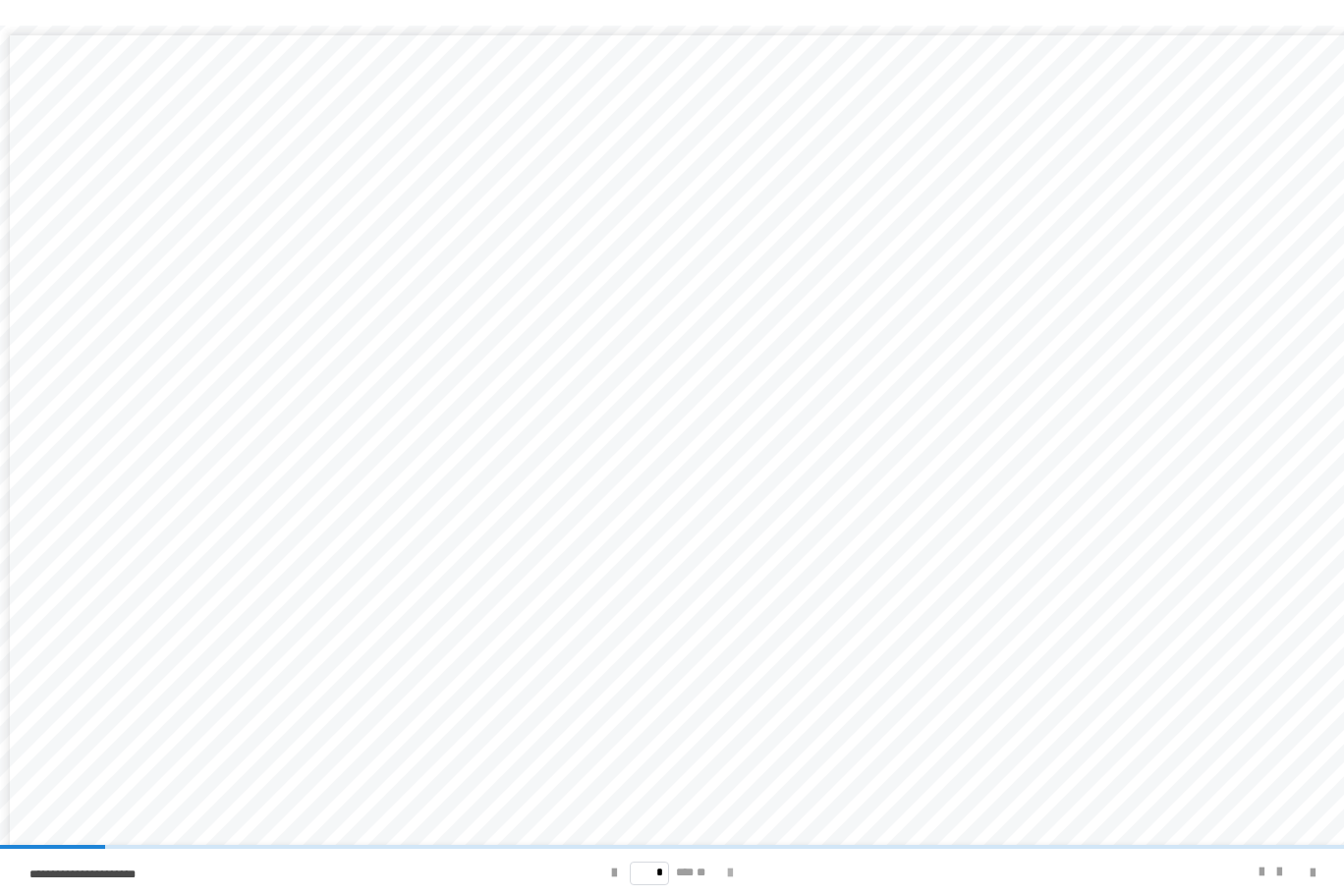 click at bounding box center (730, 873) 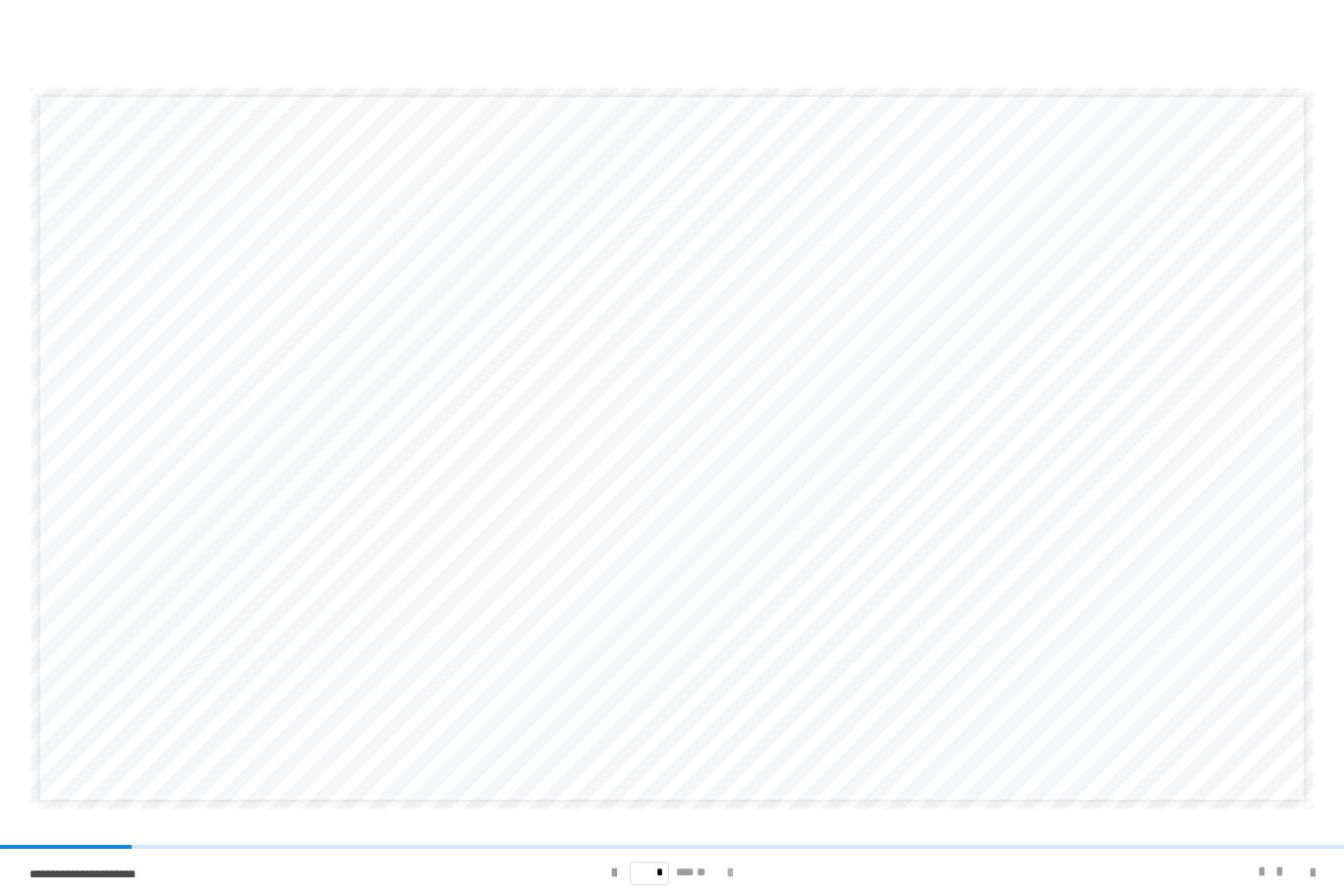 click at bounding box center (730, 873) 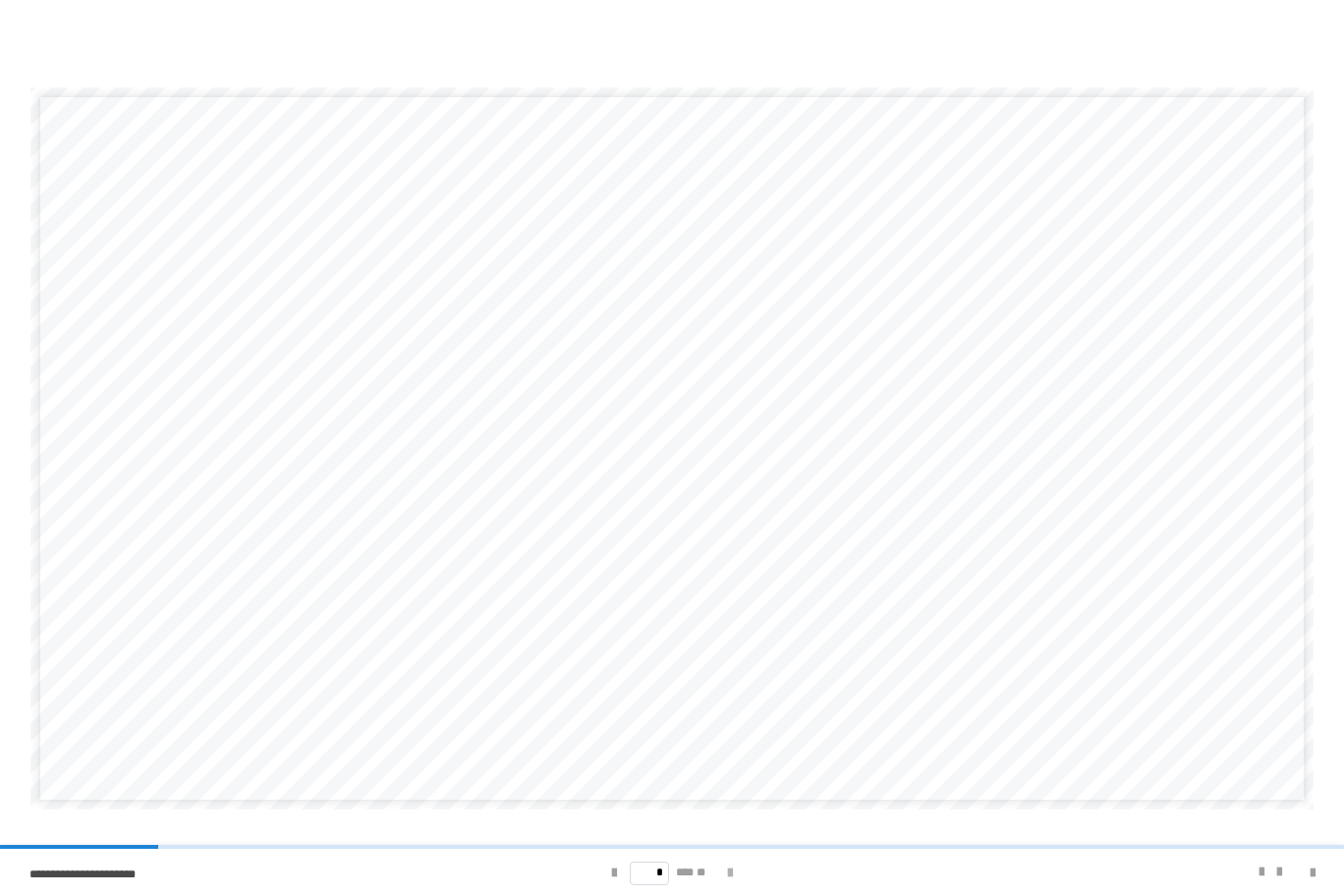 click at bounding box center [730, 873] 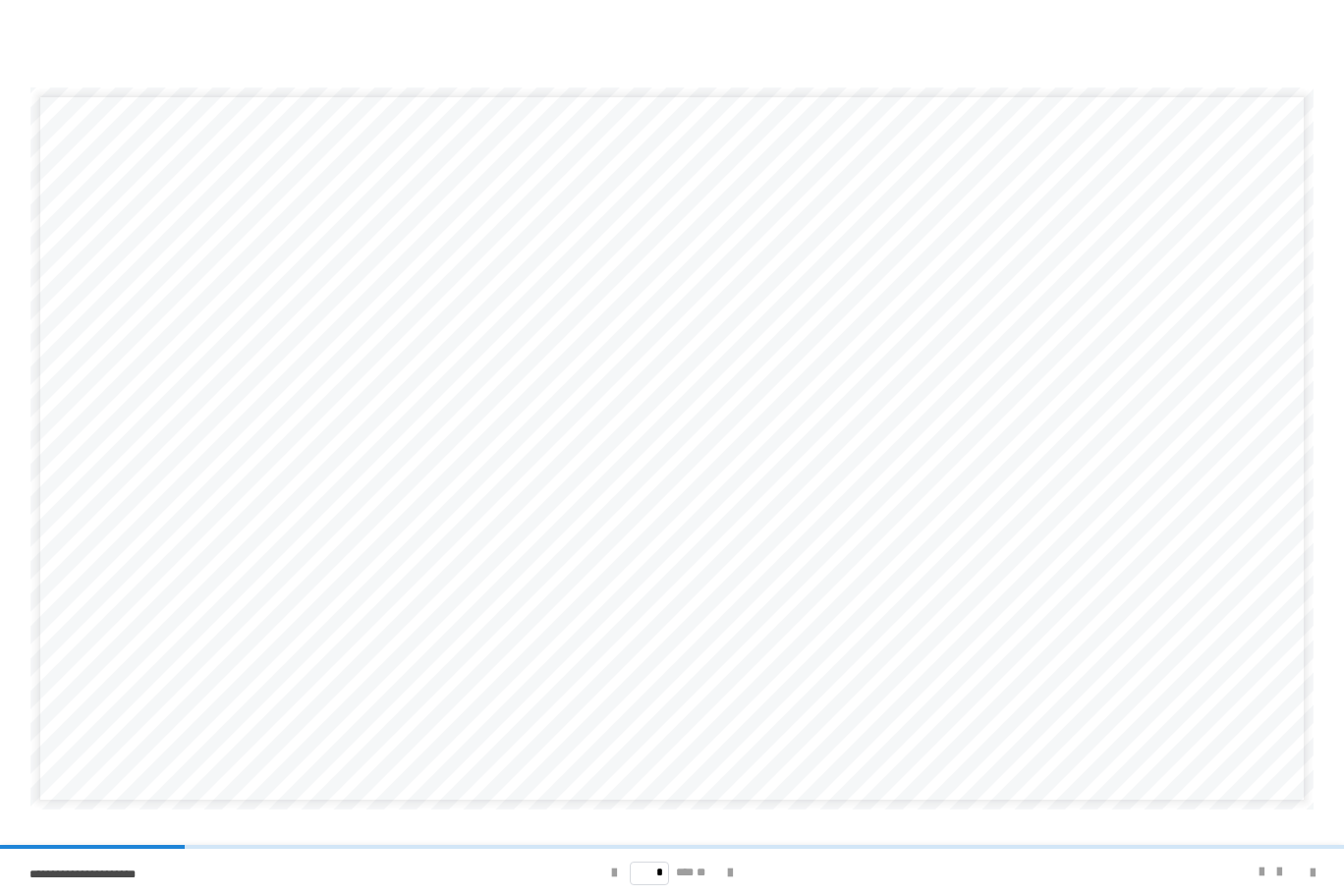 click on "* *** **" at bounding box center [672, 872] 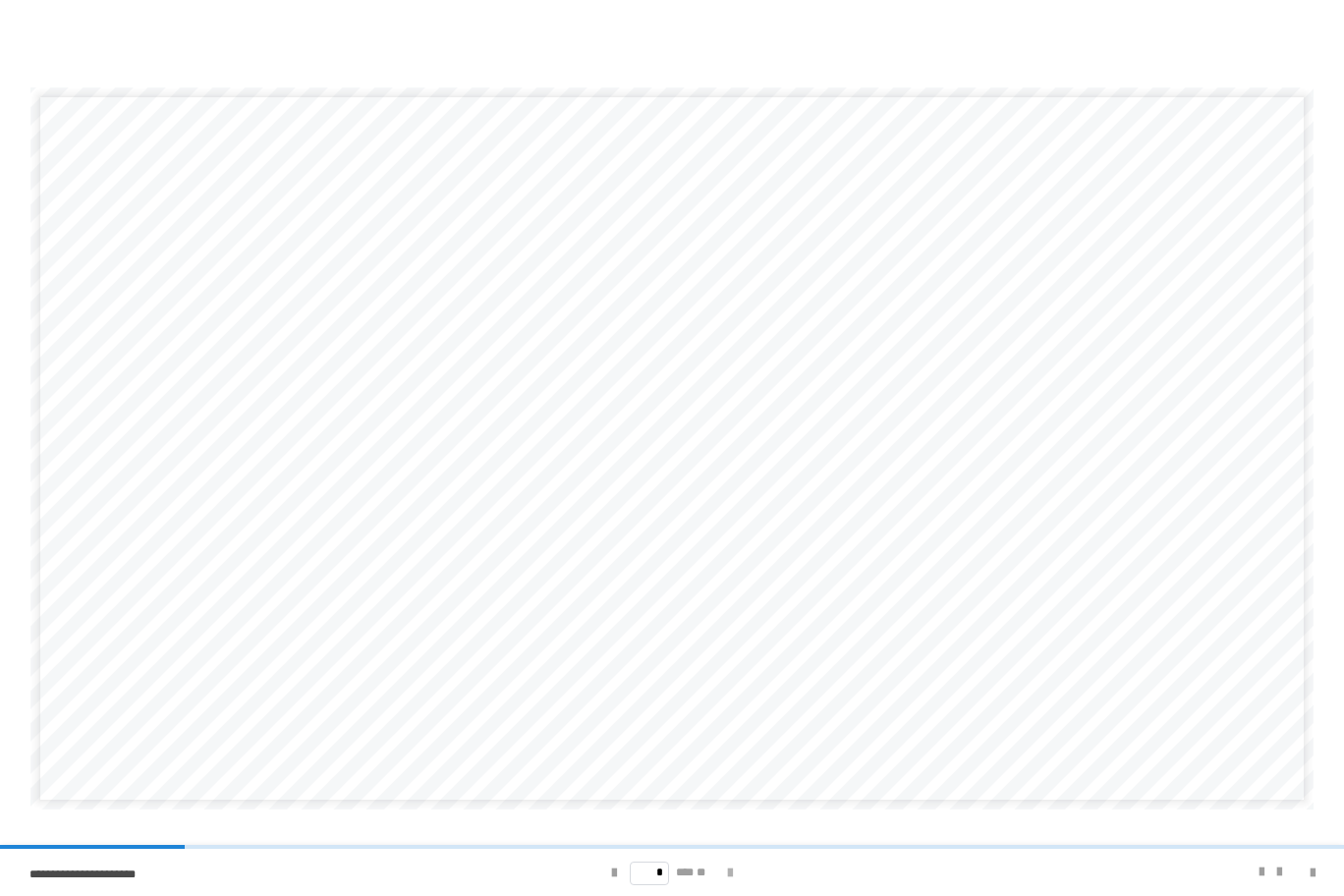 click at bounding box center (730, 873) 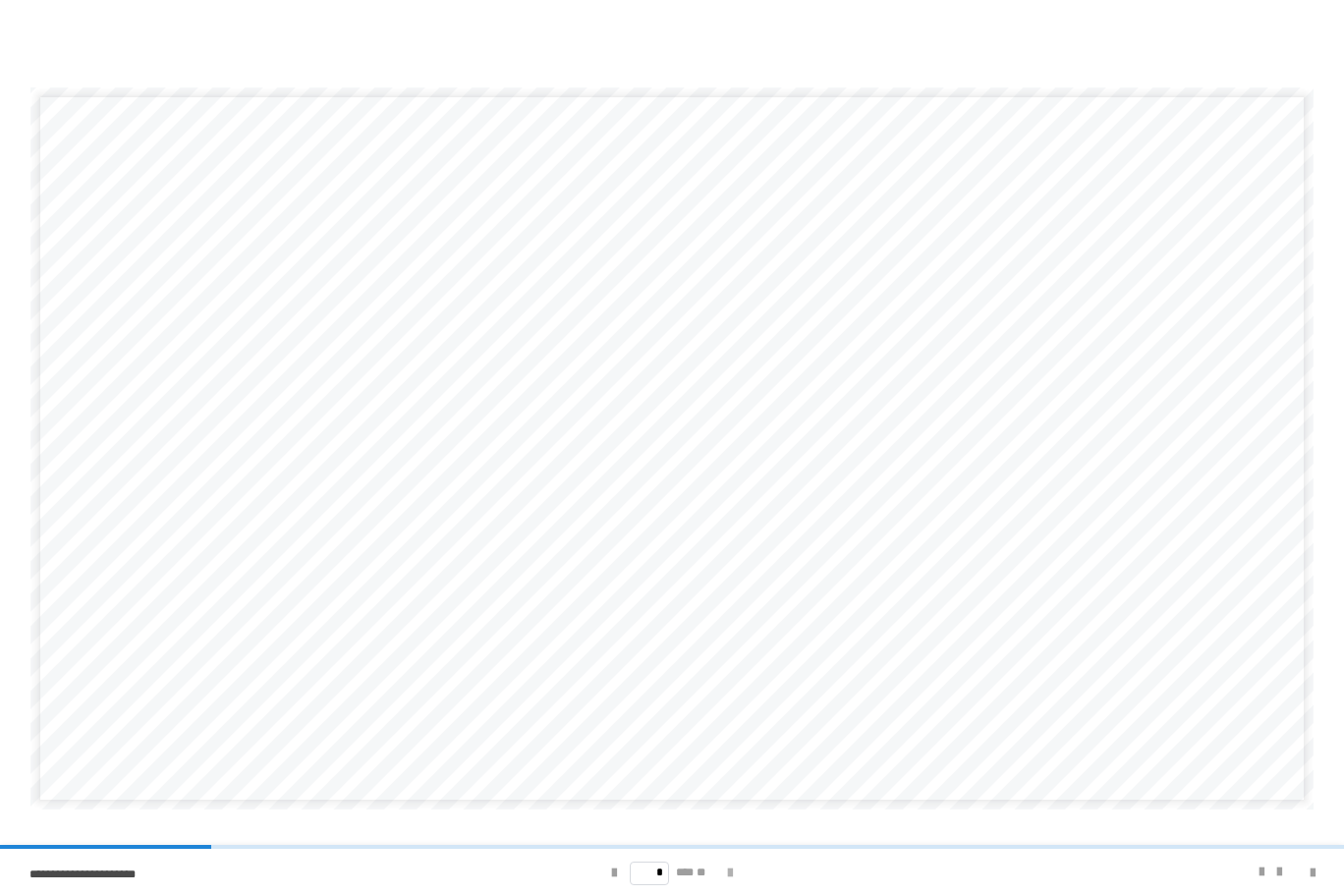 drag, startPoint x: 759, startPoint y: 879, endPoint x: 740, endPoint y: 867, distance: 22.472205 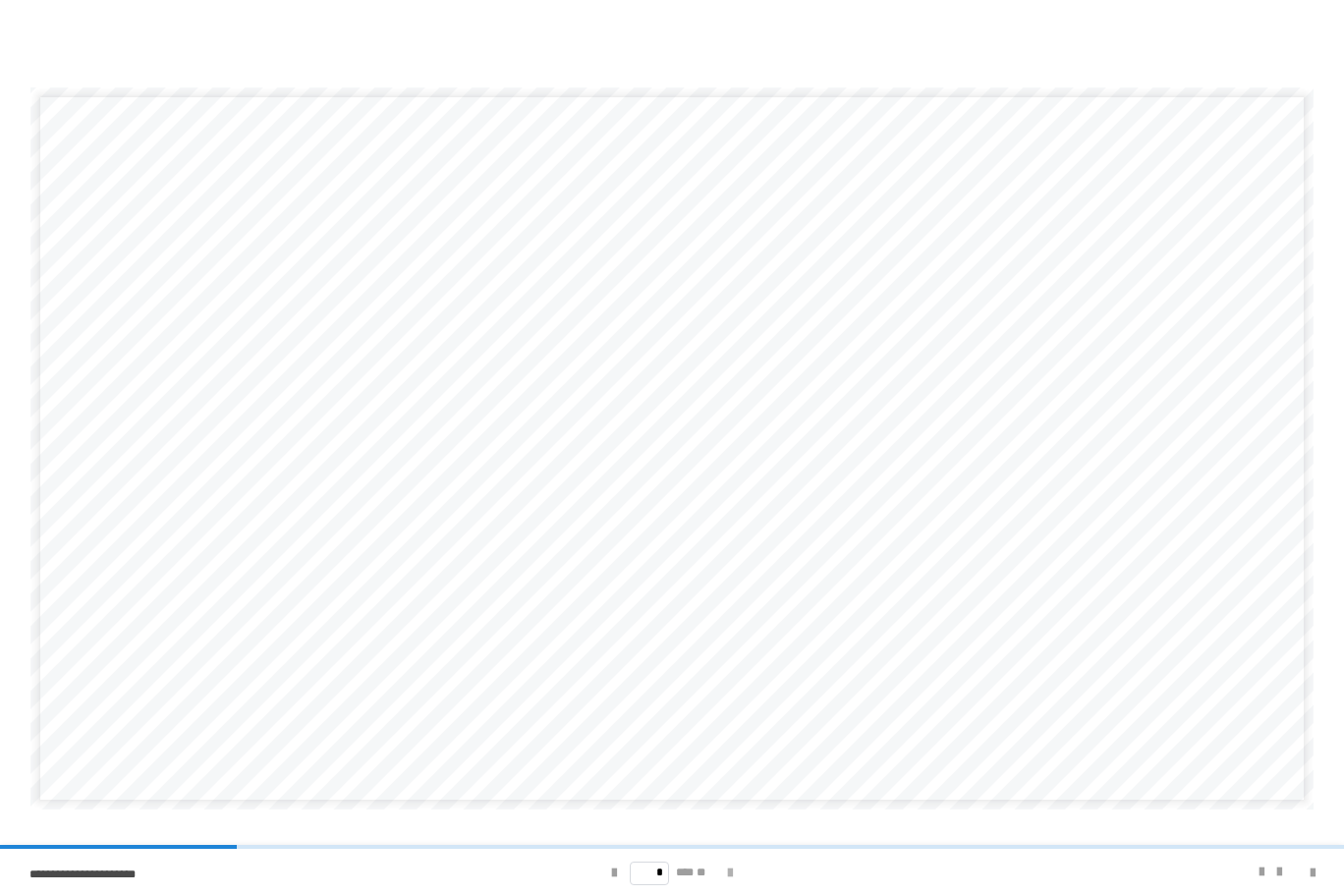 click at bounding box center [730, 873] 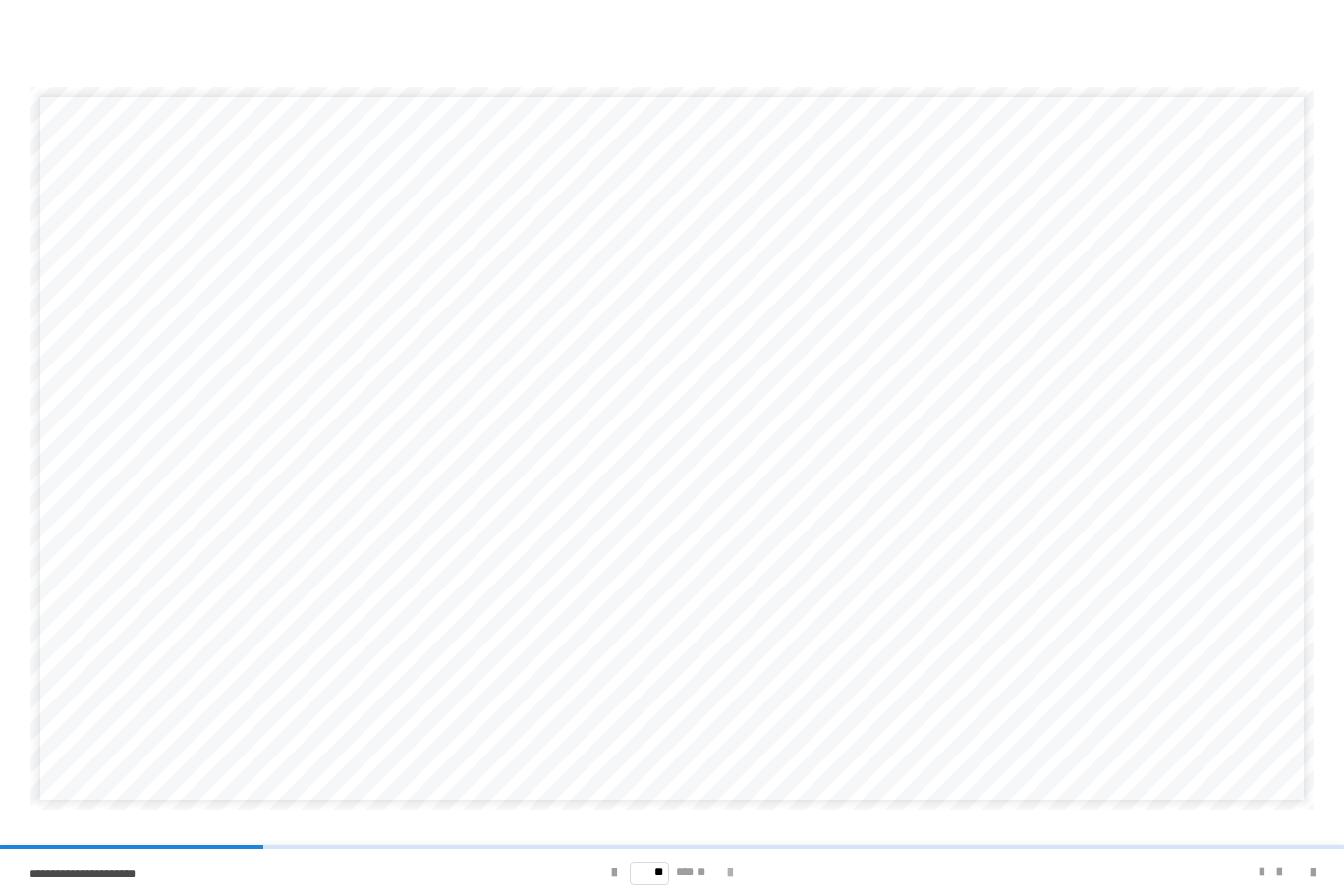 click at bounding box center [730, 873] 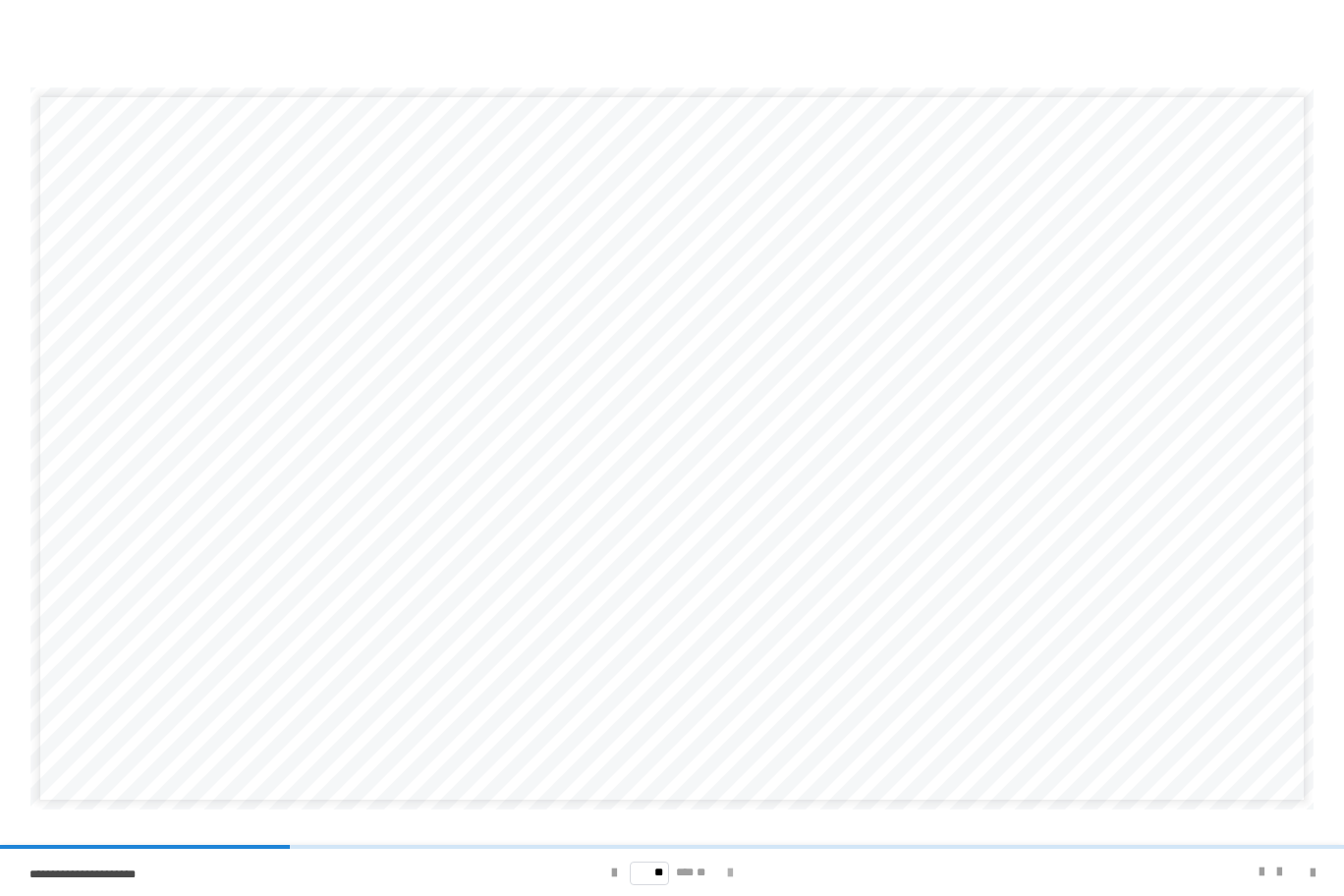 click at bounding box center [730, 873] 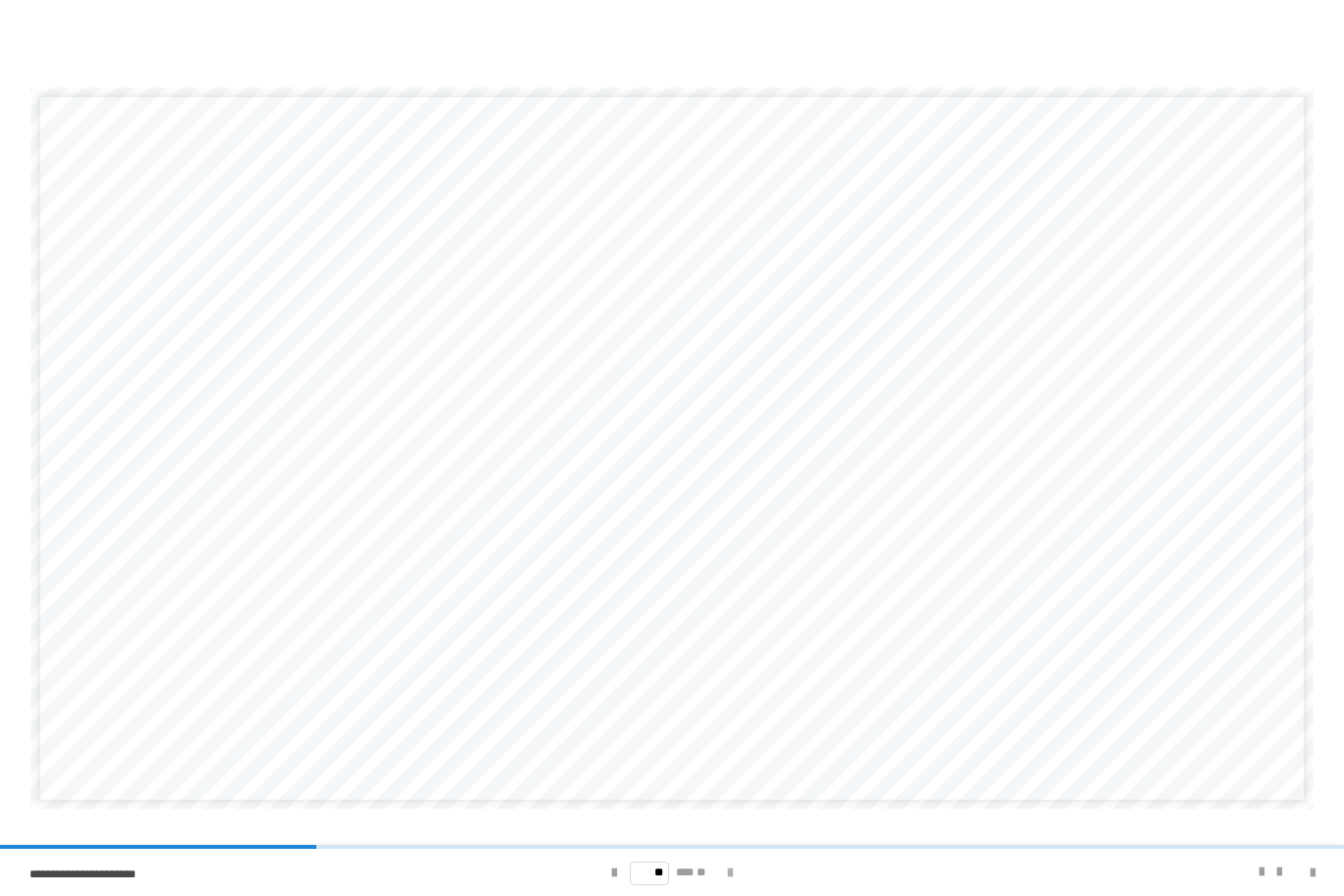 click at bounding box center [730, 873] 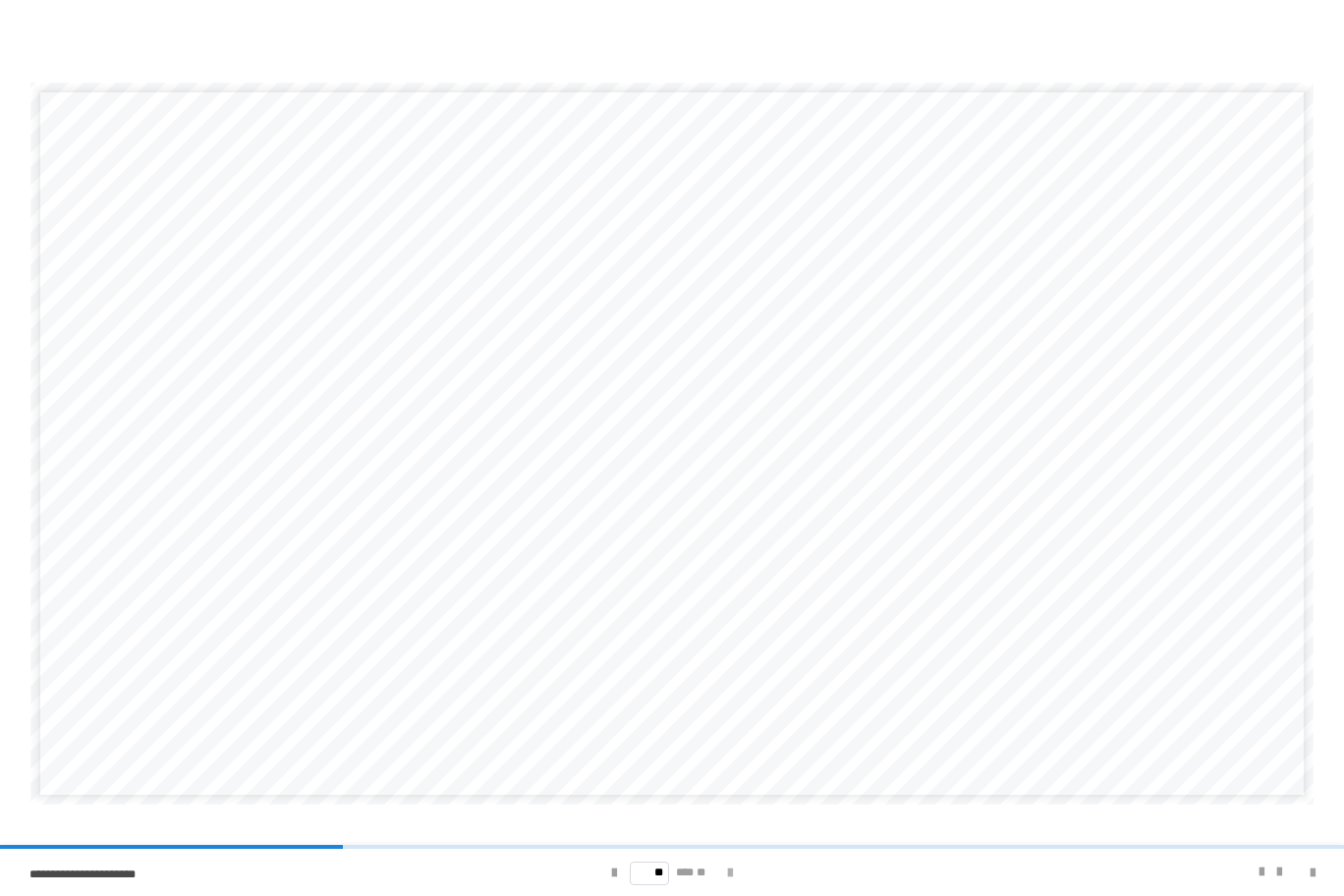click at bounding box center (730, 873) 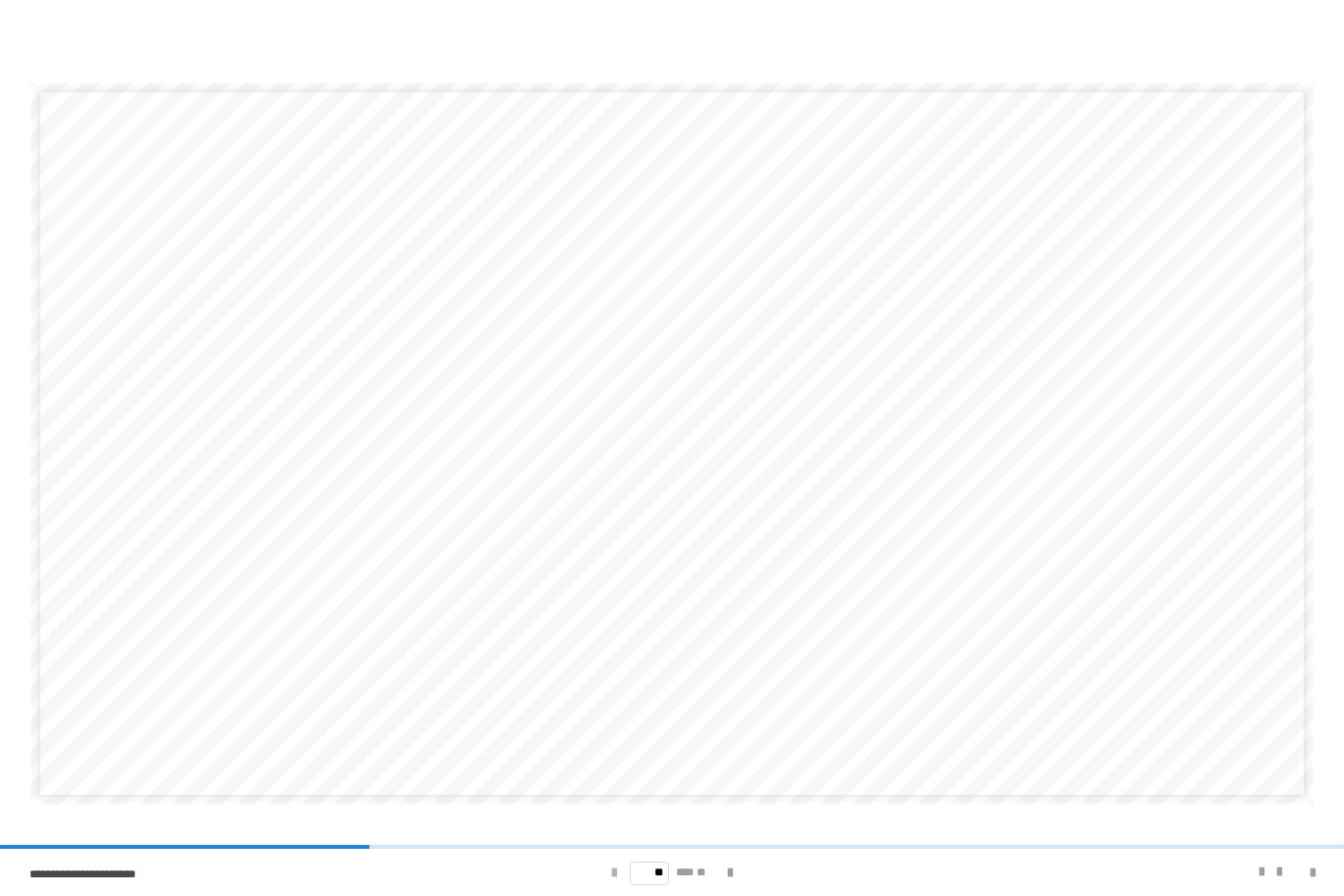 click at bounding box center [614, 873] 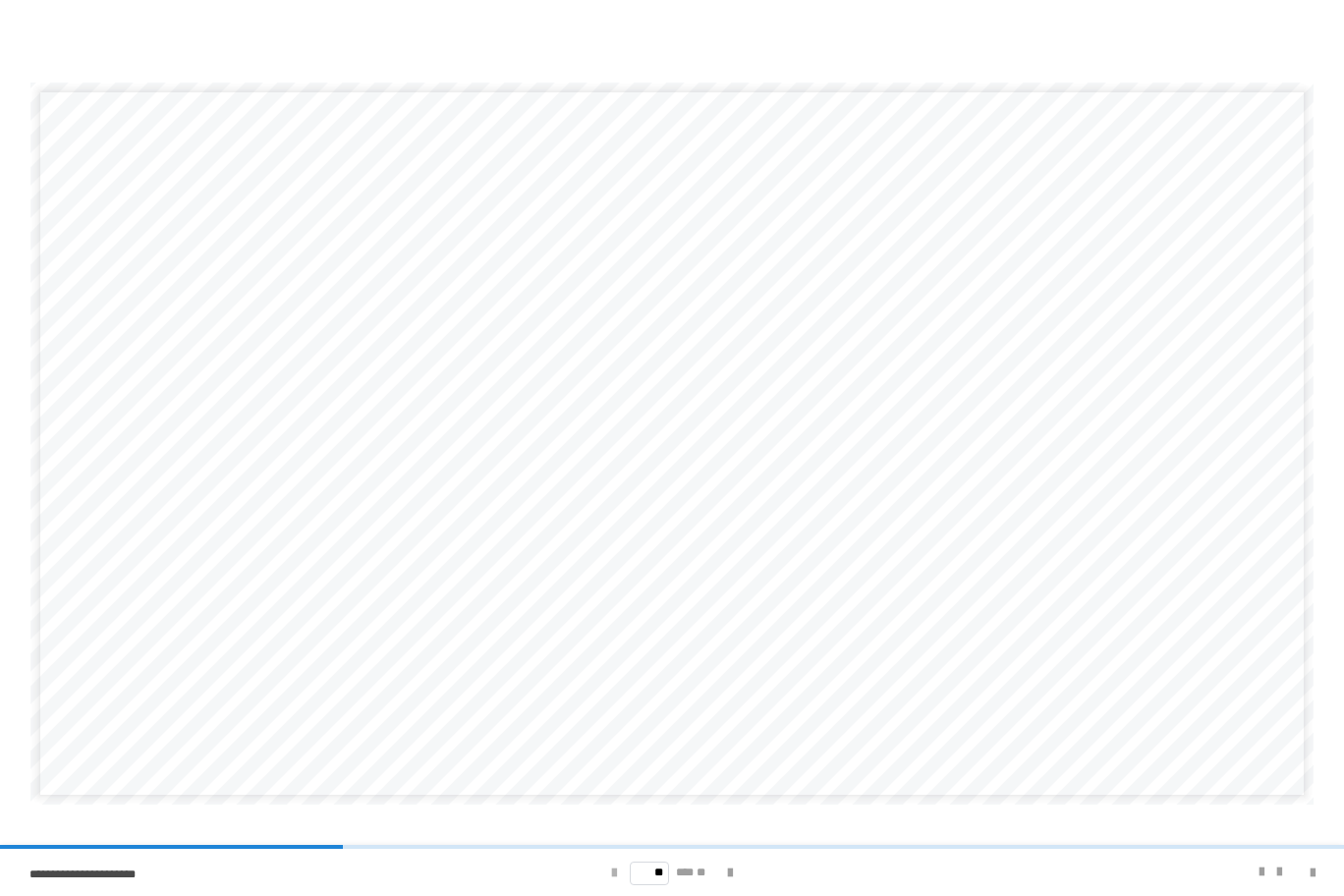 click at bounding box center [614, 873] 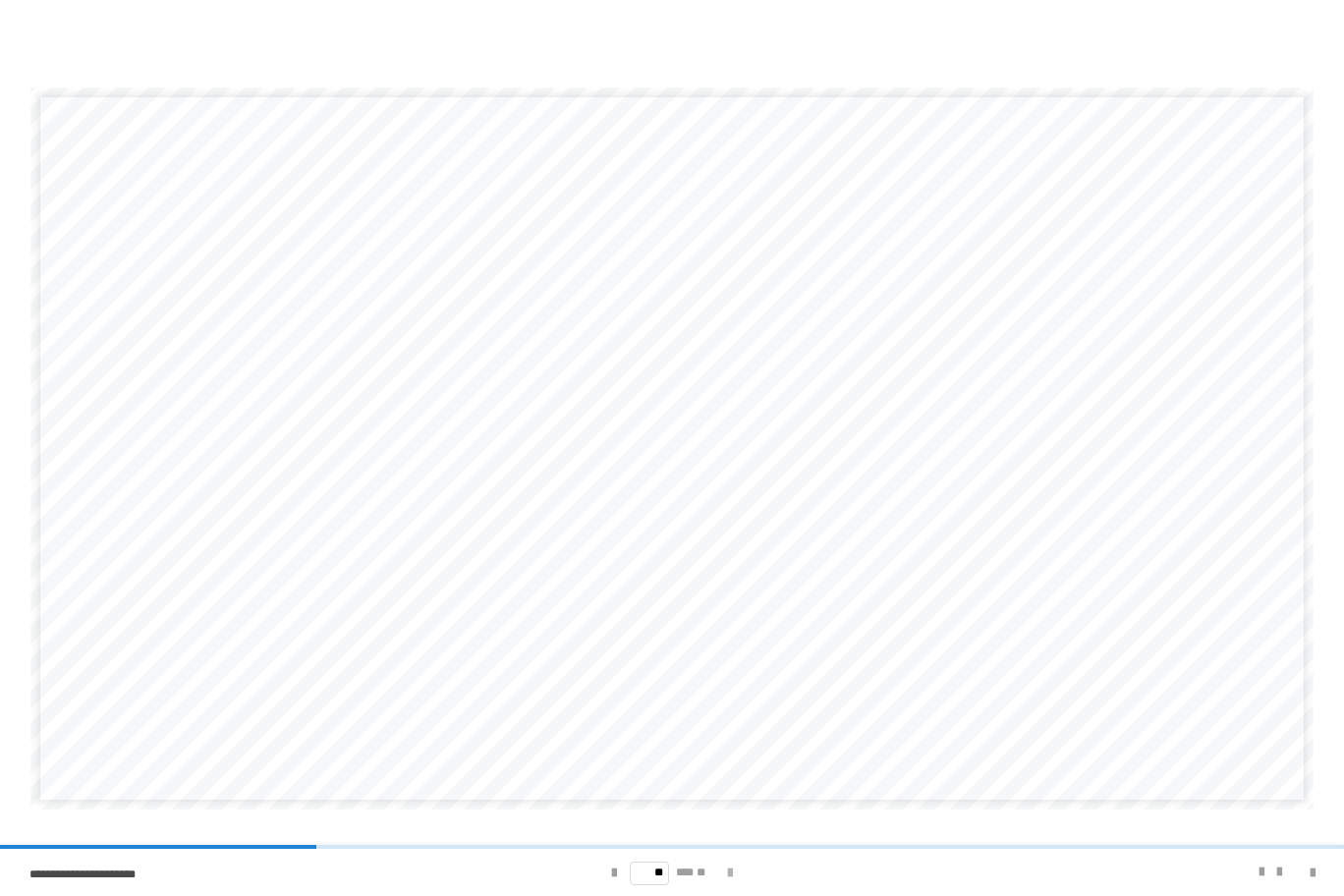 click at bounding box center (730, 873) 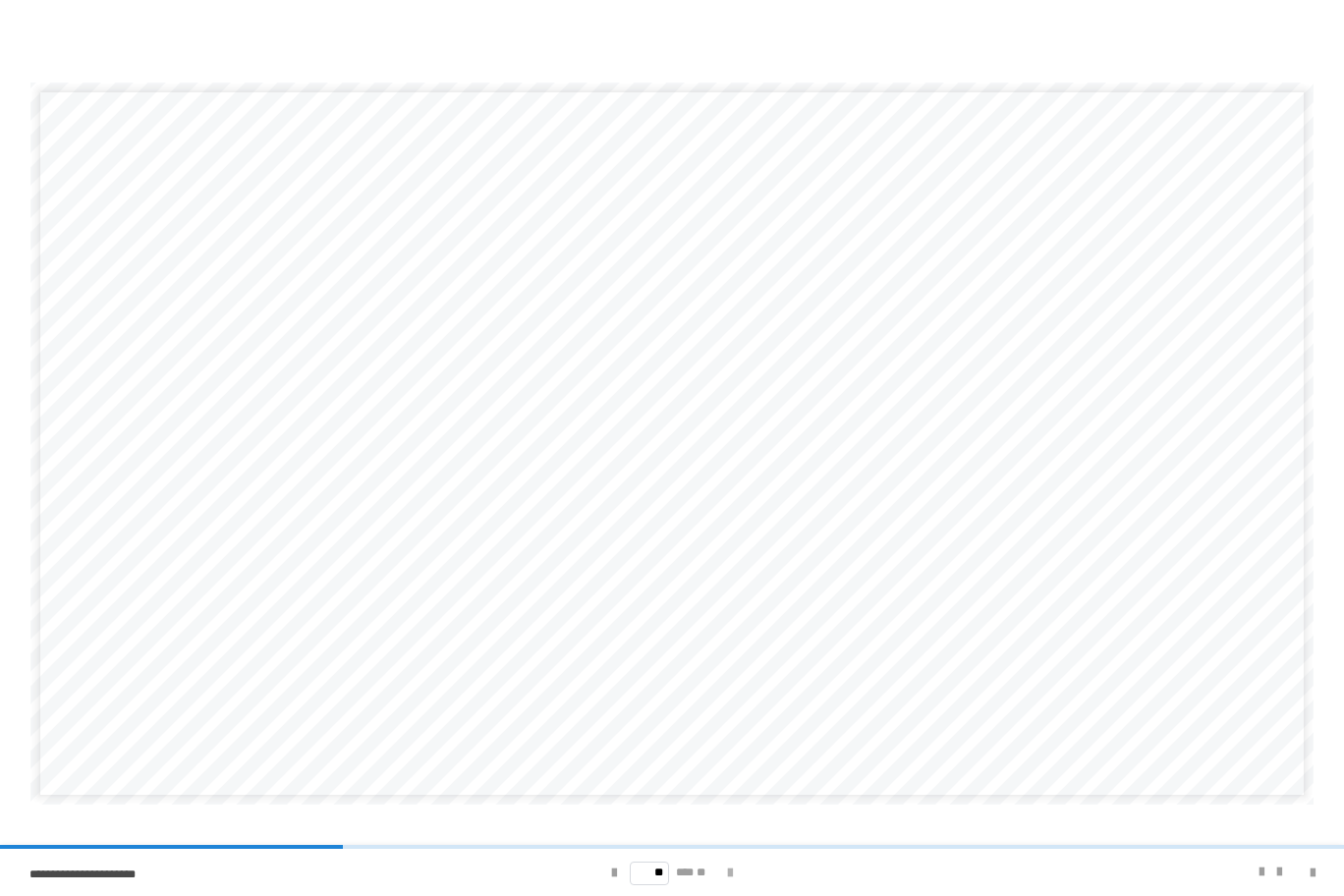 click at bounding box center (730, 873) 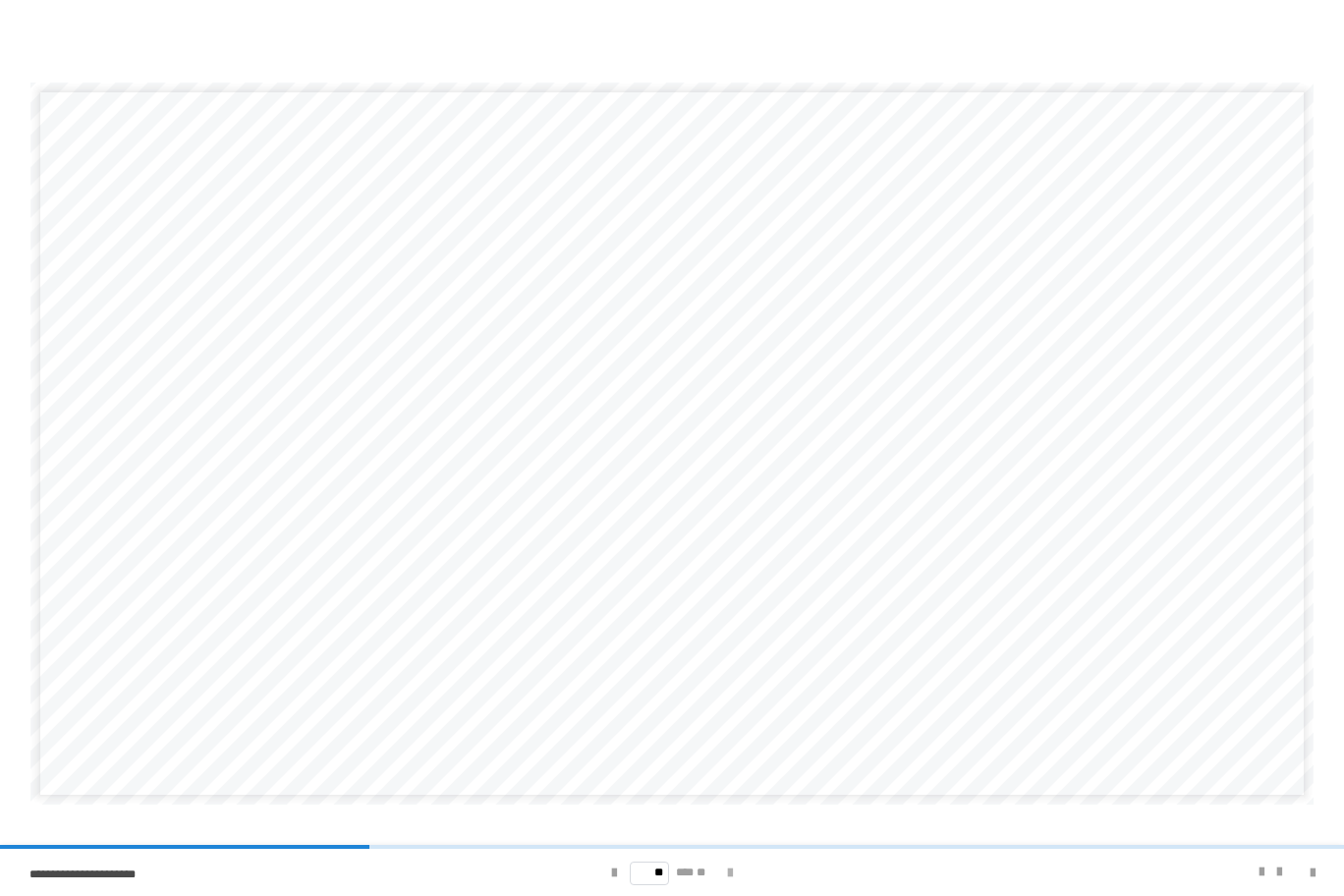 click at bounding box center [730, 873] 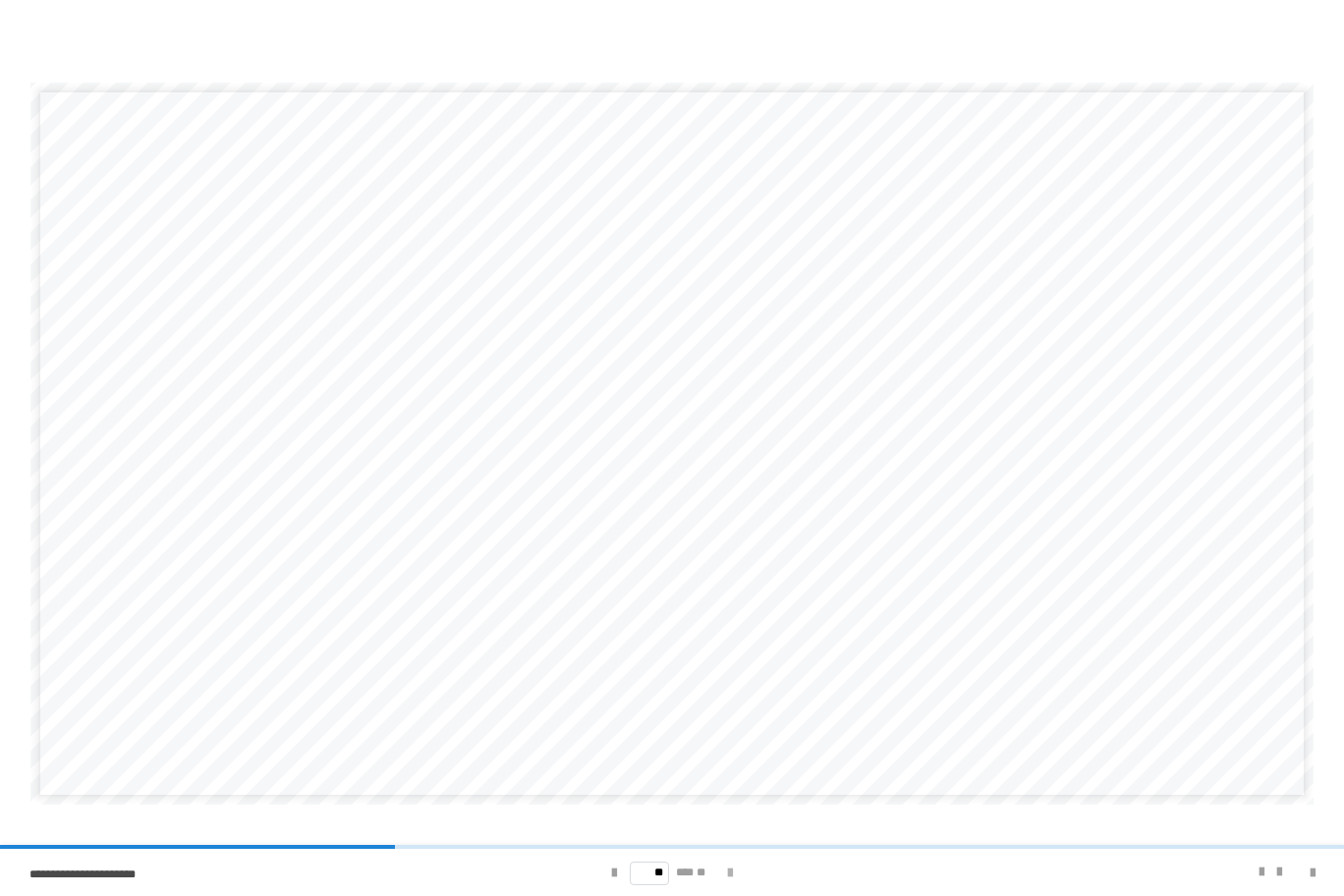 click at bounding box center [730, 873] 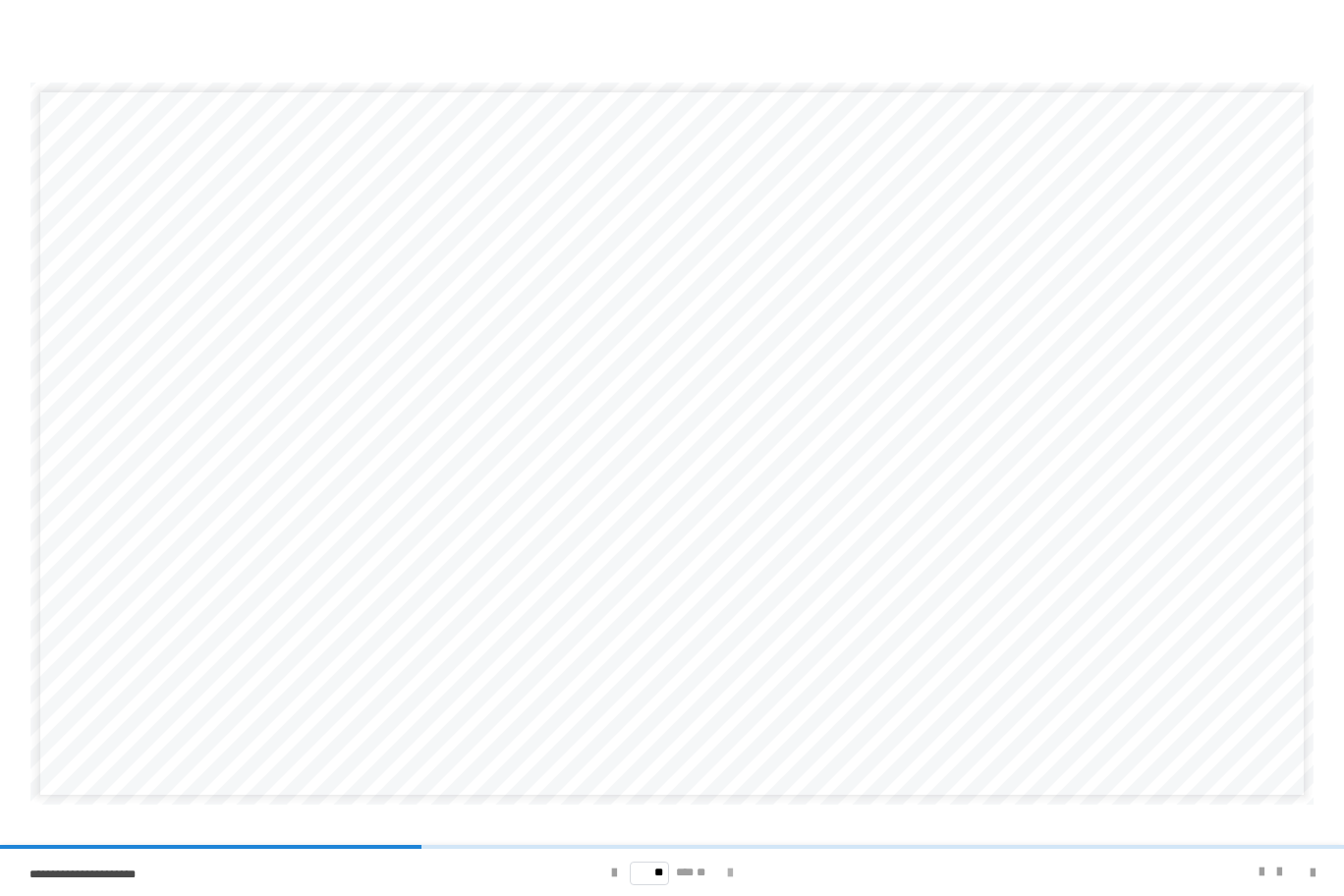 click at bounding box center [730, 873] 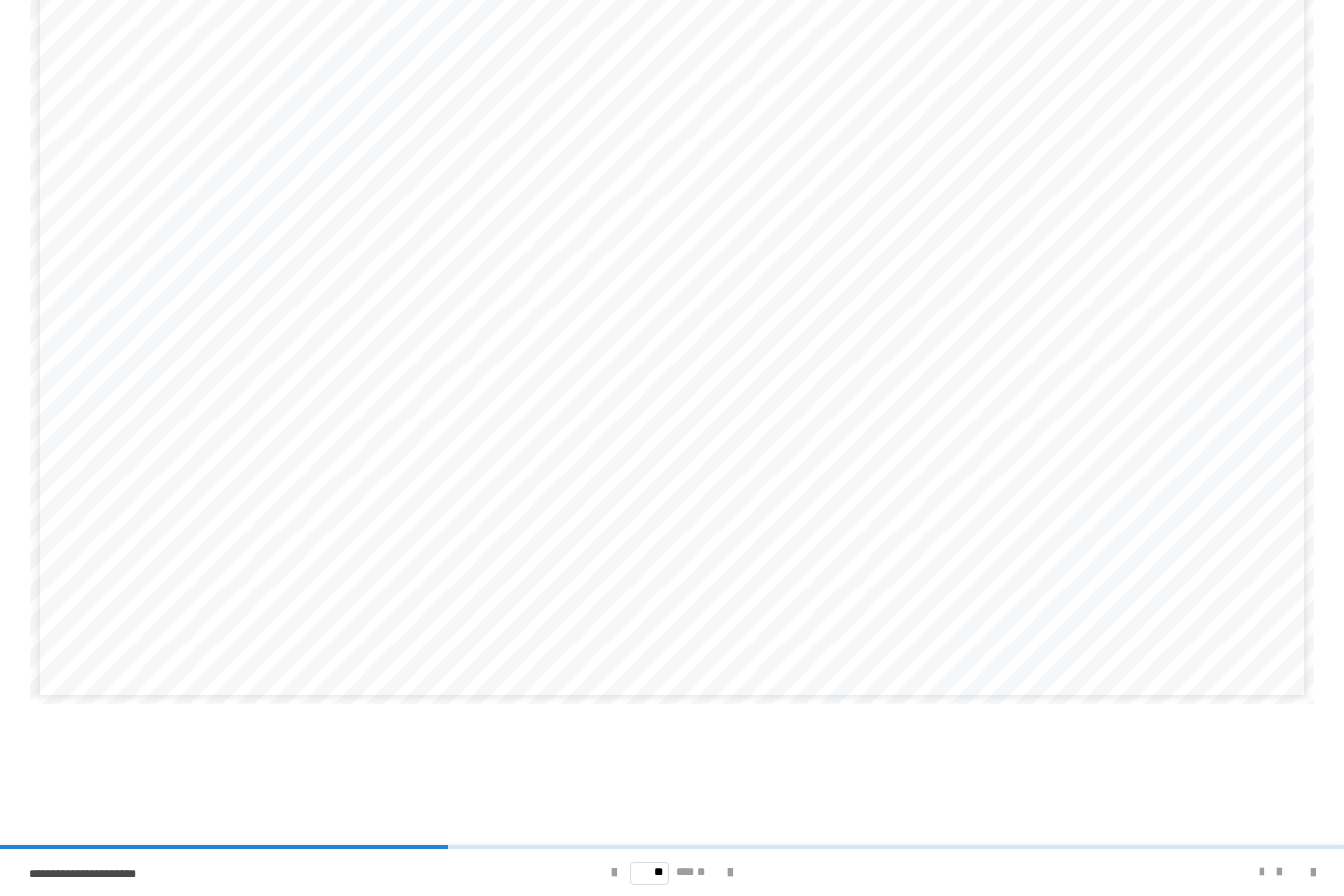scroll, scrollTop: 103, scrollLeft: 0, axis: vertical 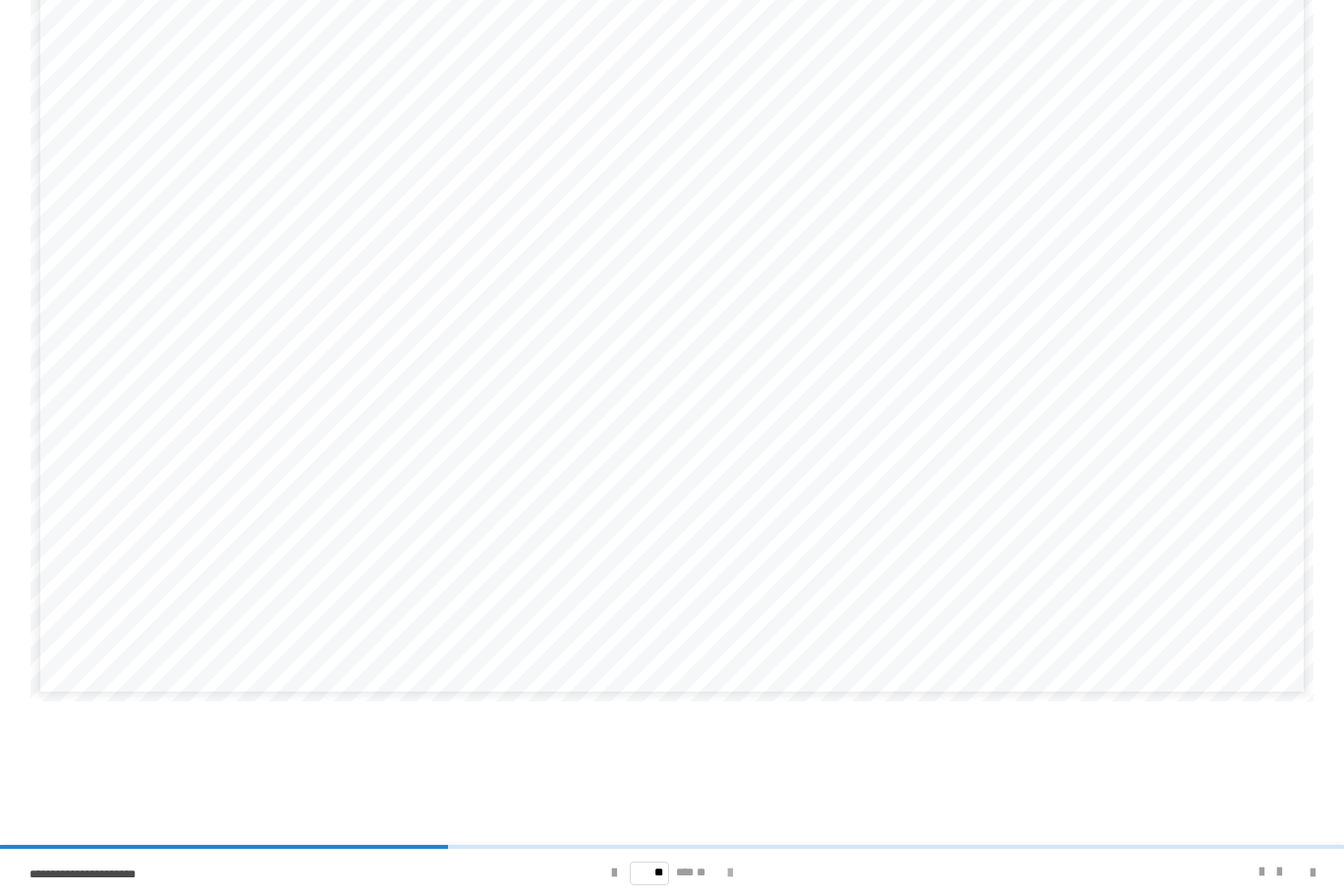 click at bounding box center [730, 873] 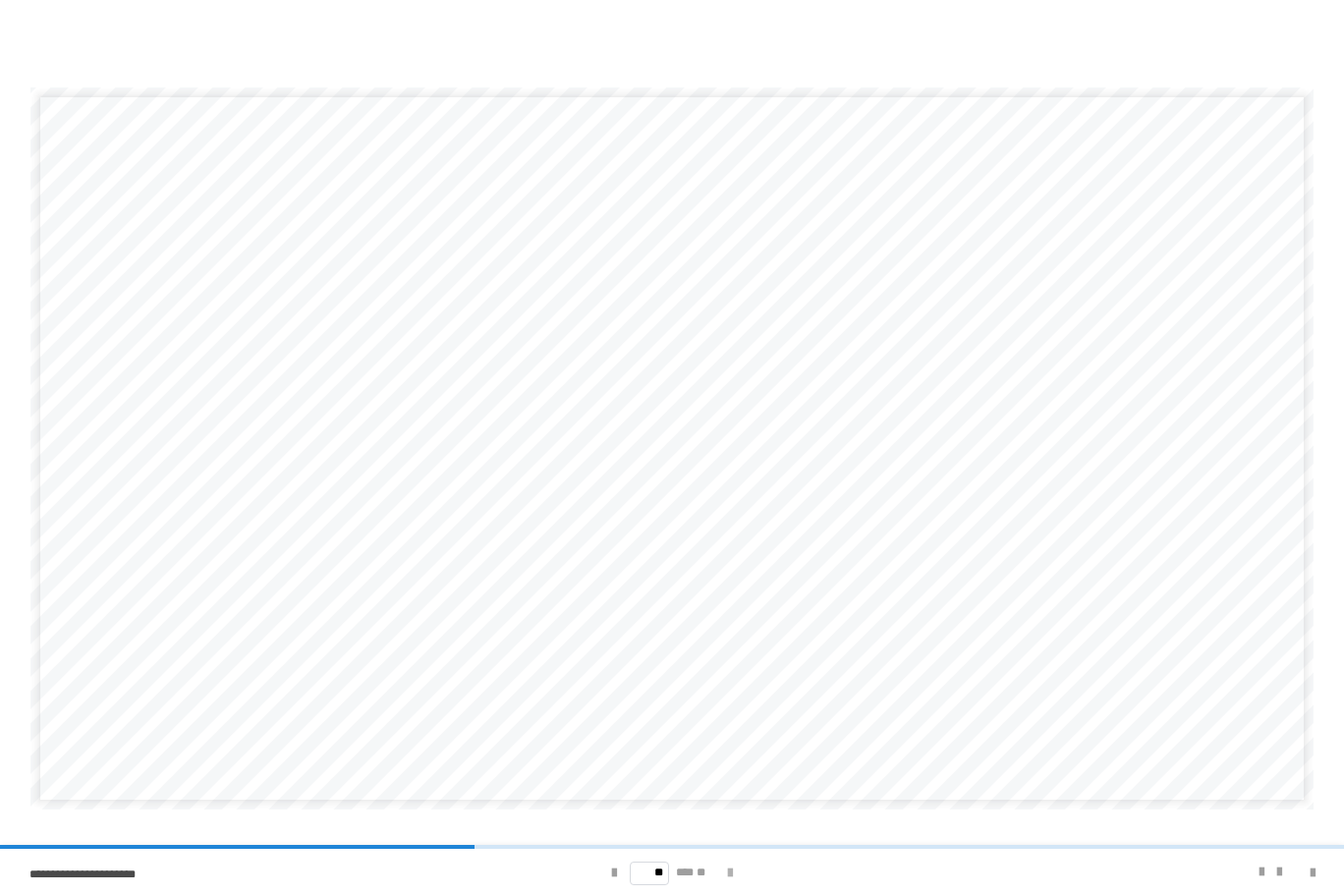 scroll, scrollTop: 0, scrollLeft: 0, axis: both 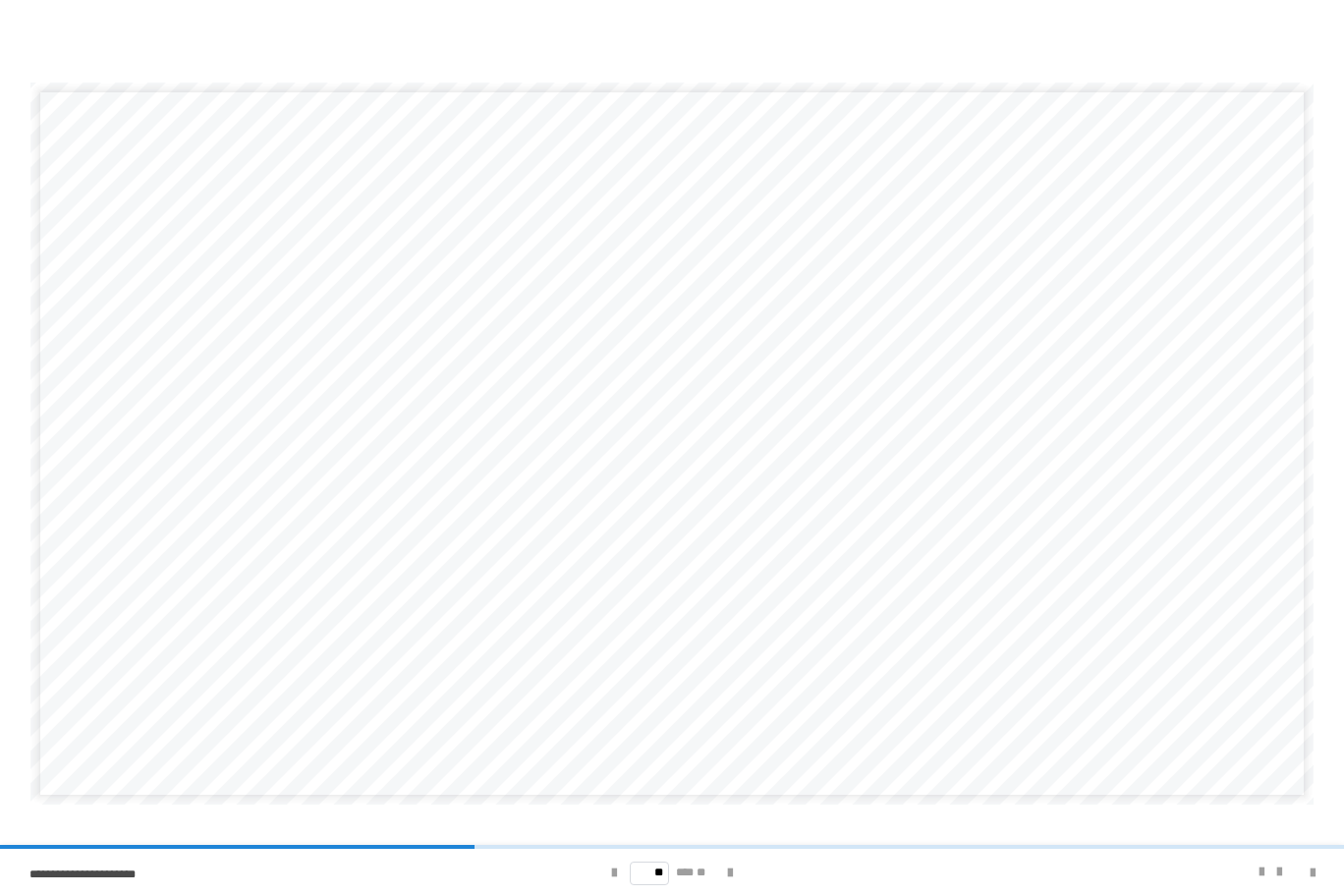click on "** *** **" at bounding box center [672, 872] 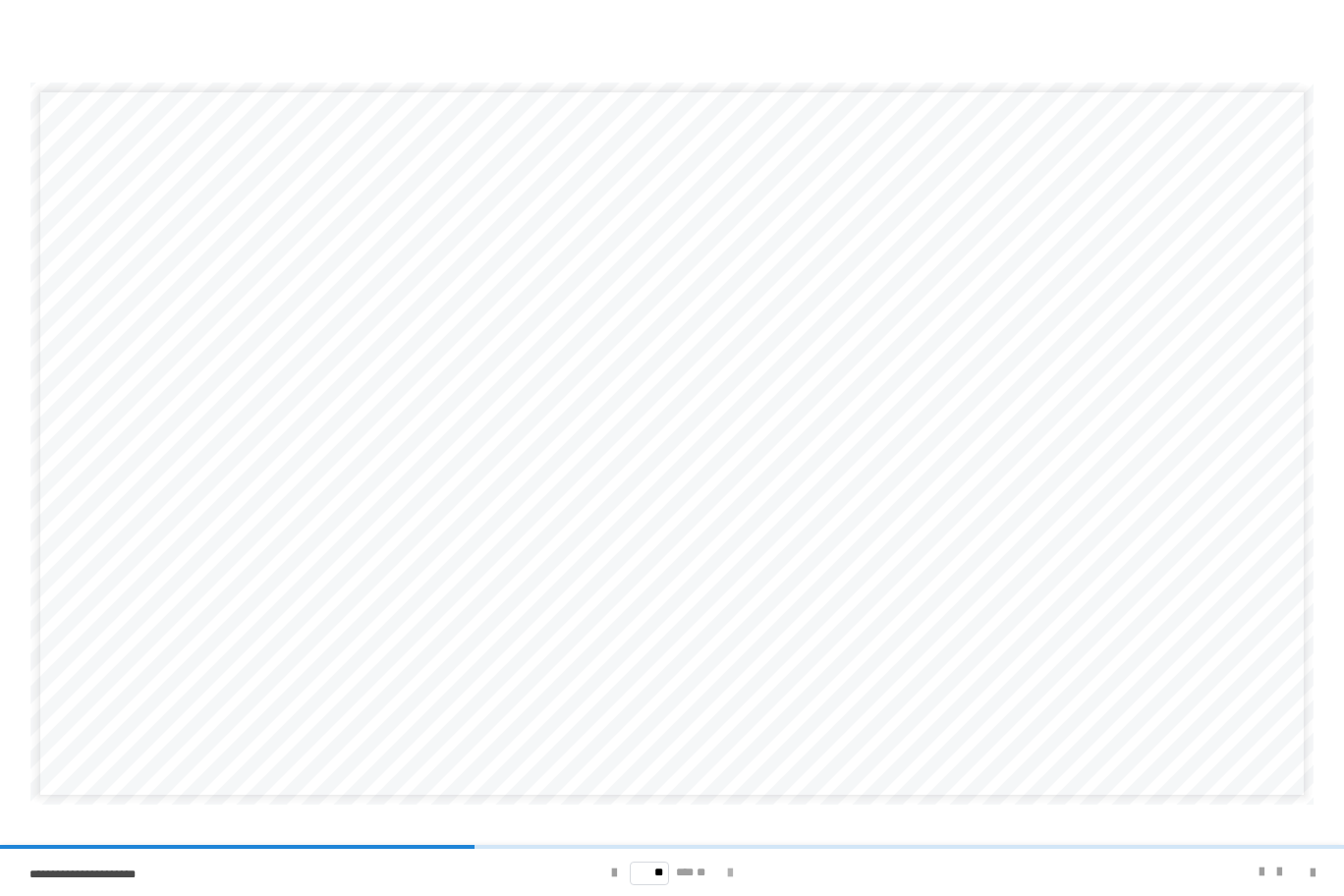 click at bounding box center [730, 873] 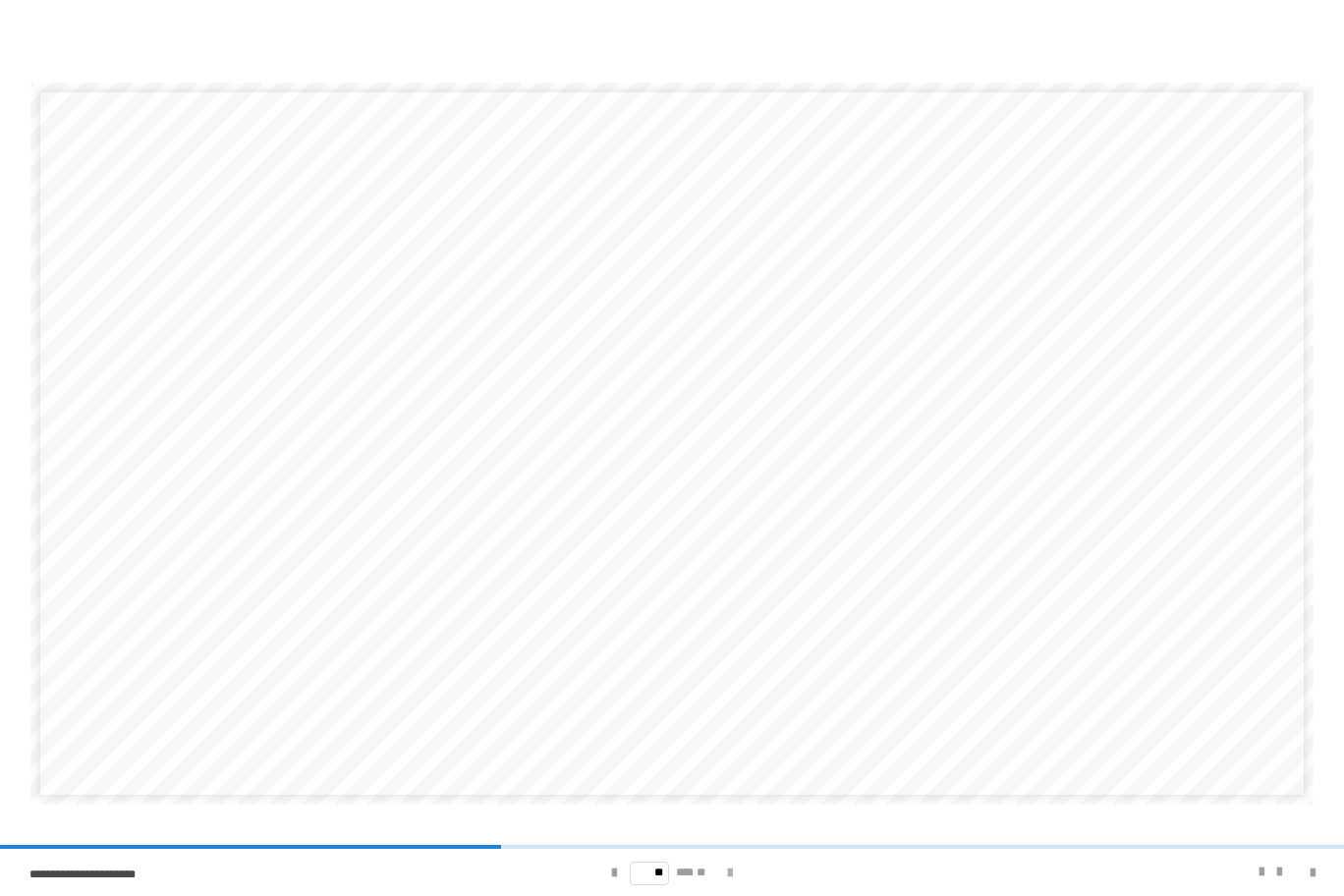 click at bounding box center [730, 873] 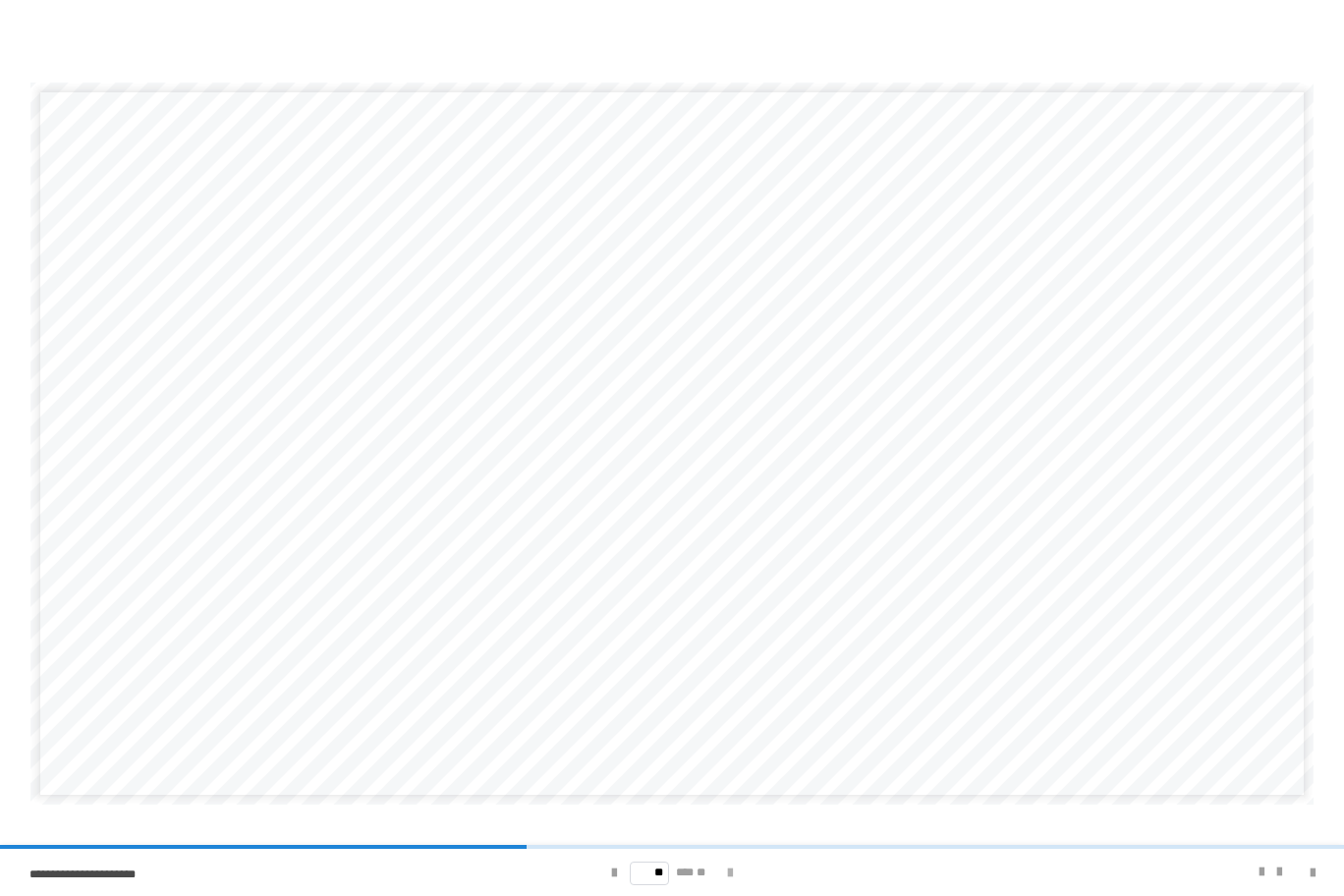 scroll, scrollTop: 8, scrollLeft: 0, axis: vertical 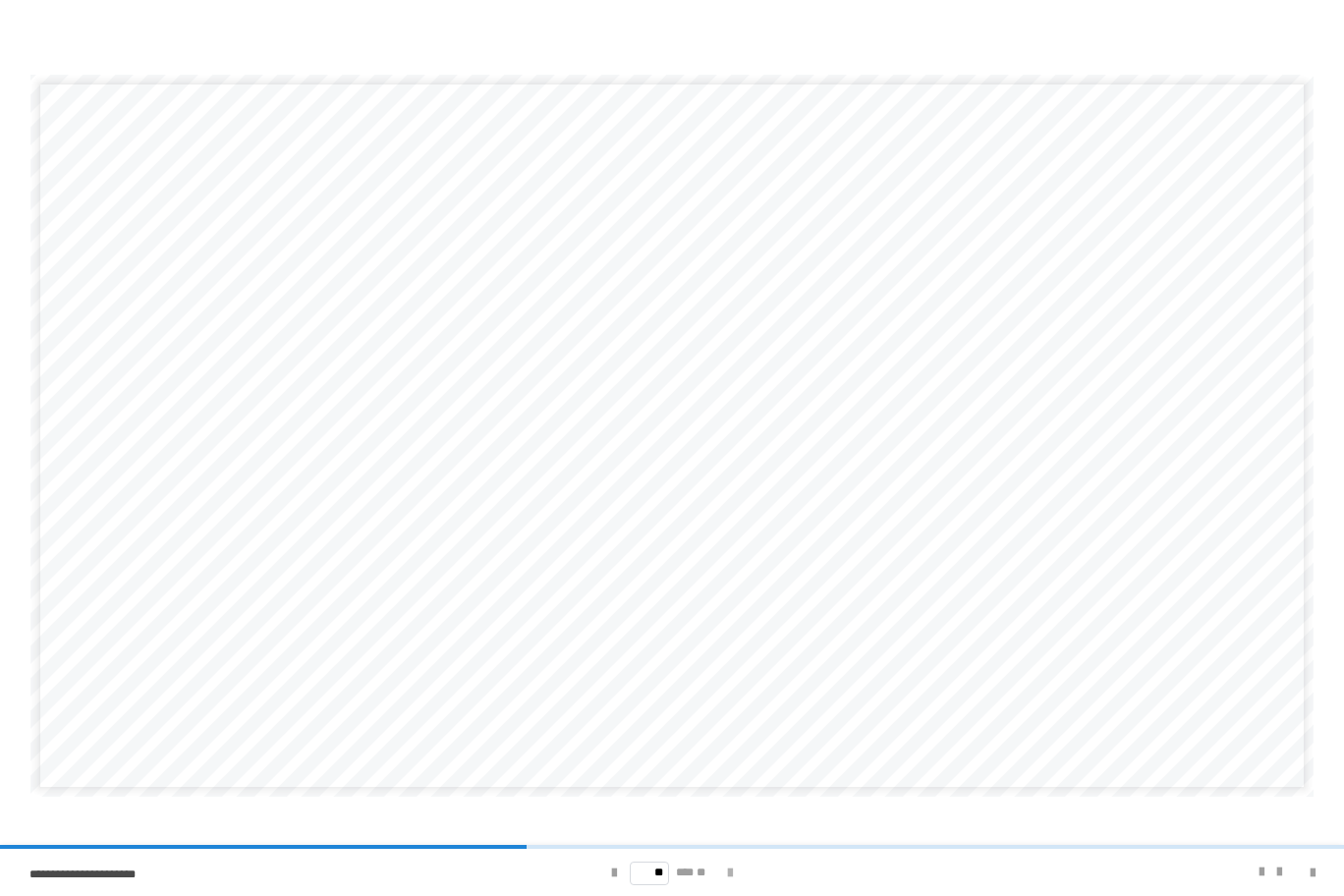 click at bounding box center [730, 873] 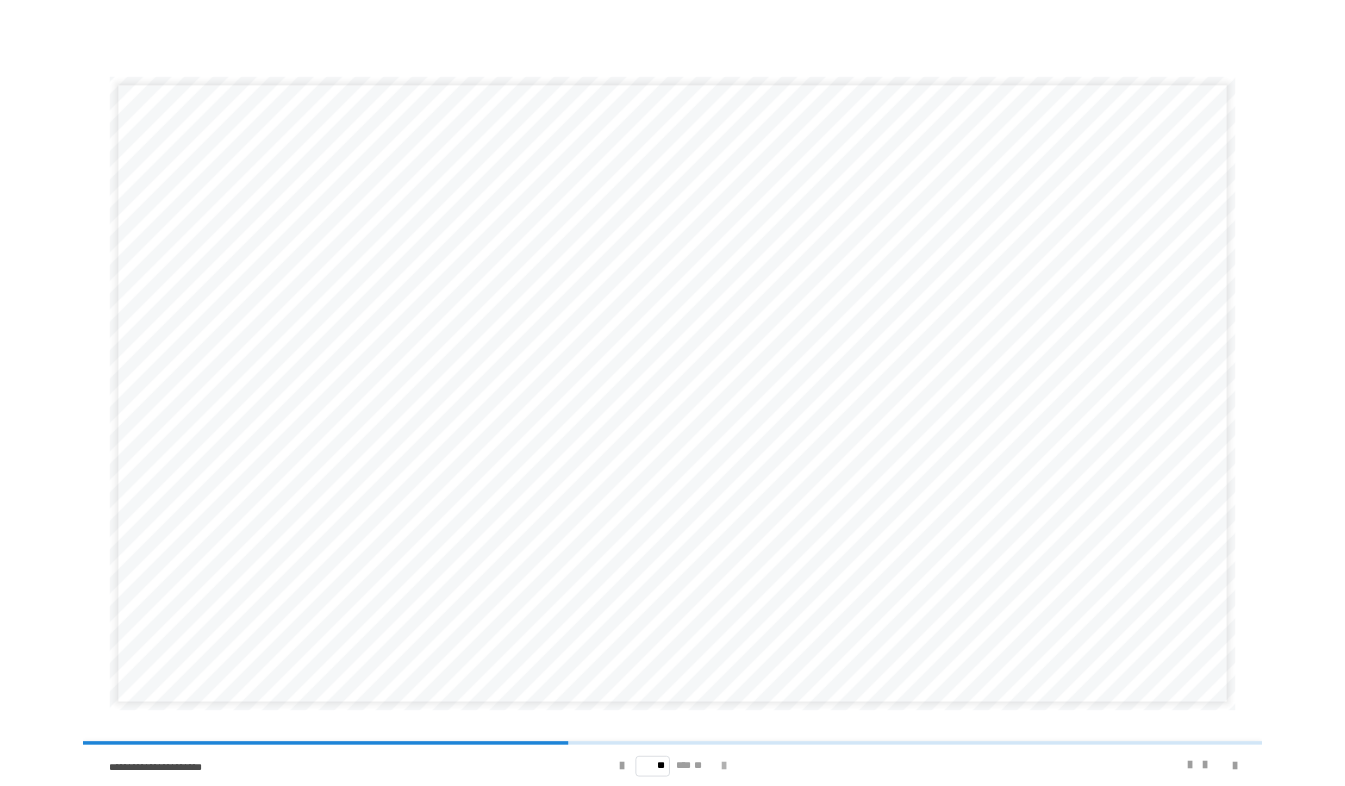 scroll, scrollTop: 0, scrollLeft: 0, axis: both 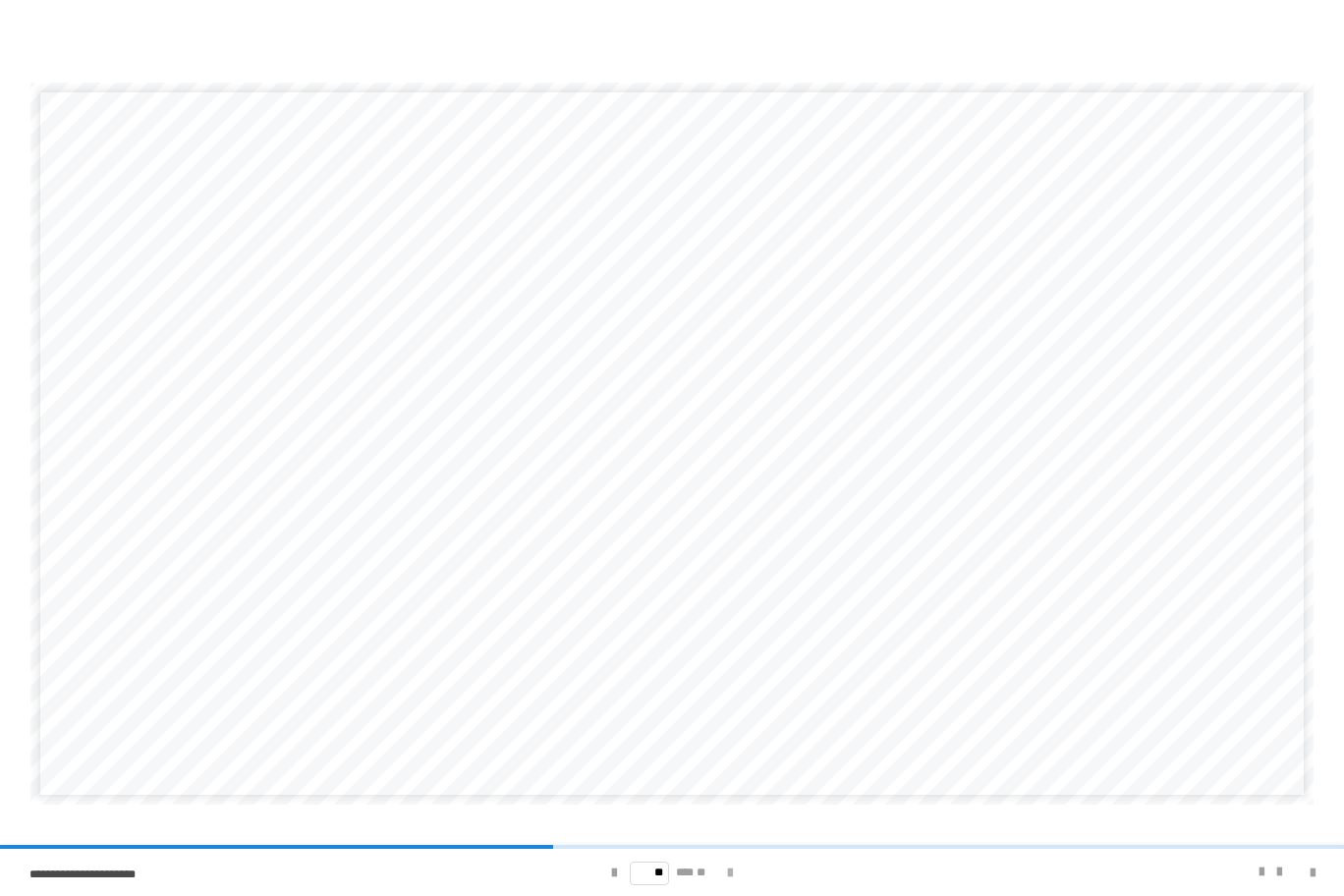 click at bounding box center (730, 873) 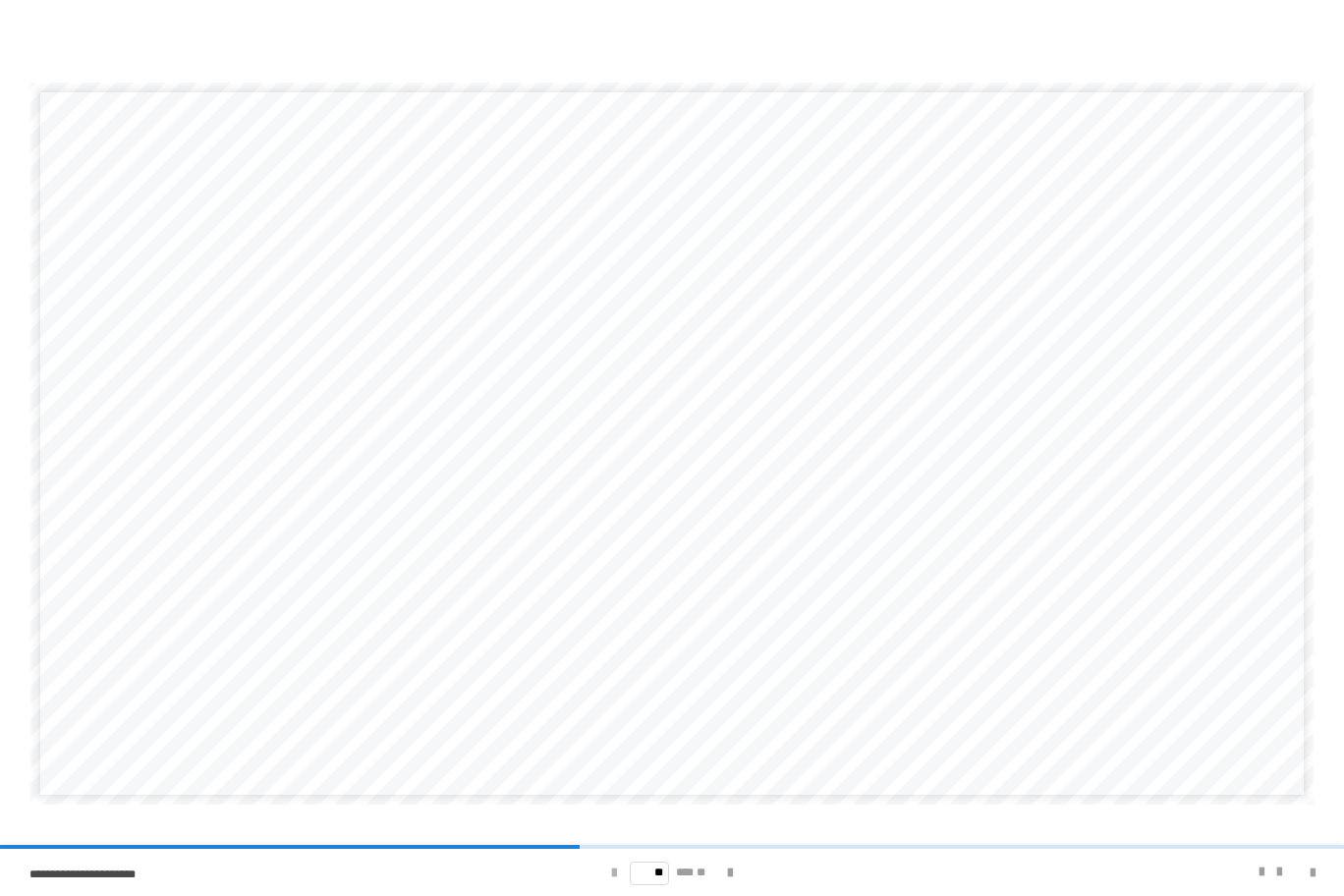 click at bounding box center (614, 873) 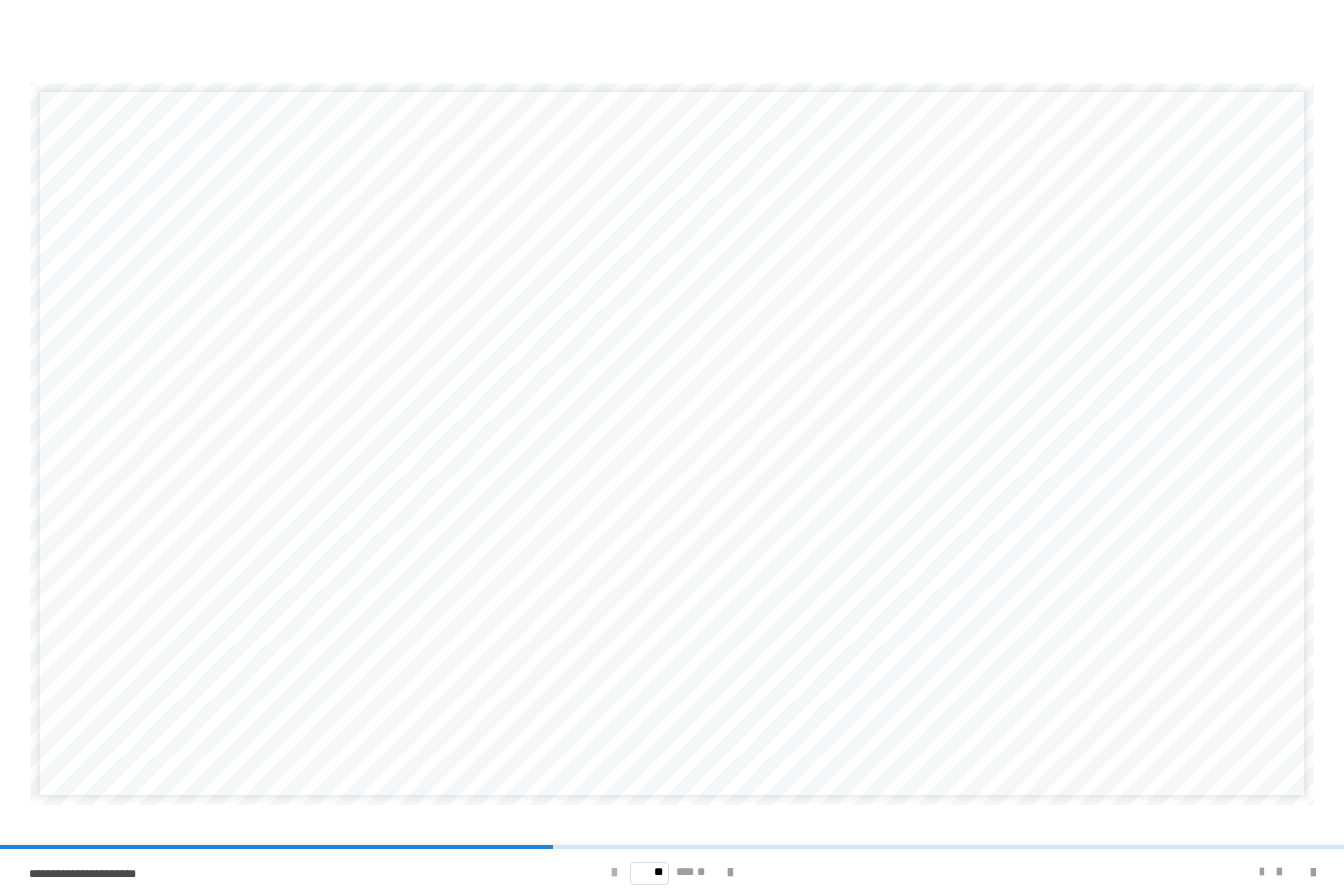 click at bounding box center (614, 873) 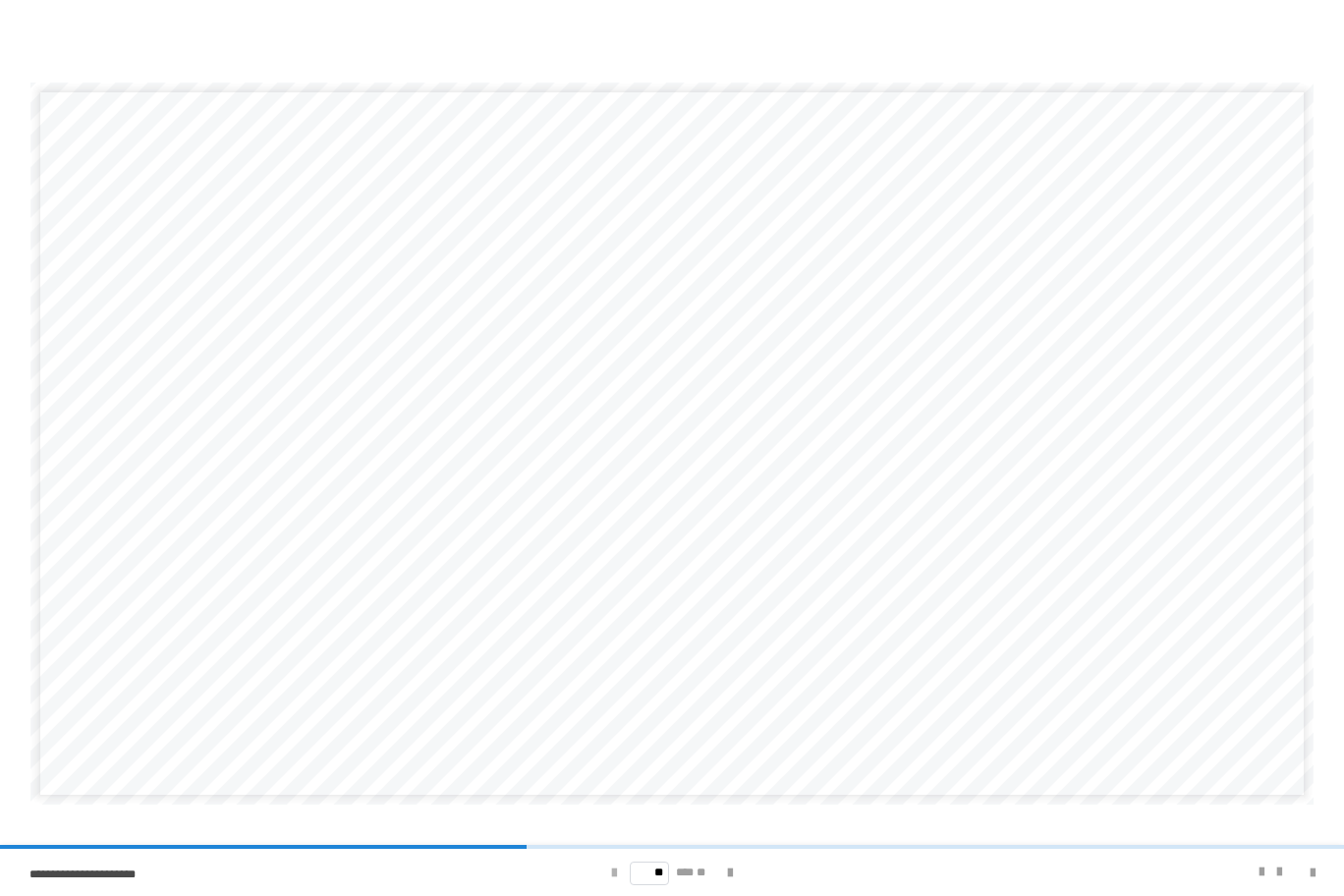 click at bounding box center (614, 873) 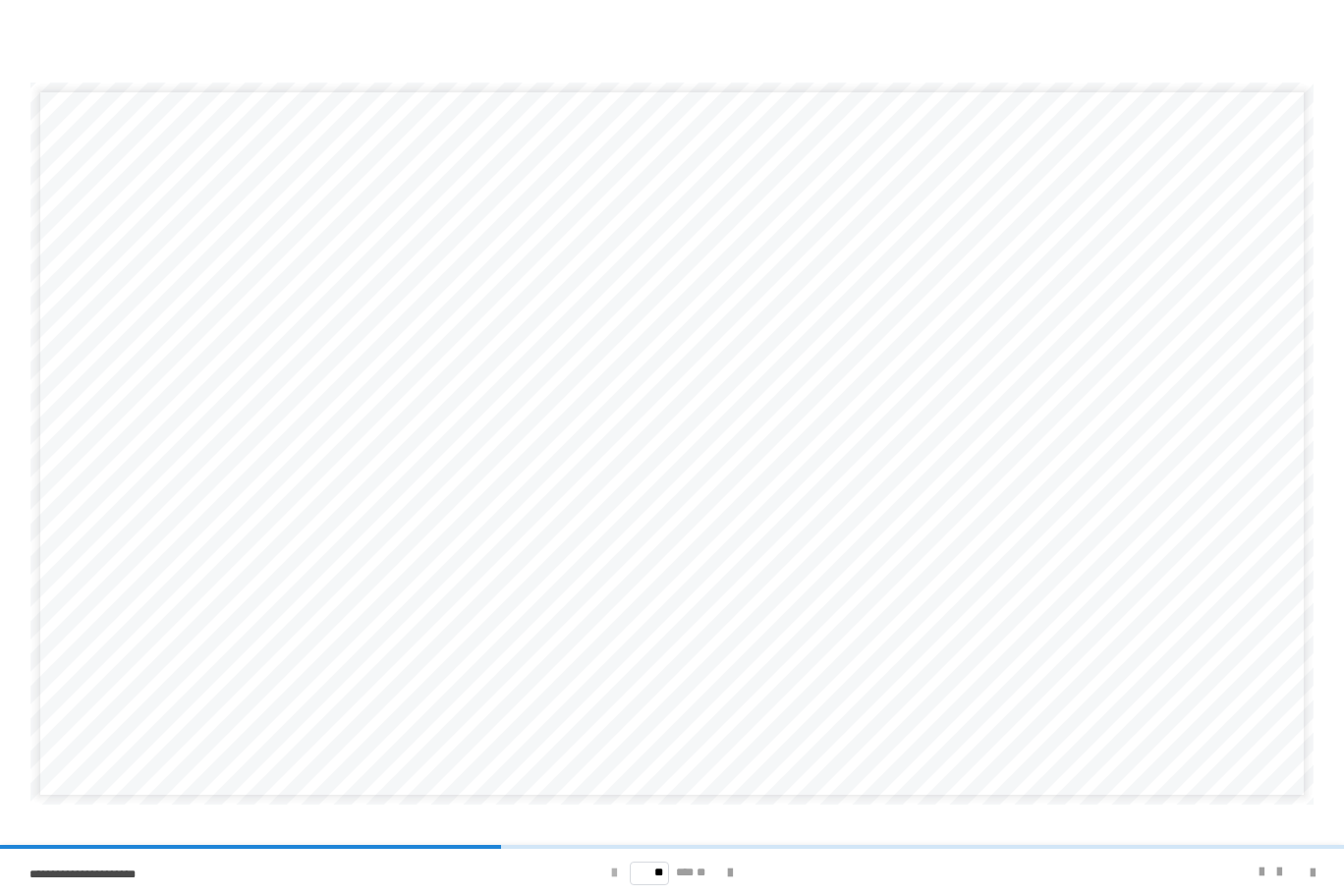 click at bounding box center (614, 873) 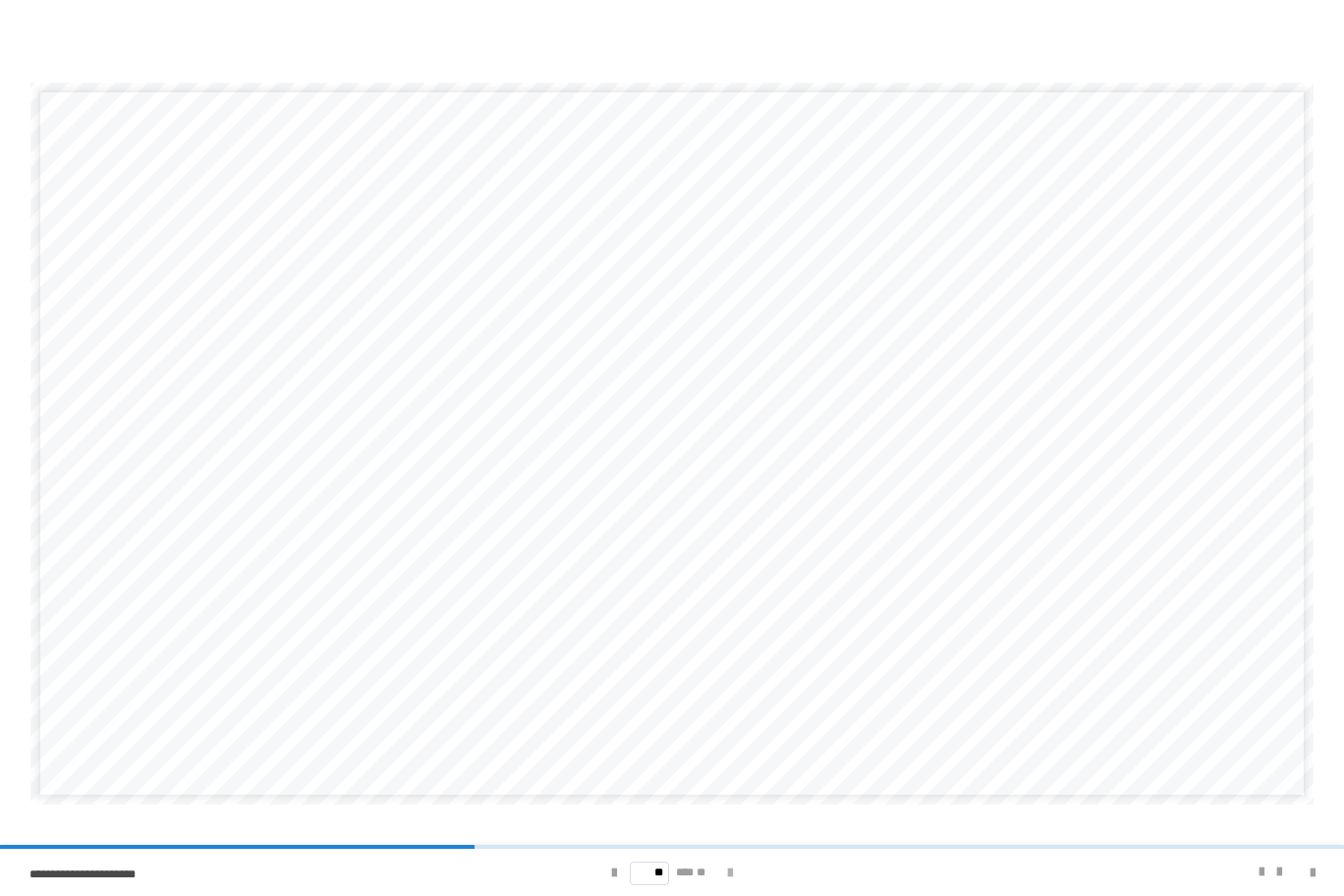 click at bounding box center [730, 873] 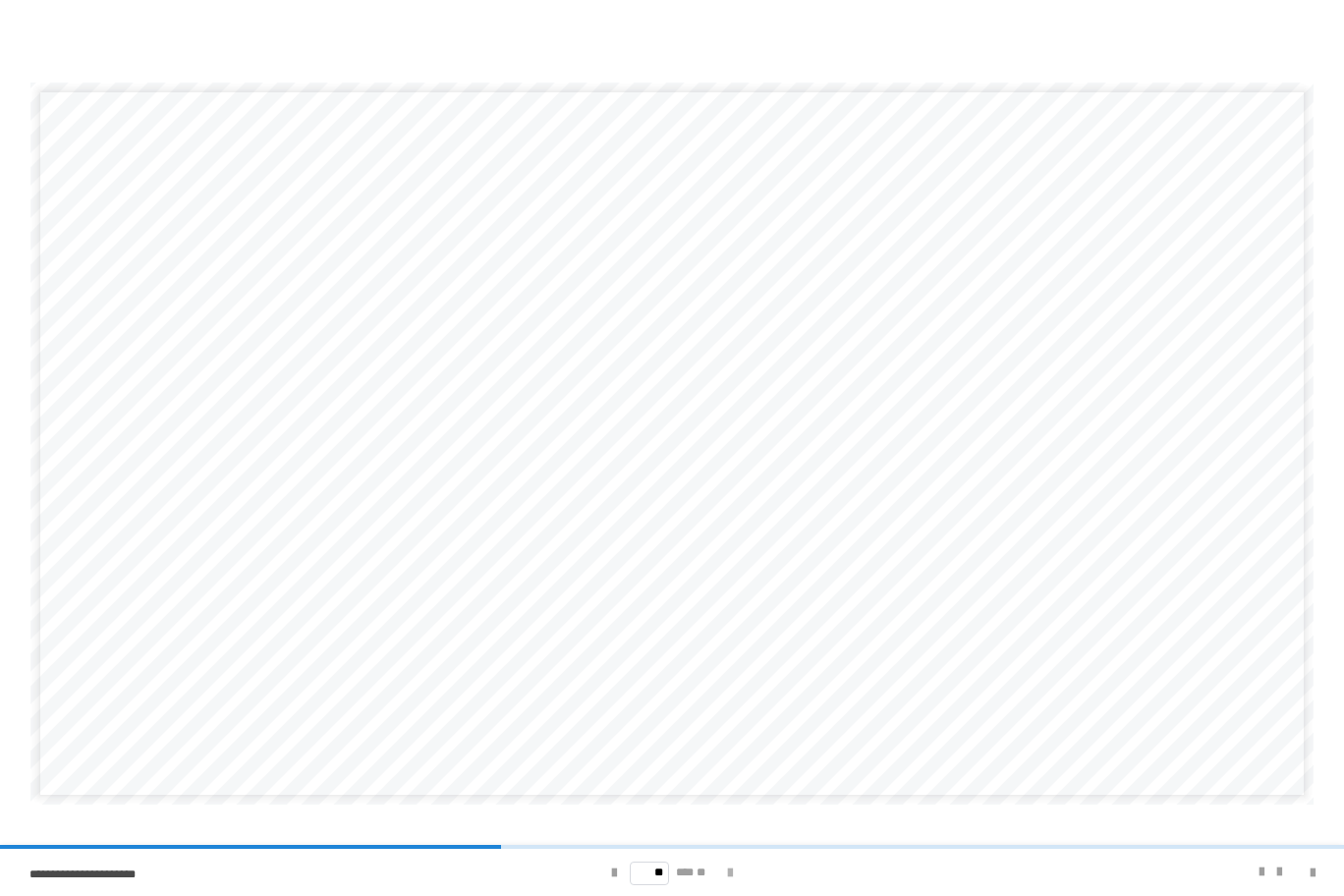 click at bounding box center [730, 873] 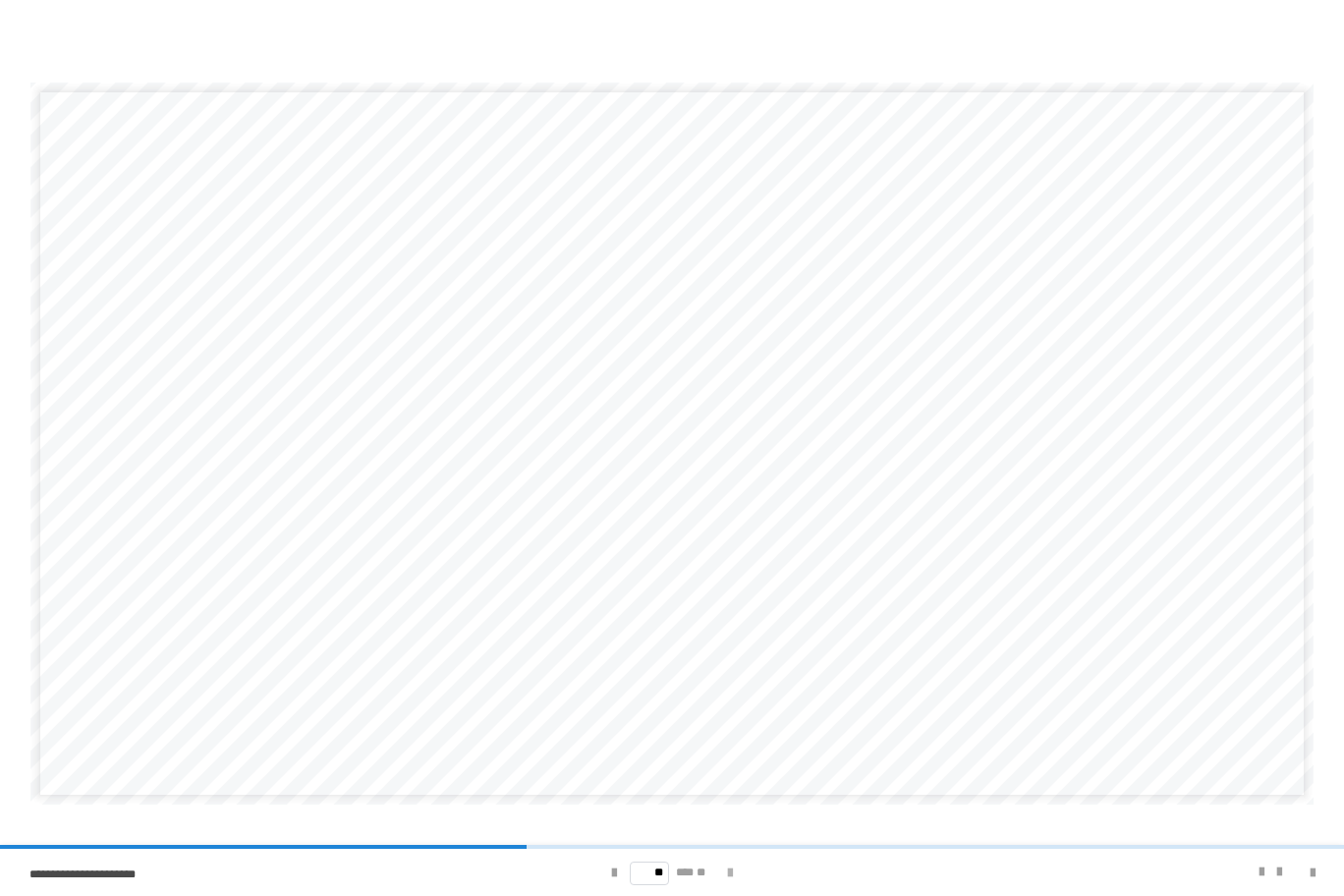 click at bounding box center (730, 873) 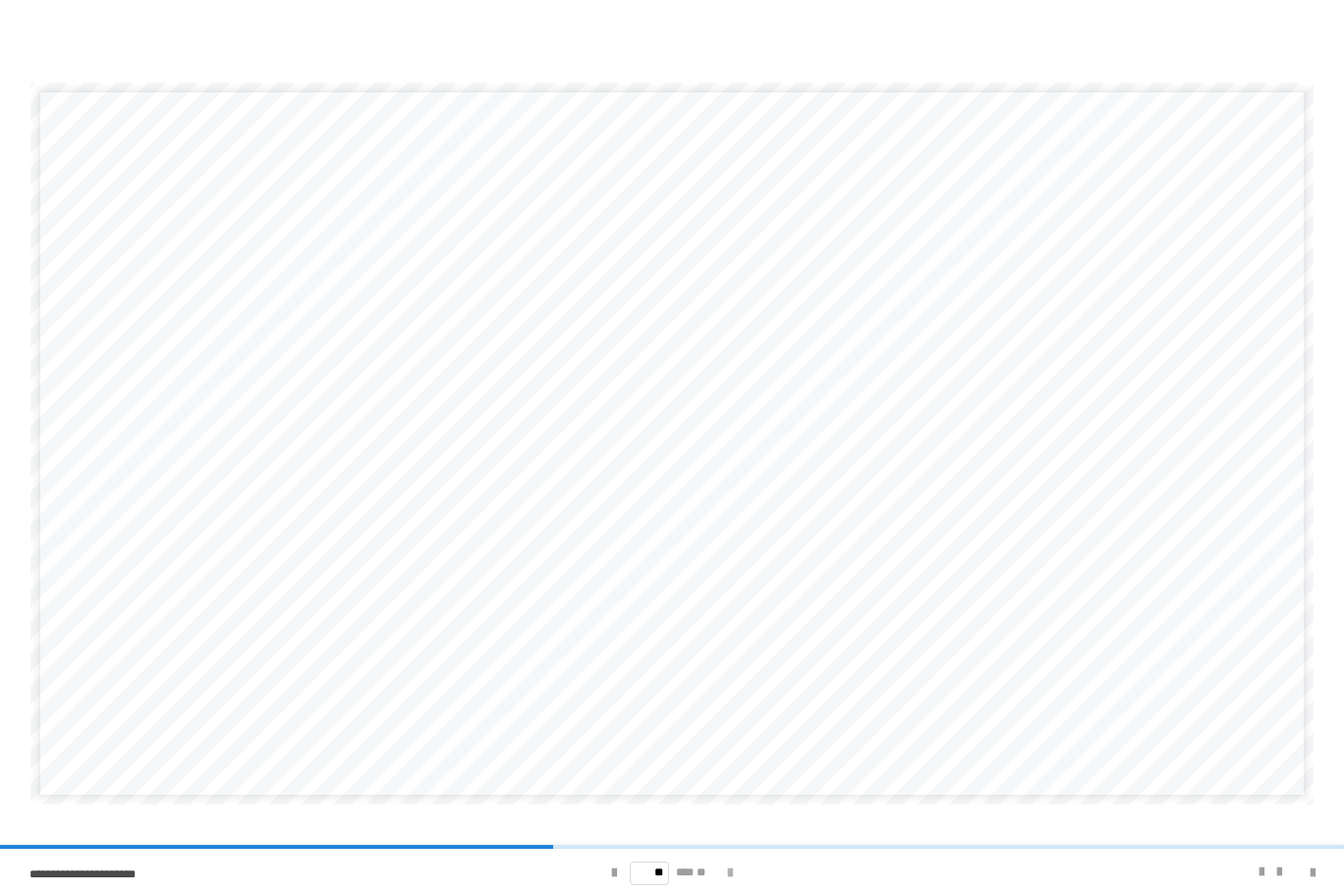 click at bounding box center [730, 873] 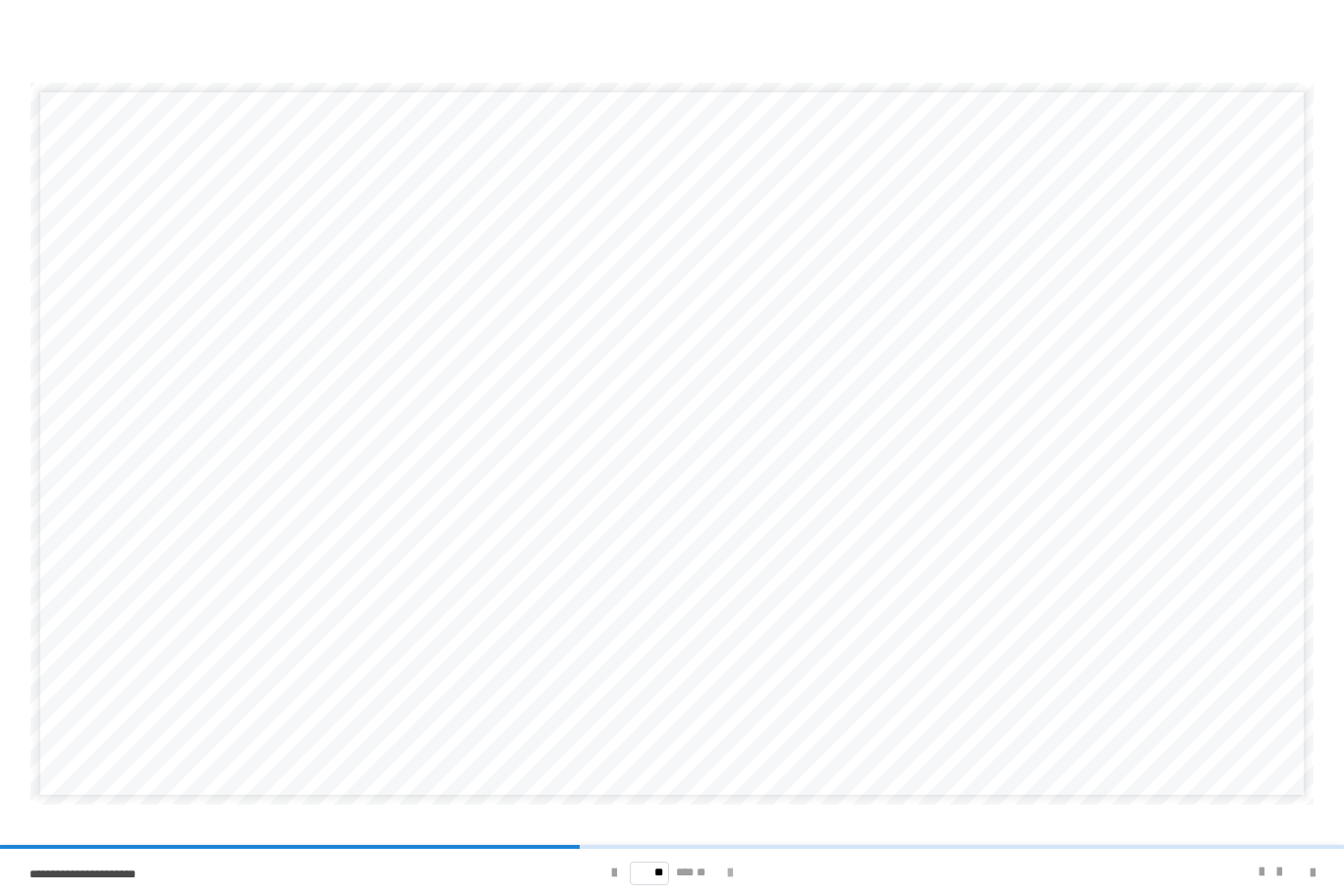 click at bounding box center [730, 873] 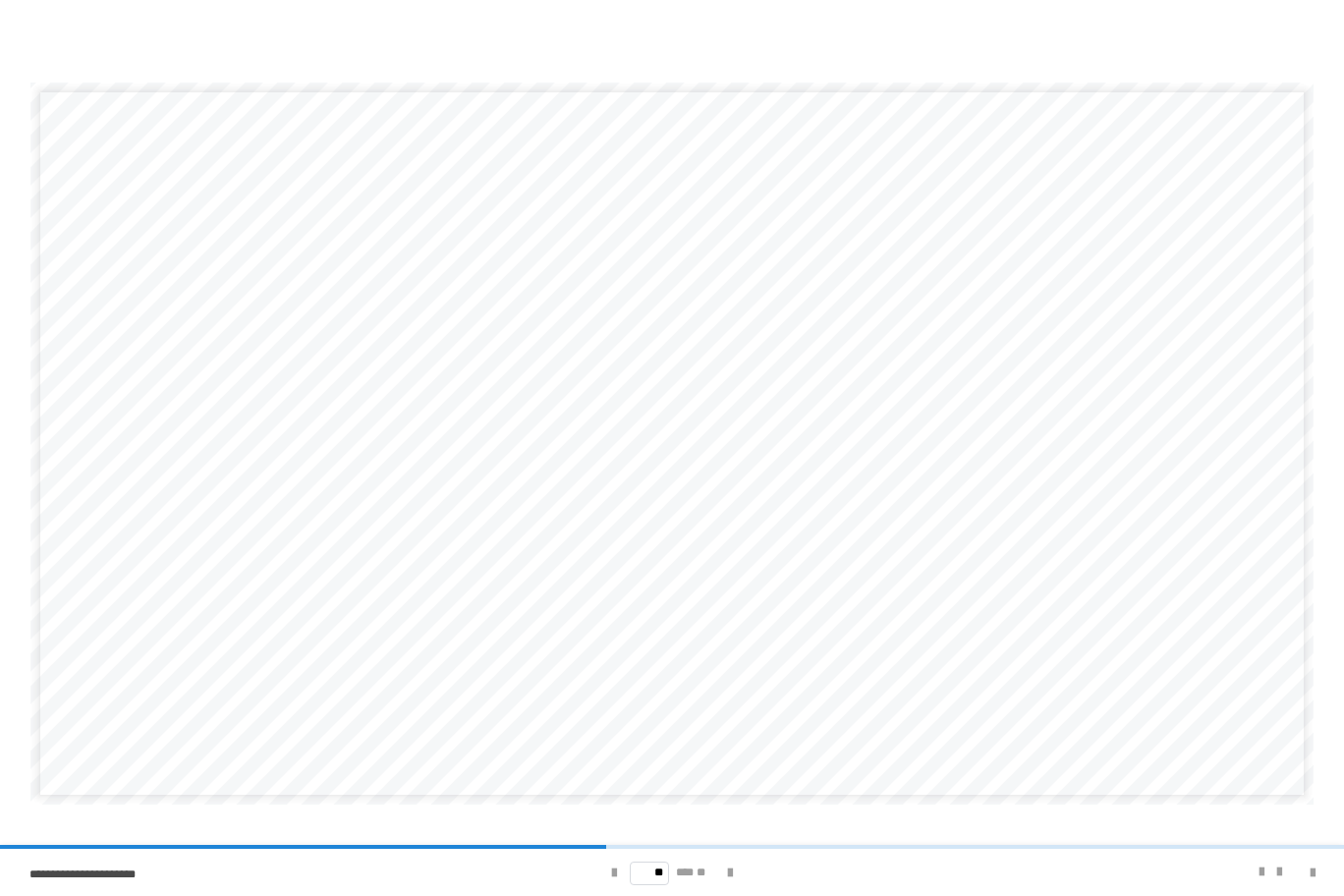 click on "** *** **" at bounding box center [672, 872] 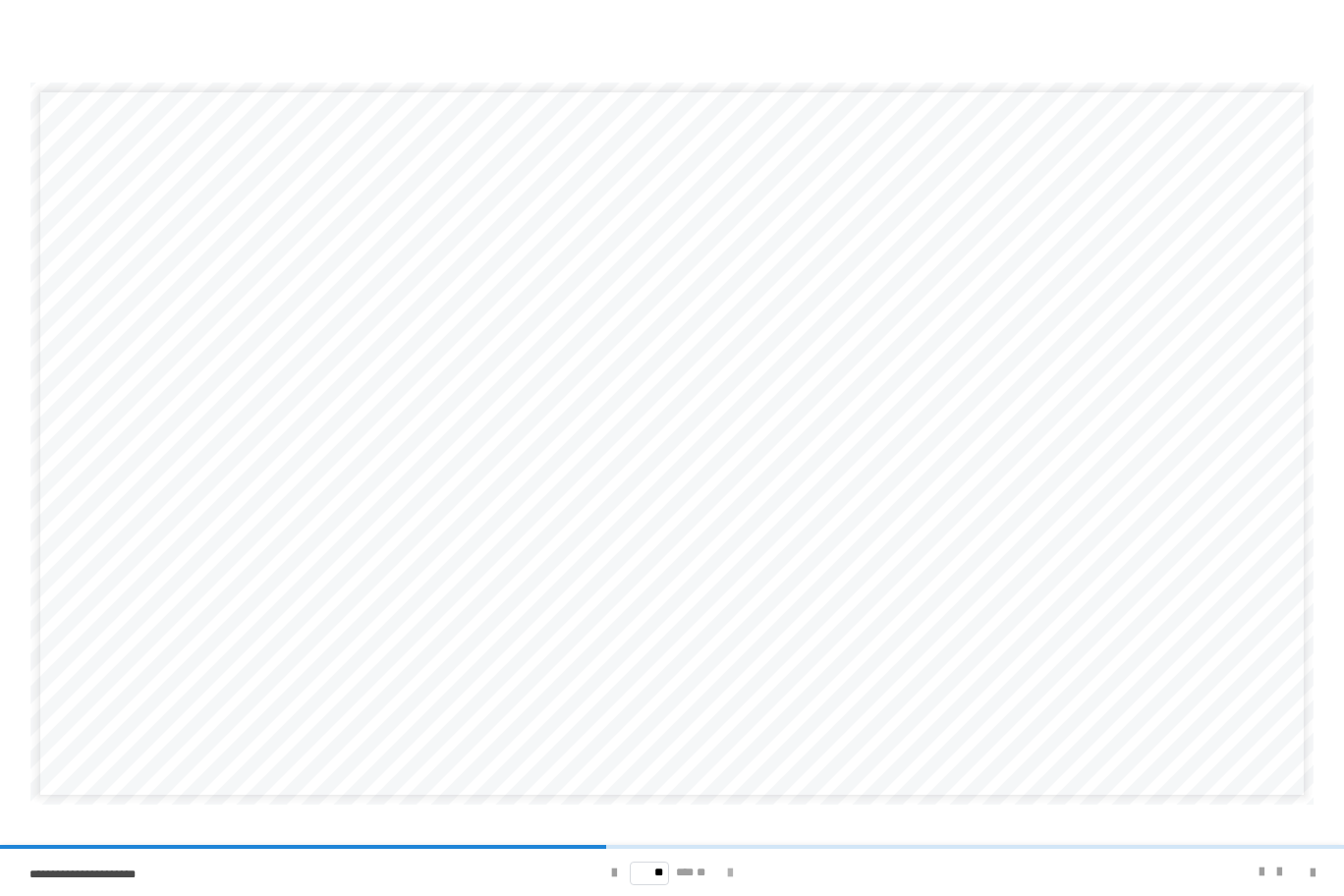click at bounding box center [730, 873] 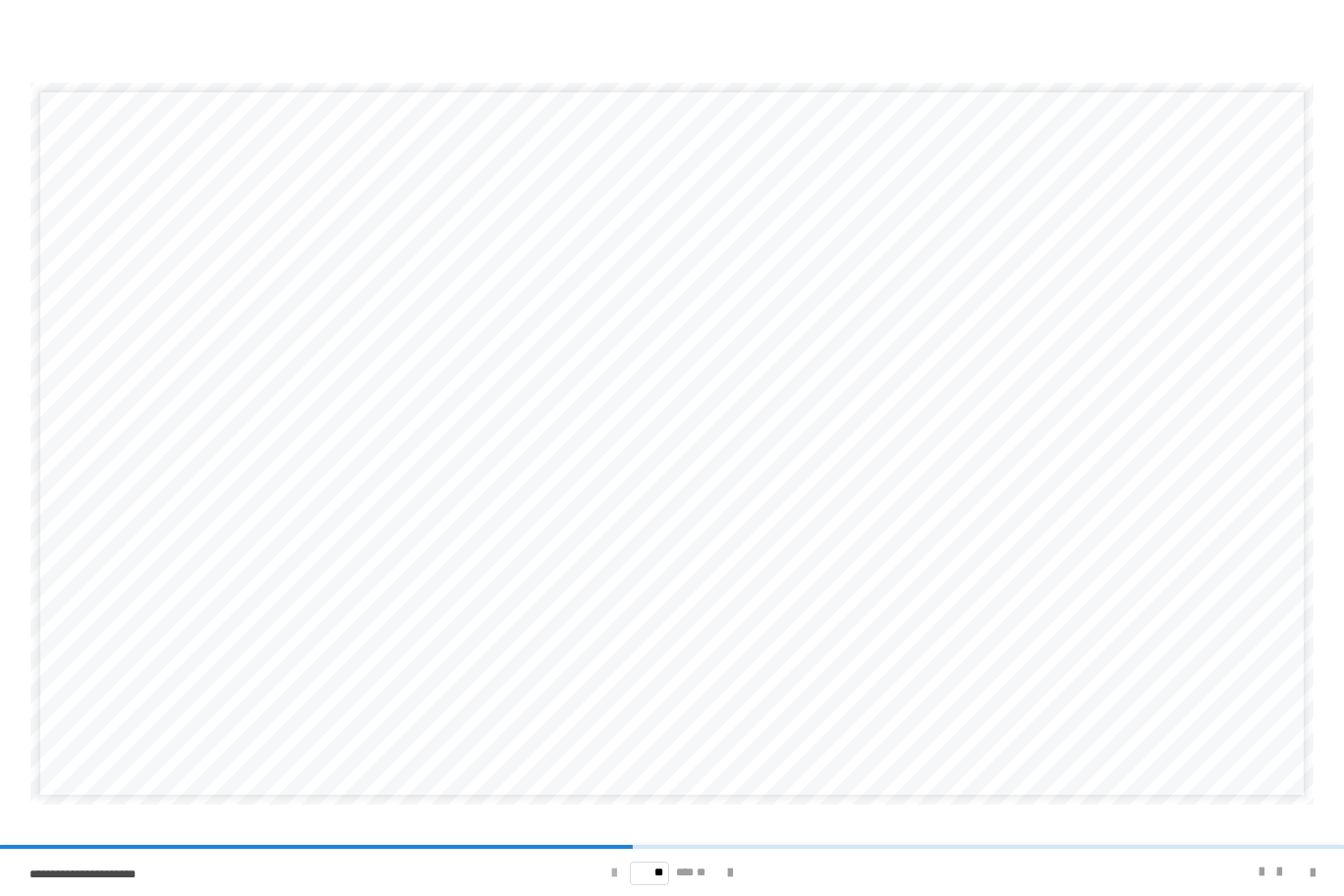 click at bounding box center (614, 873) 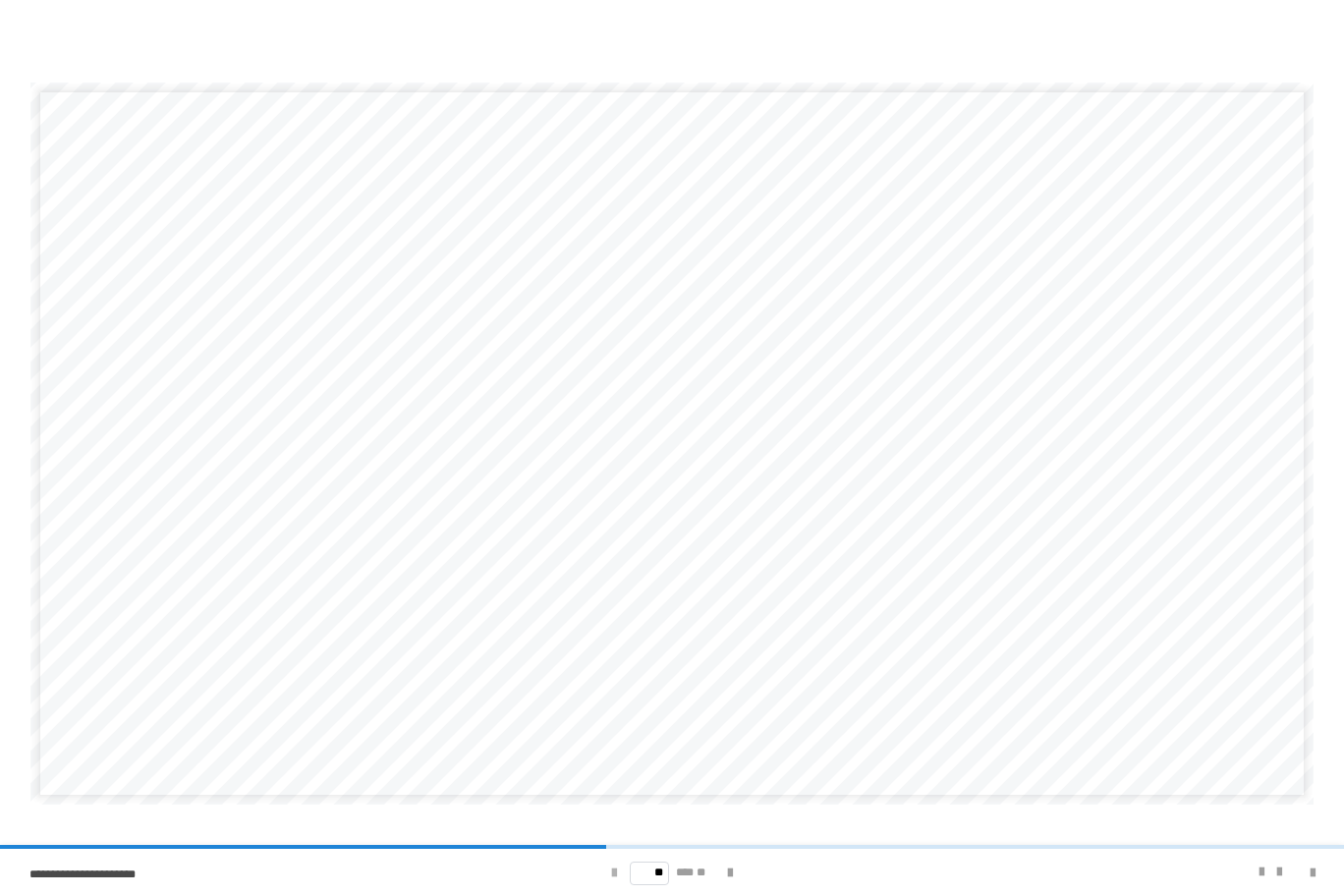click at bounding box center [614, 873] 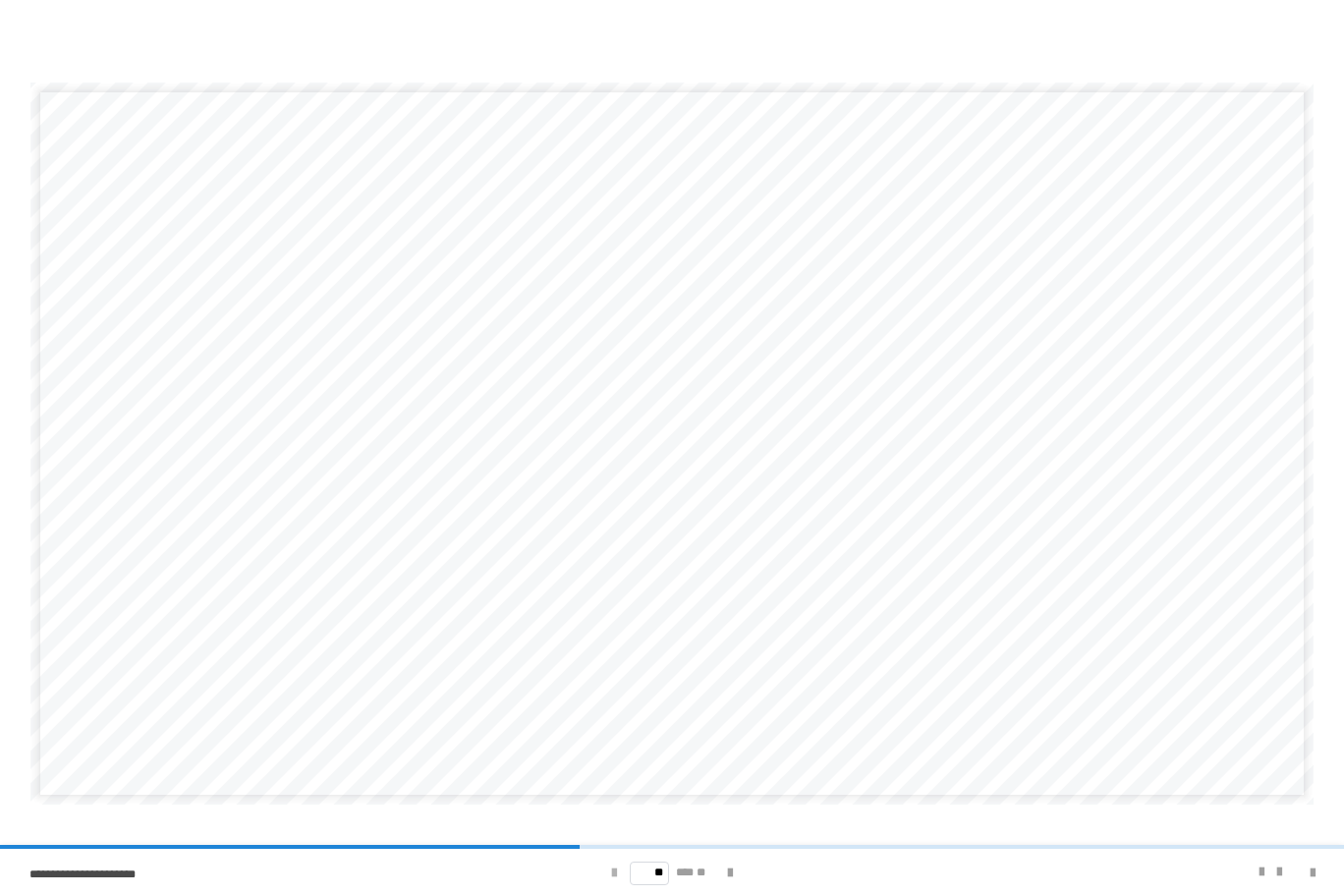 click at bounding box center [614, 873] 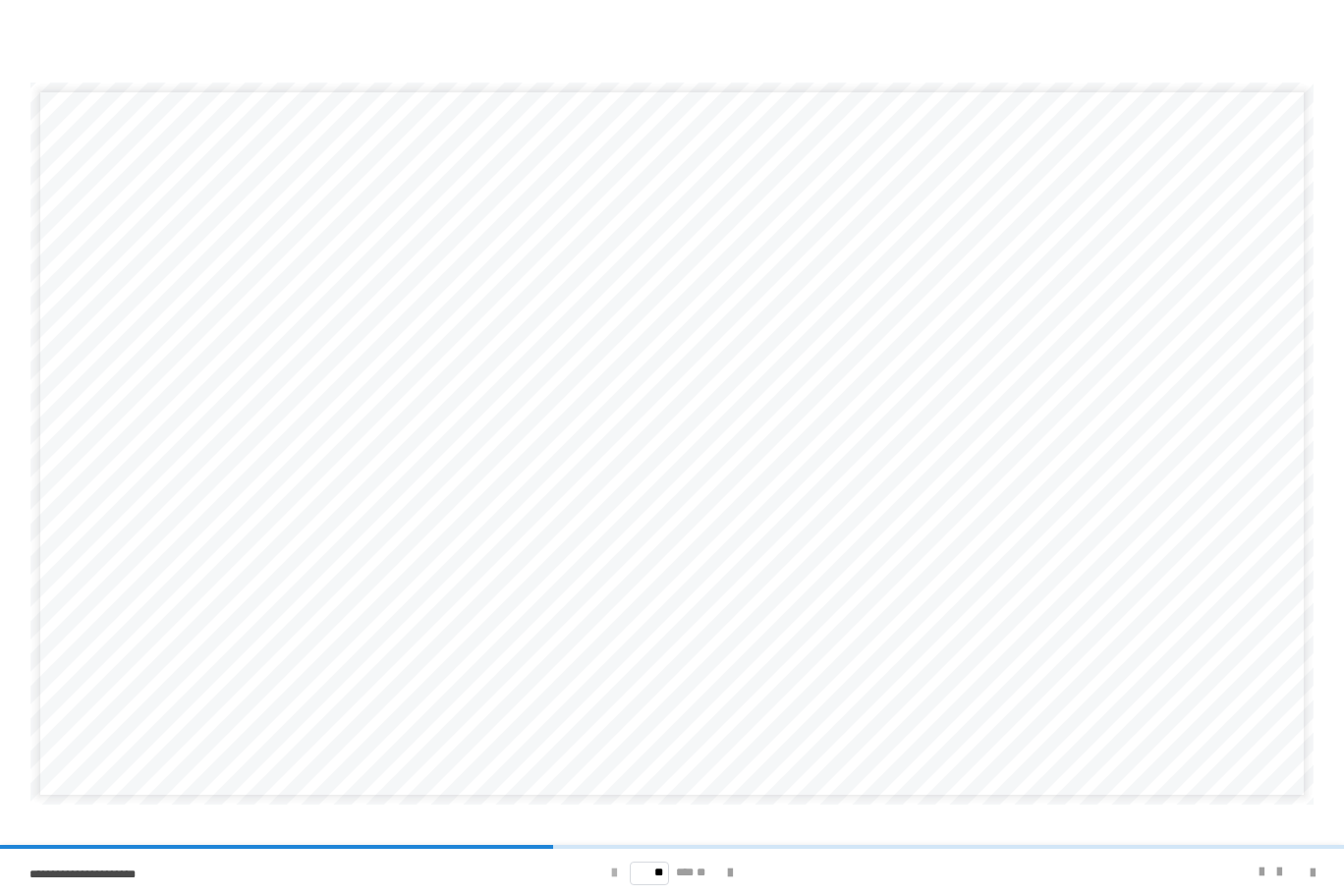 click at bounding box center (614, 873) 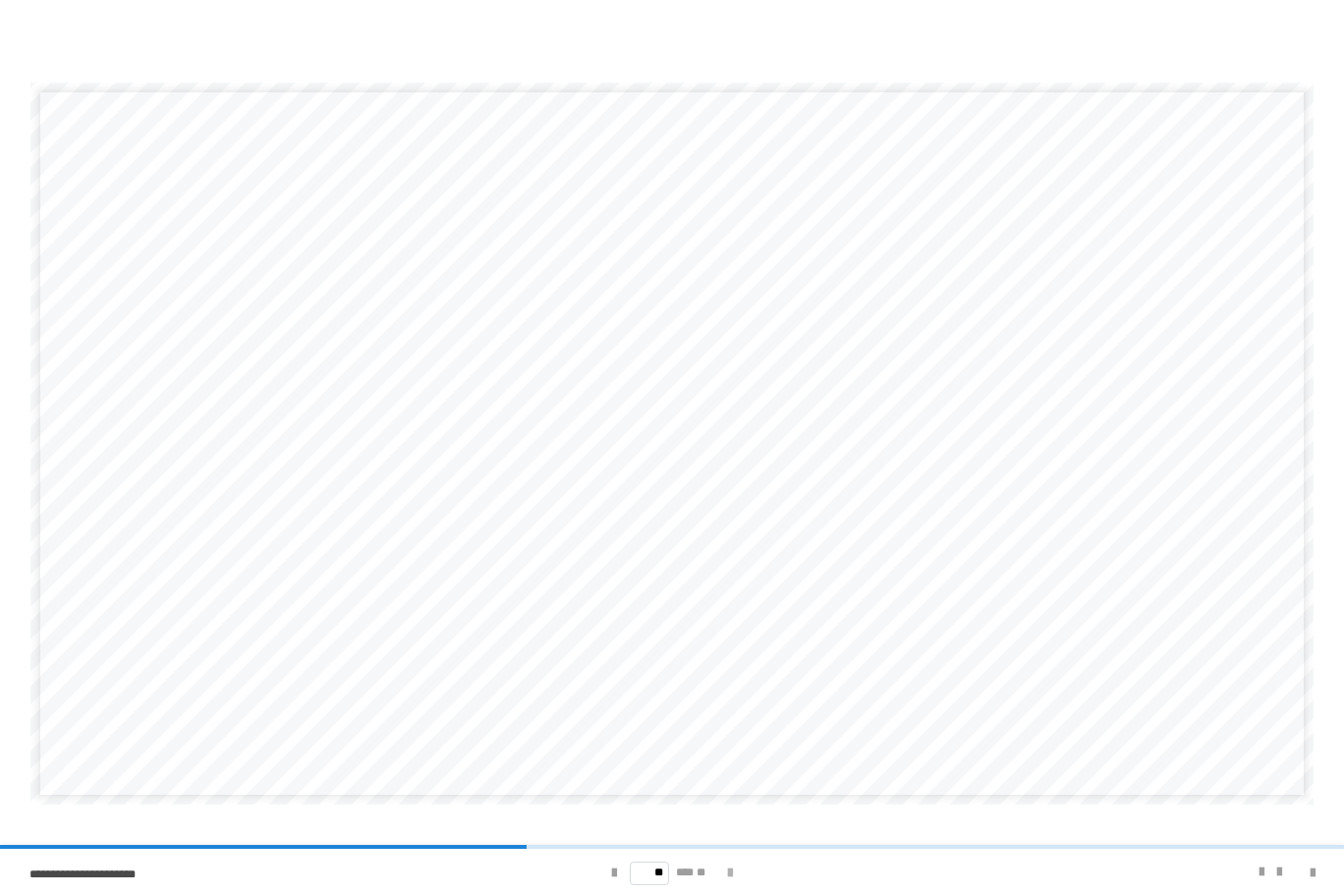 click at bounding box center [730, 873] 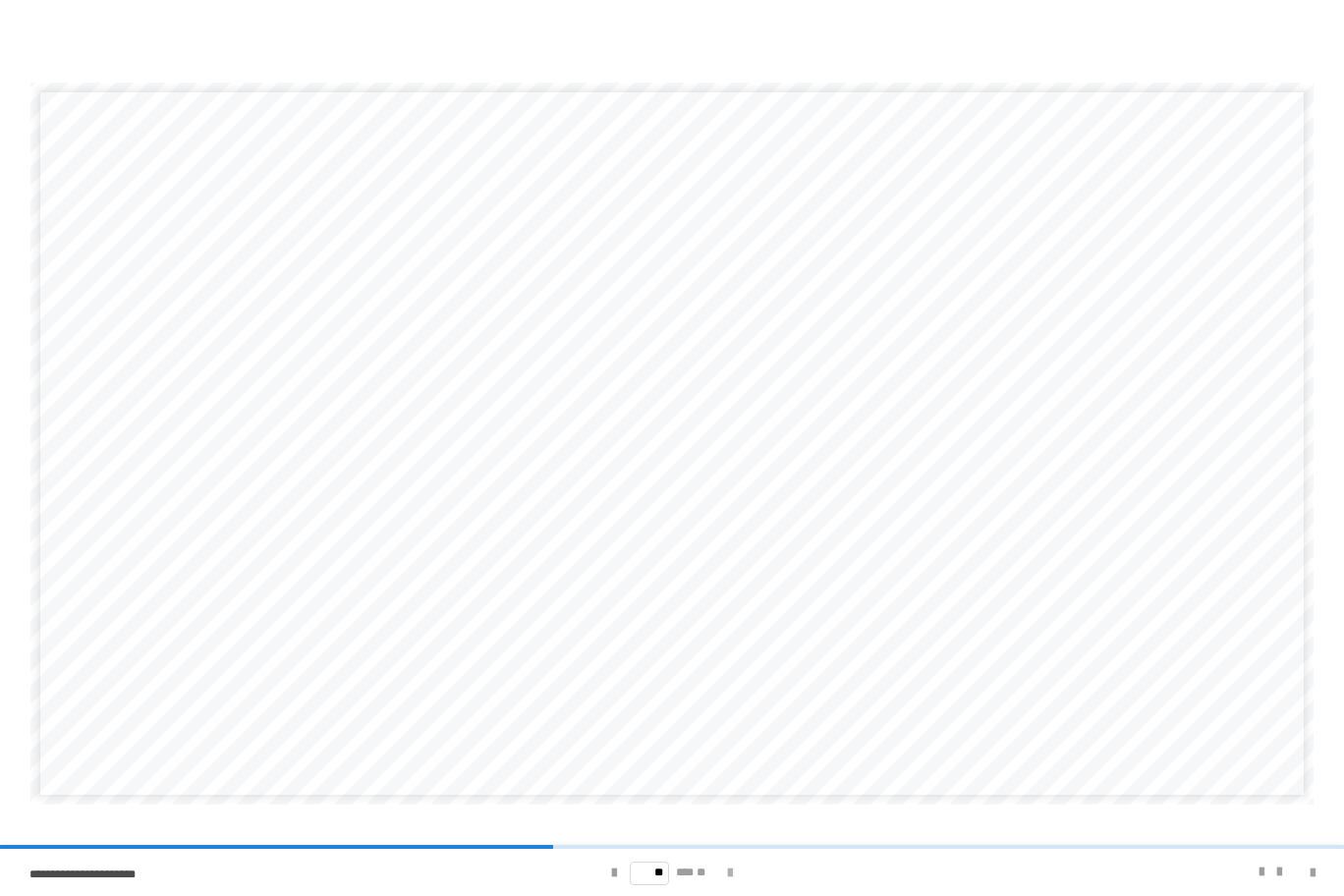 click at bounding box center [730, 873] 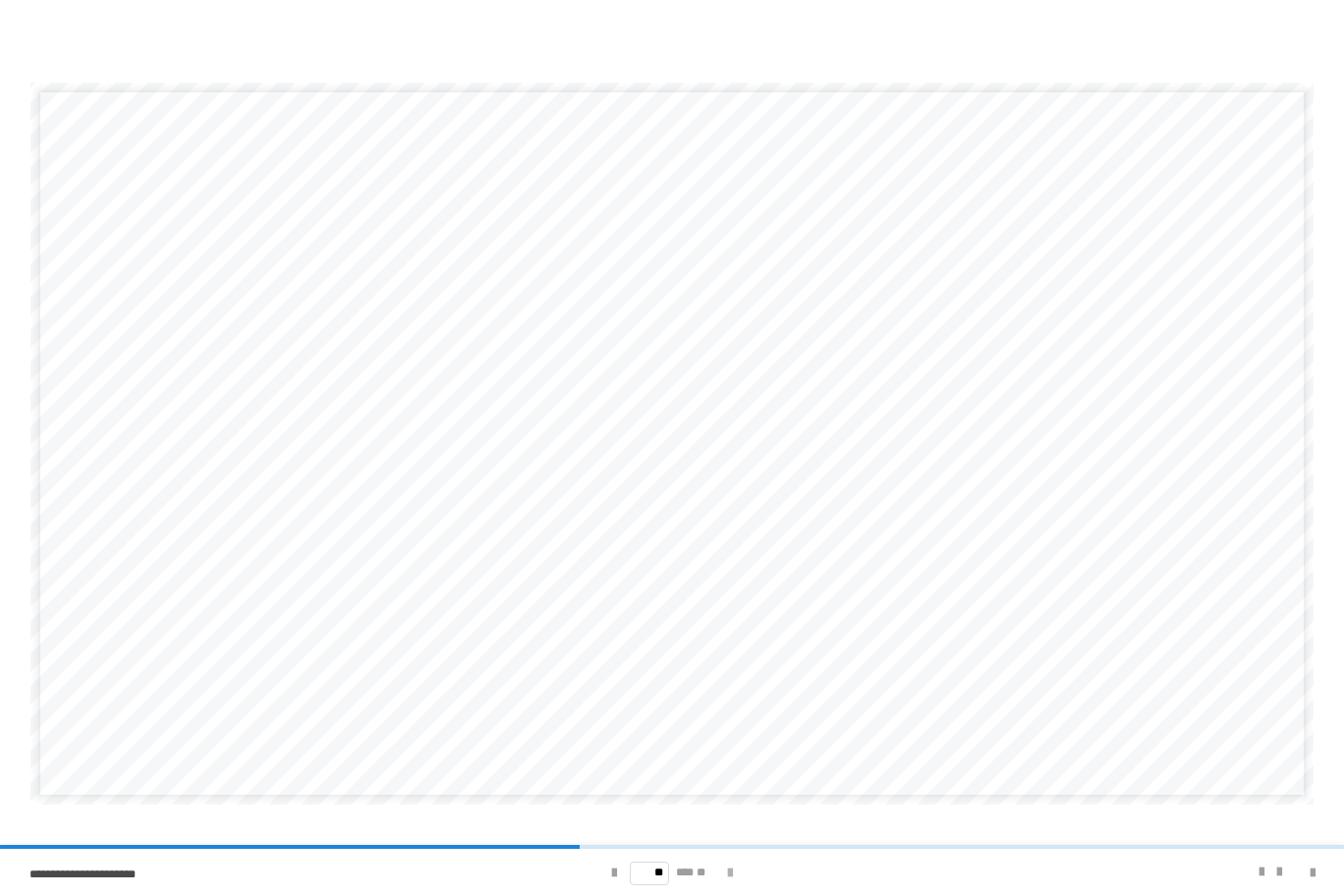 click at bounding box center (730, 873) 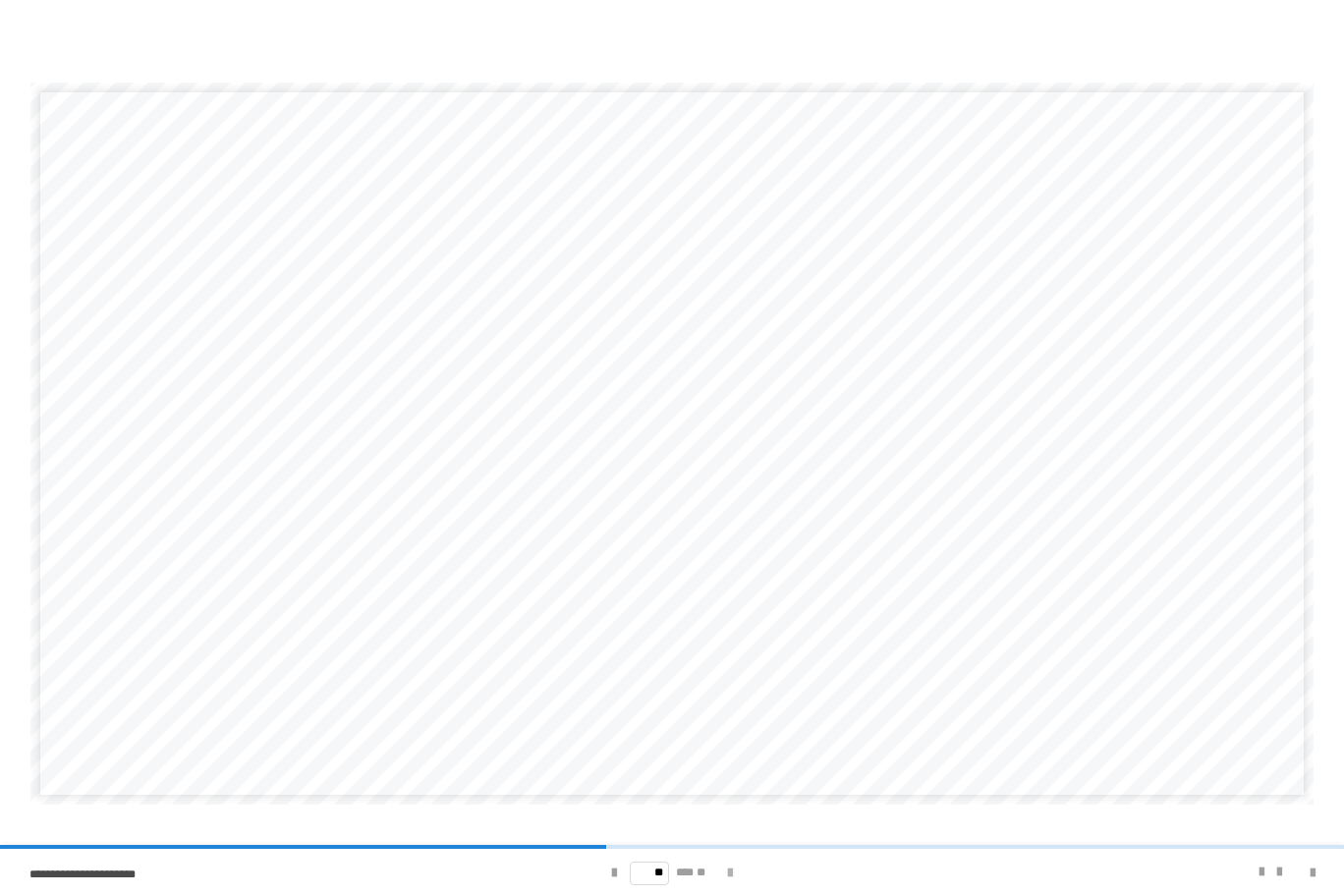 click at bounding box center [730, 873] 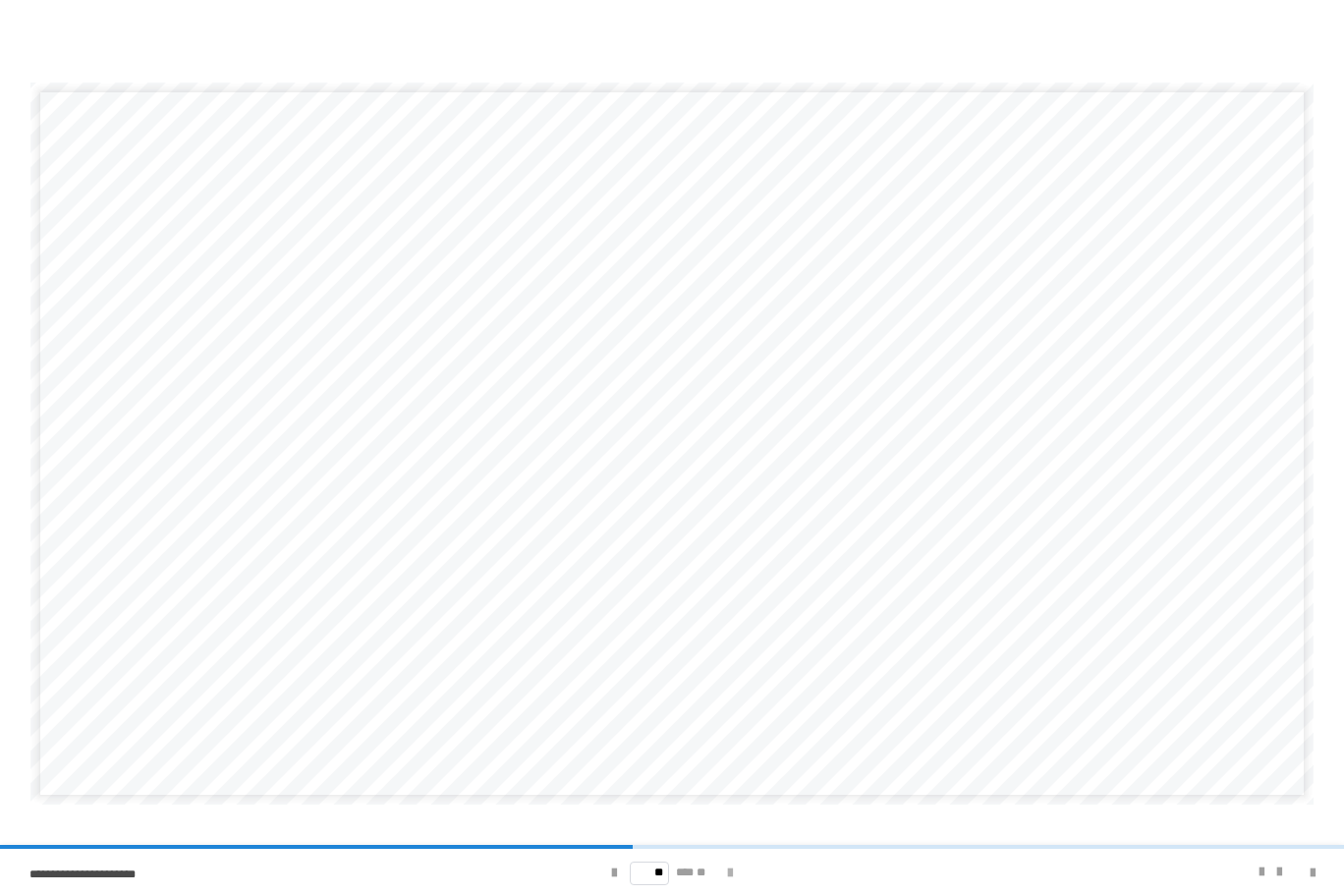 click at bounding box center (730, 873) 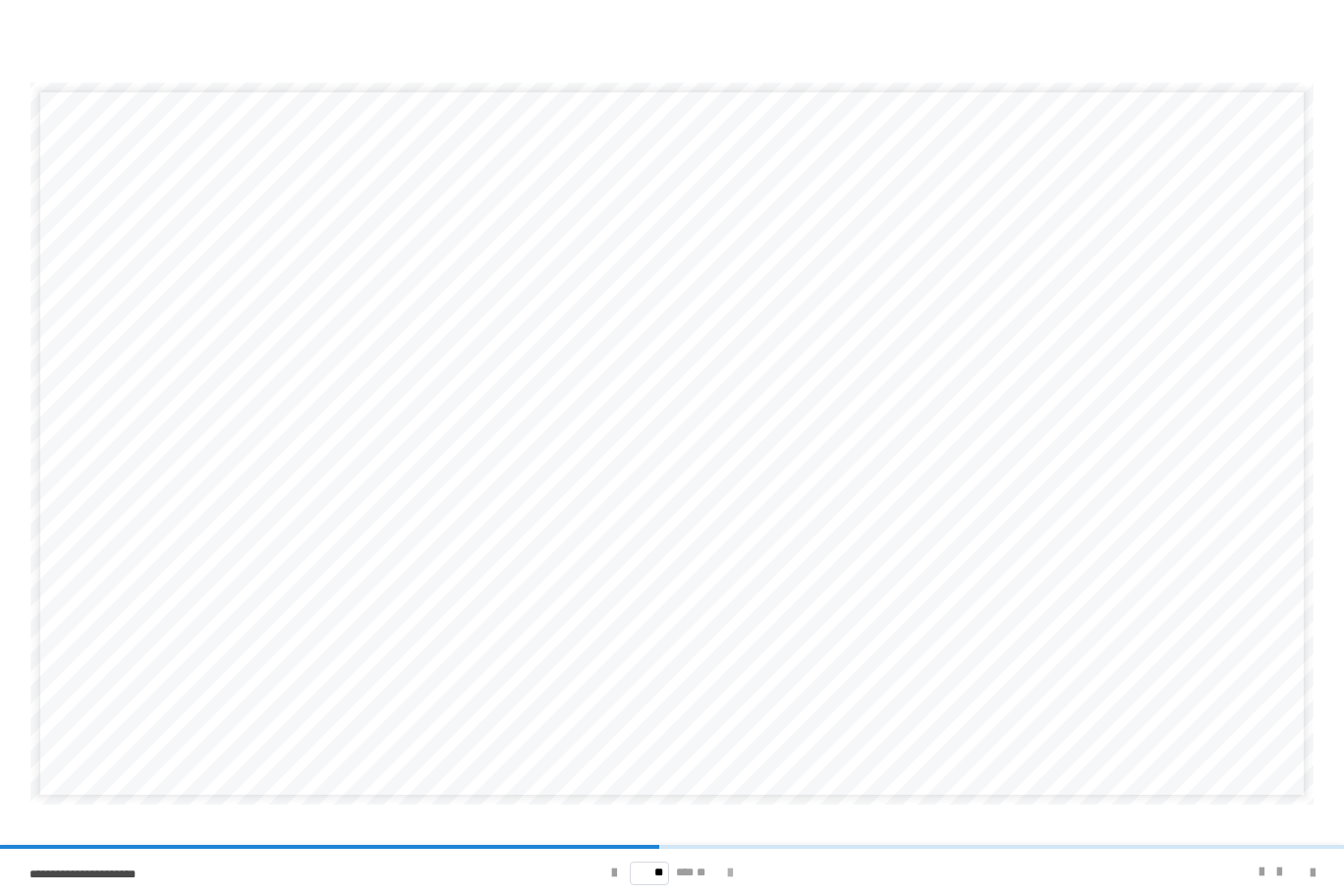 click at bounding box center (730, 873) 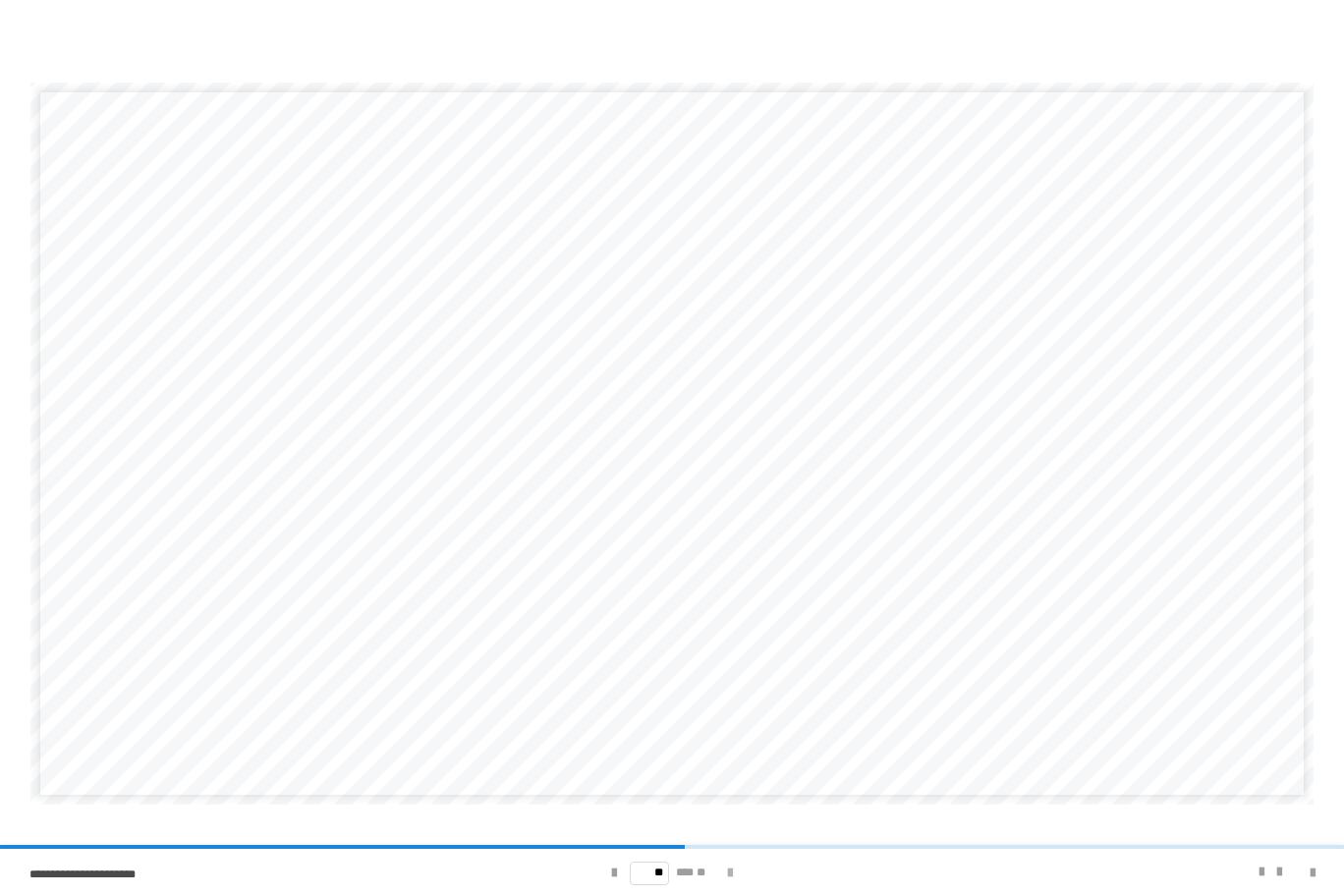 click at bounding box center [730, 873] 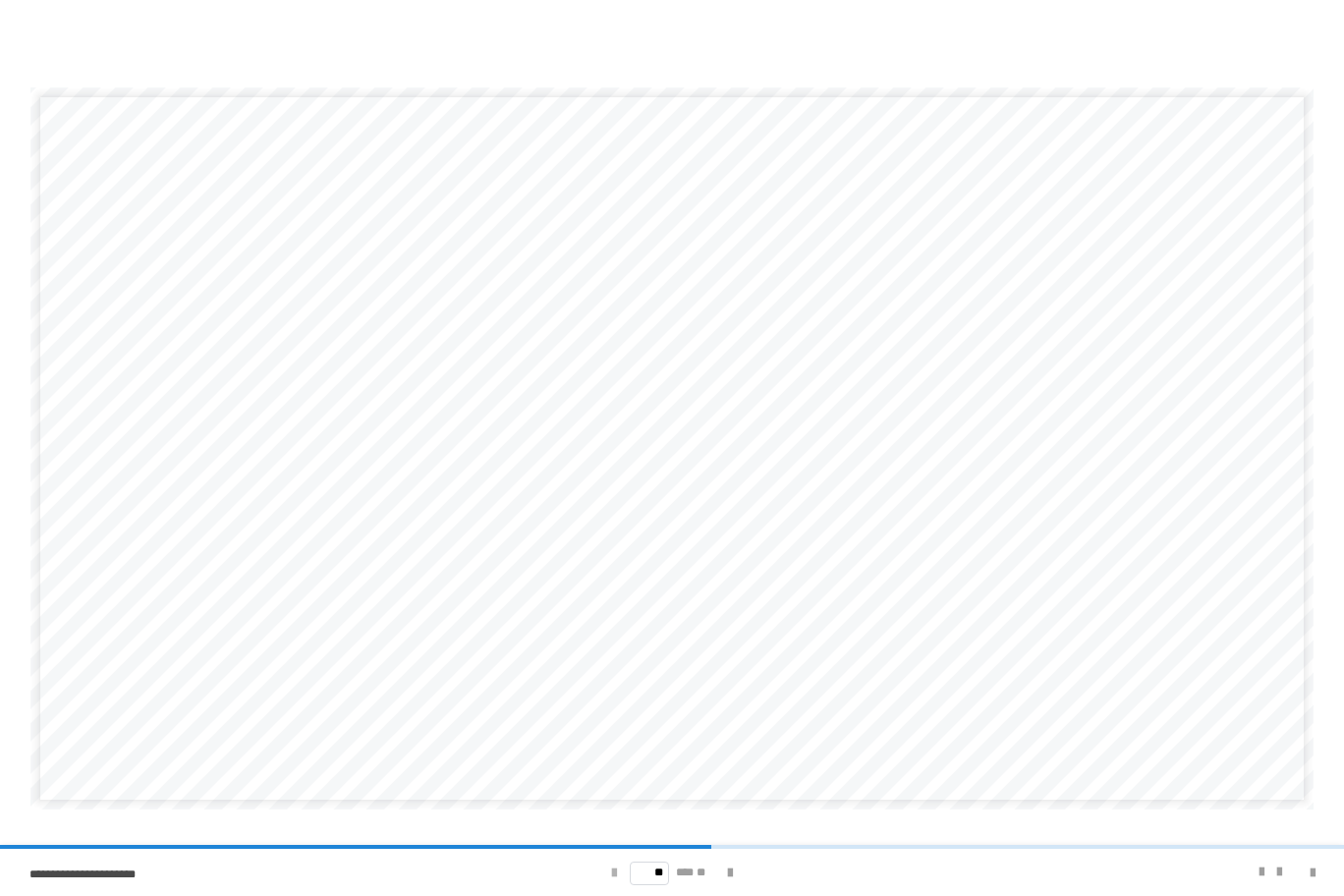 click at bounding box center (614, 873) 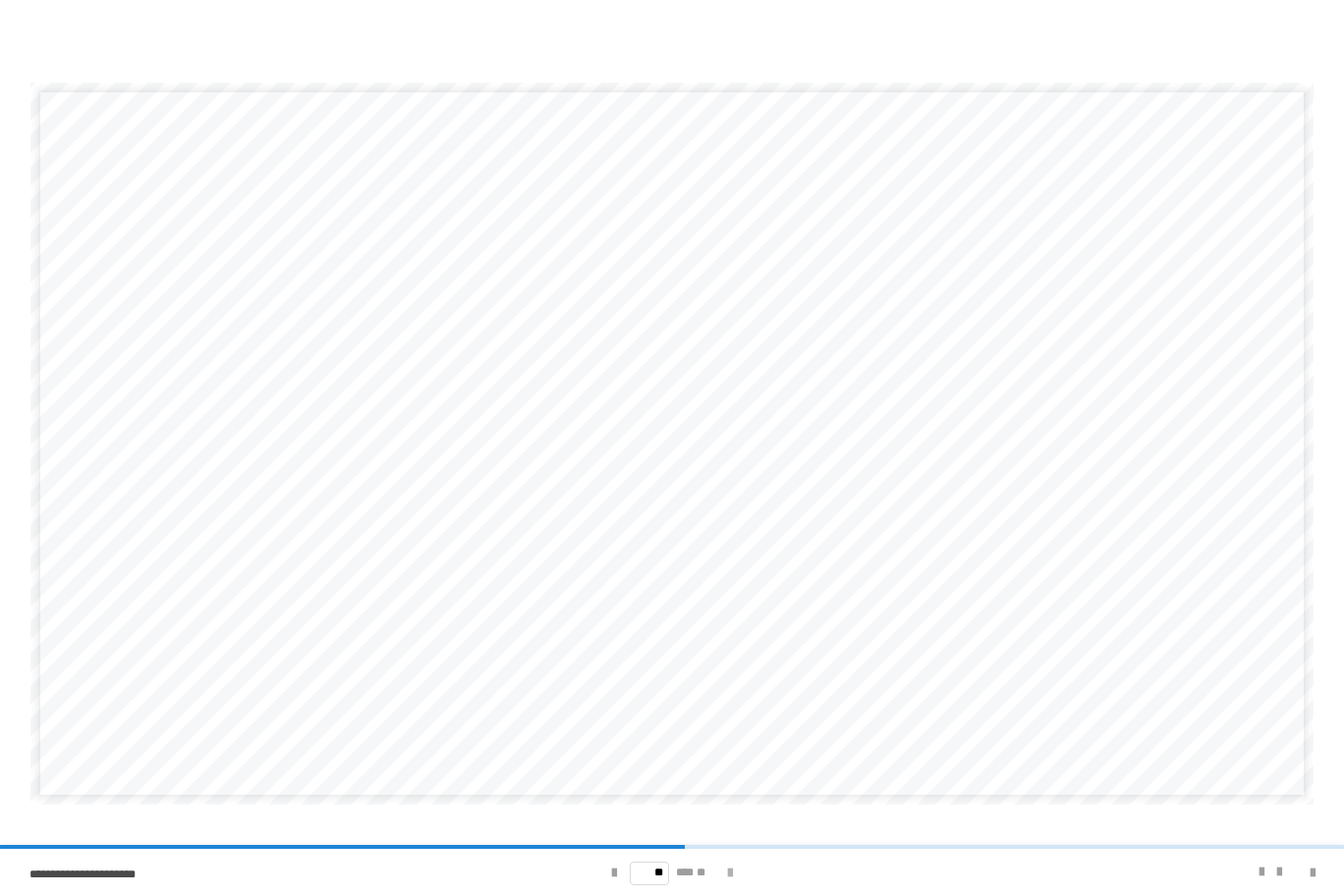 click at bounding box center [730, 873] 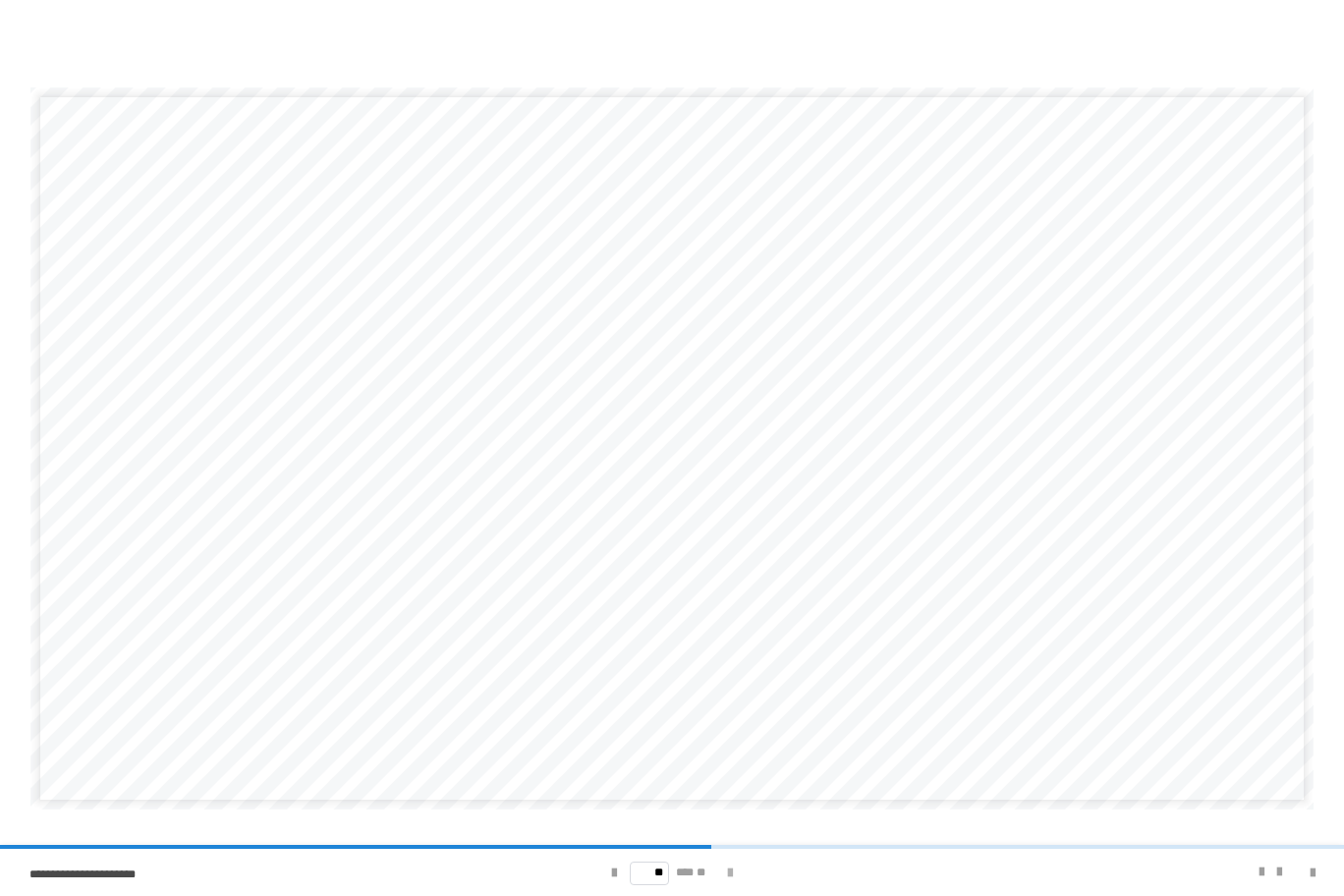 click at bounding box center (730, 873) 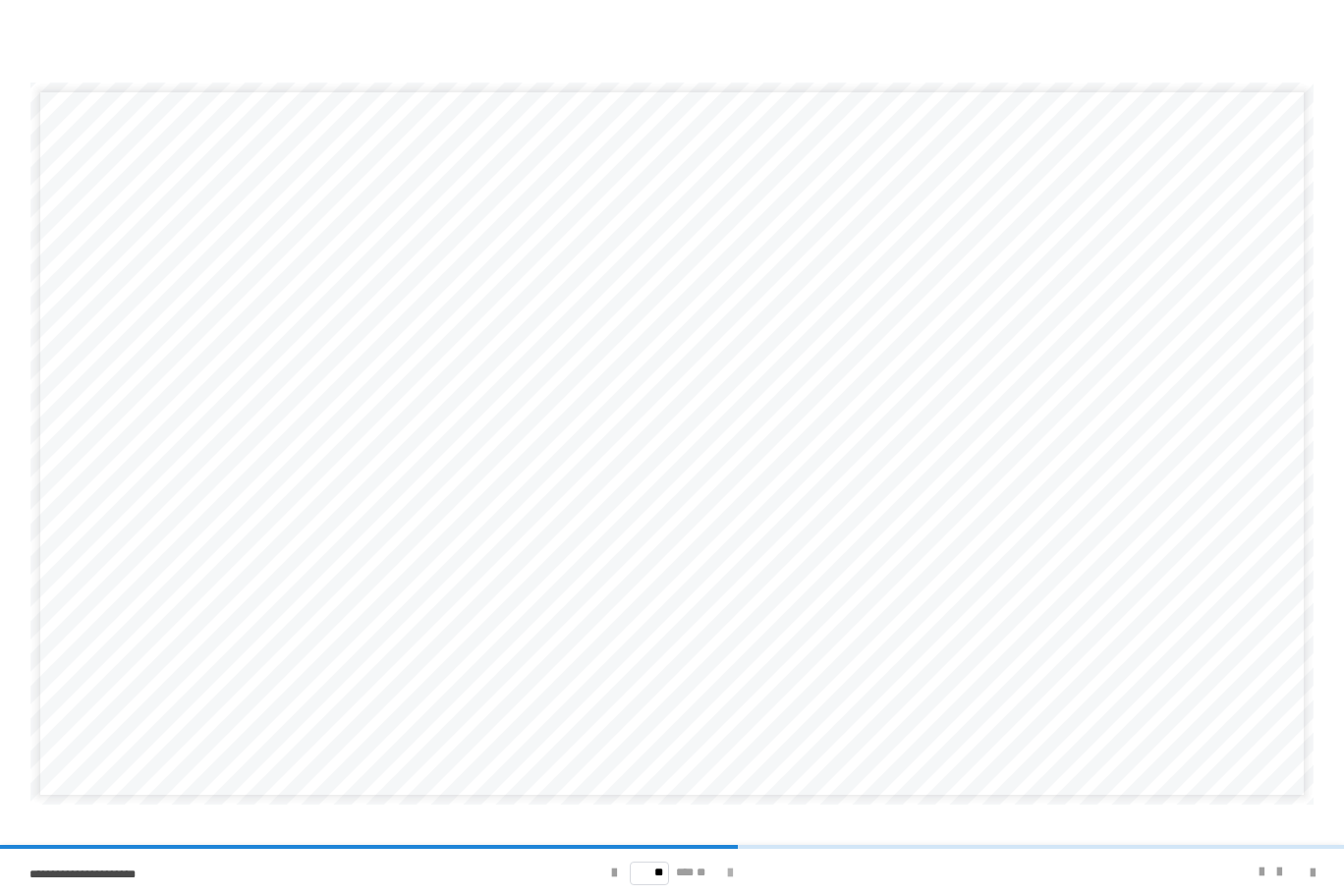 click at bounding box center (730, 873) 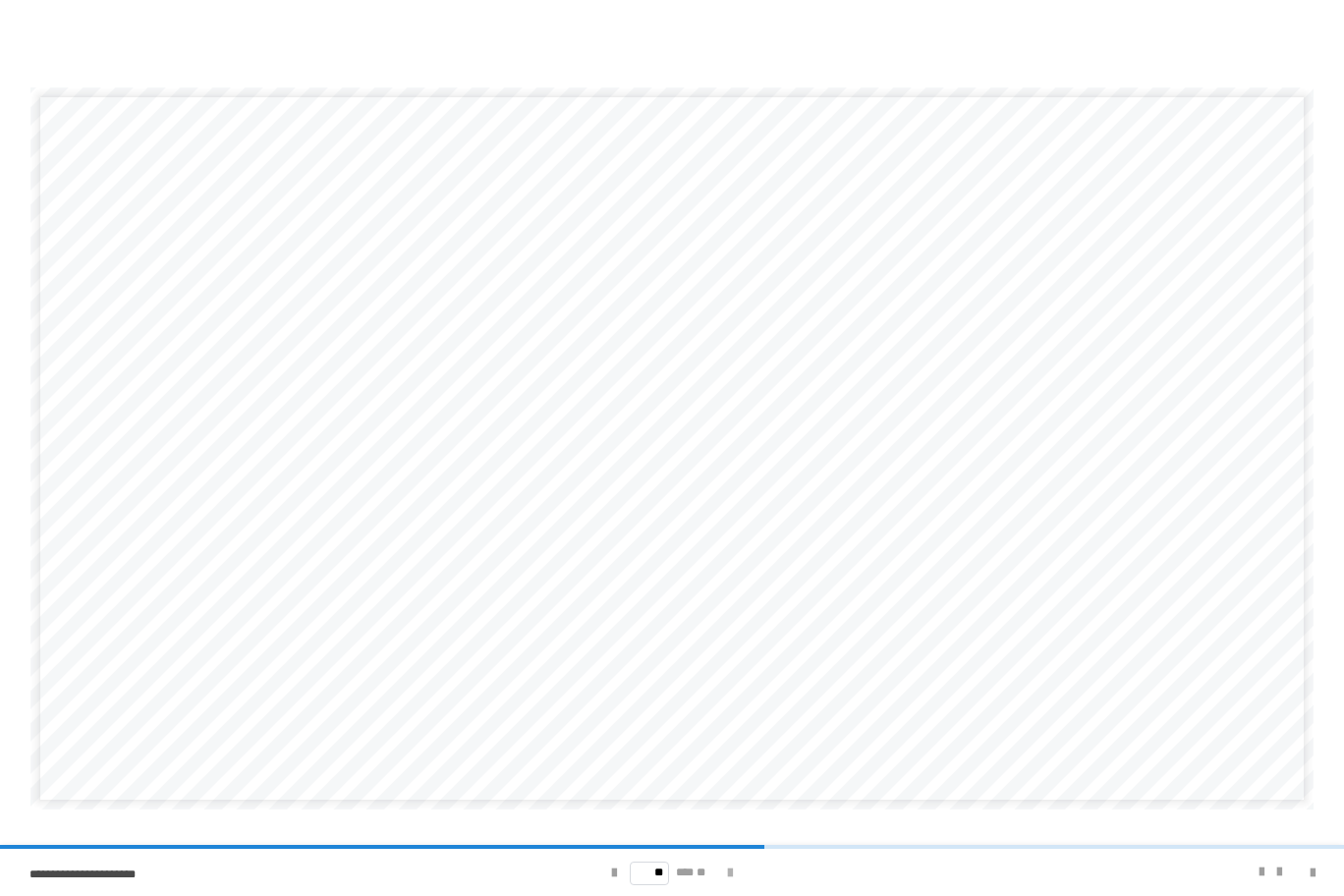 click at bounding box center [730, 873] 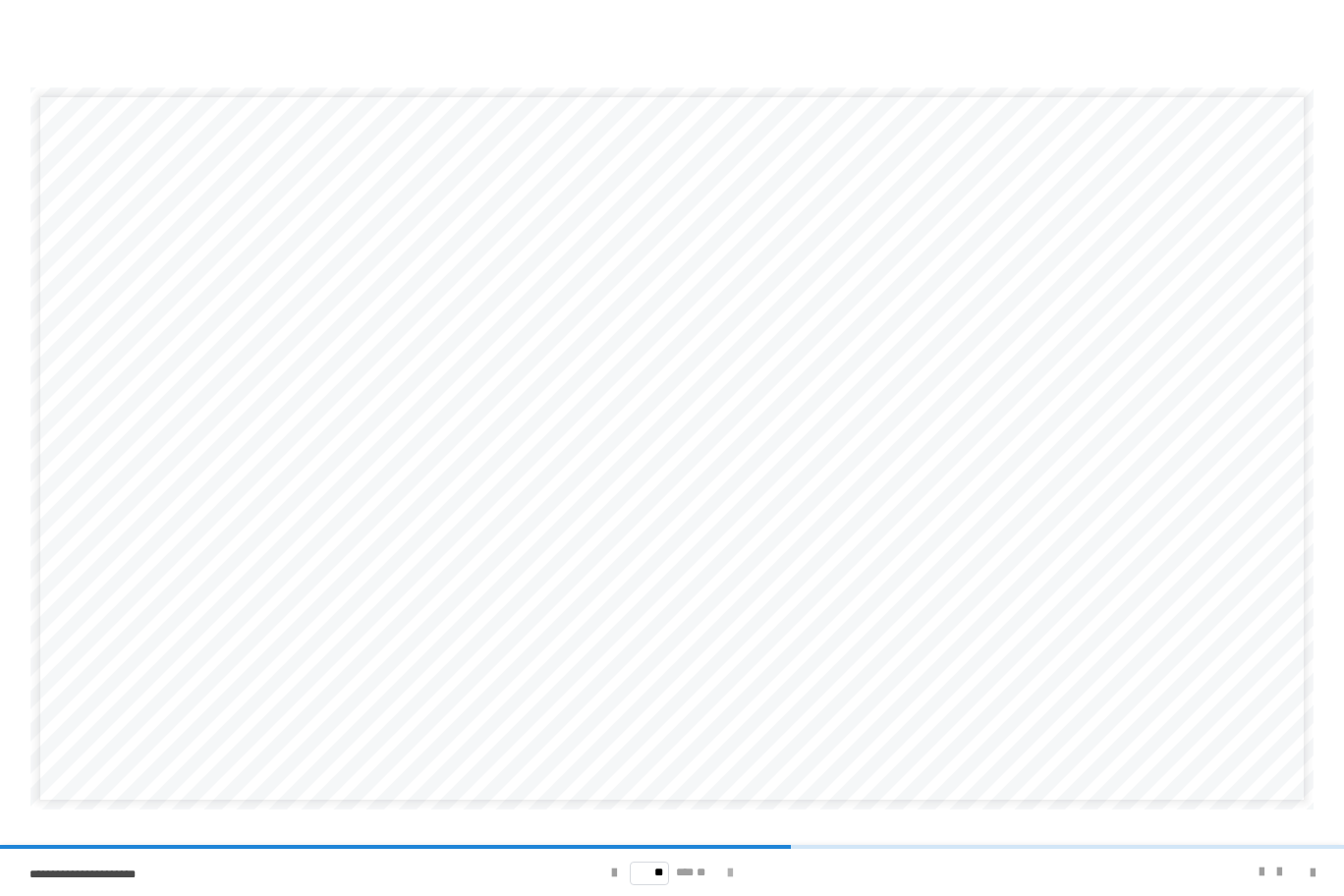 click at bounding box center (730, 873) 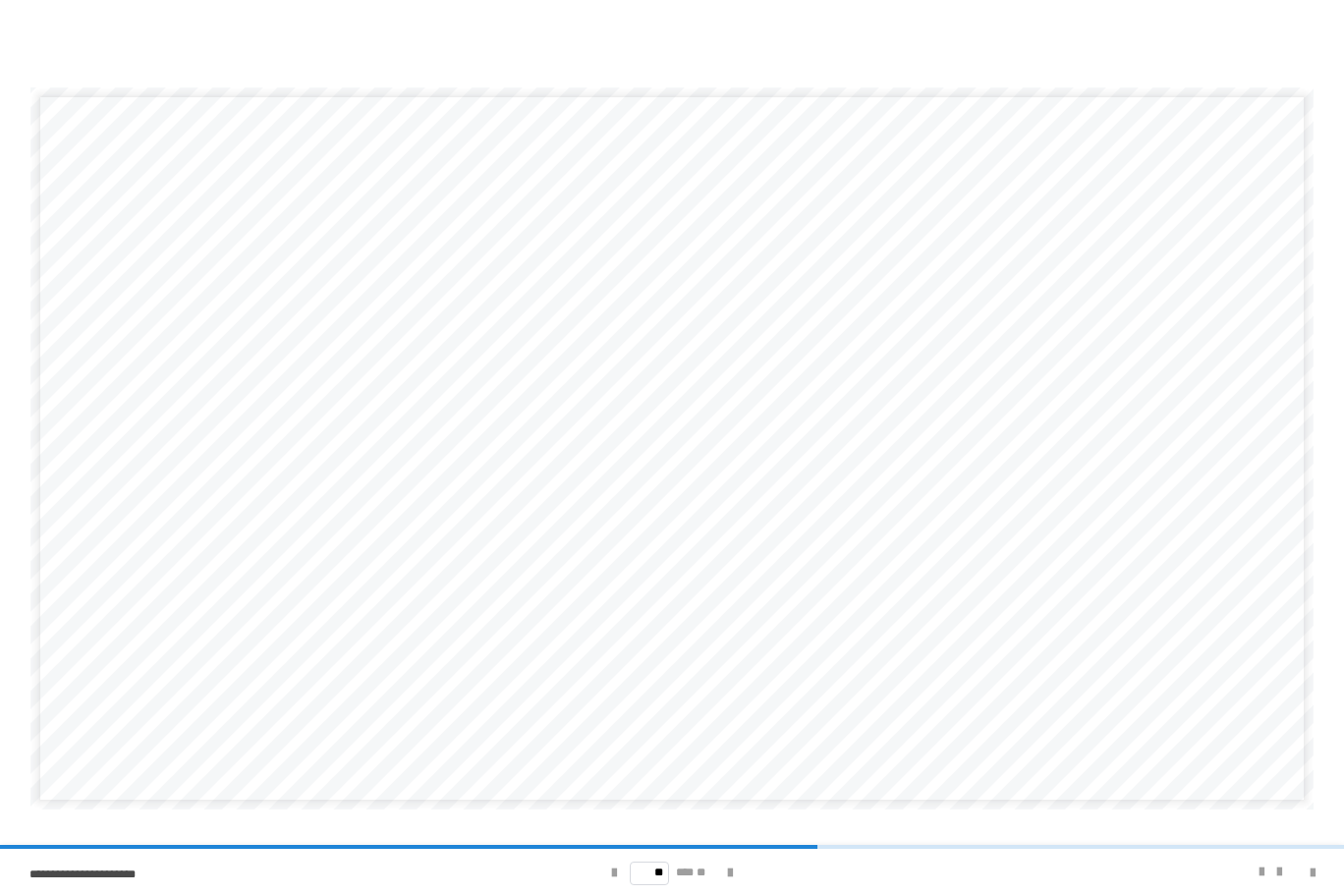 click on "** *** **" at bounding box center [672, 872] 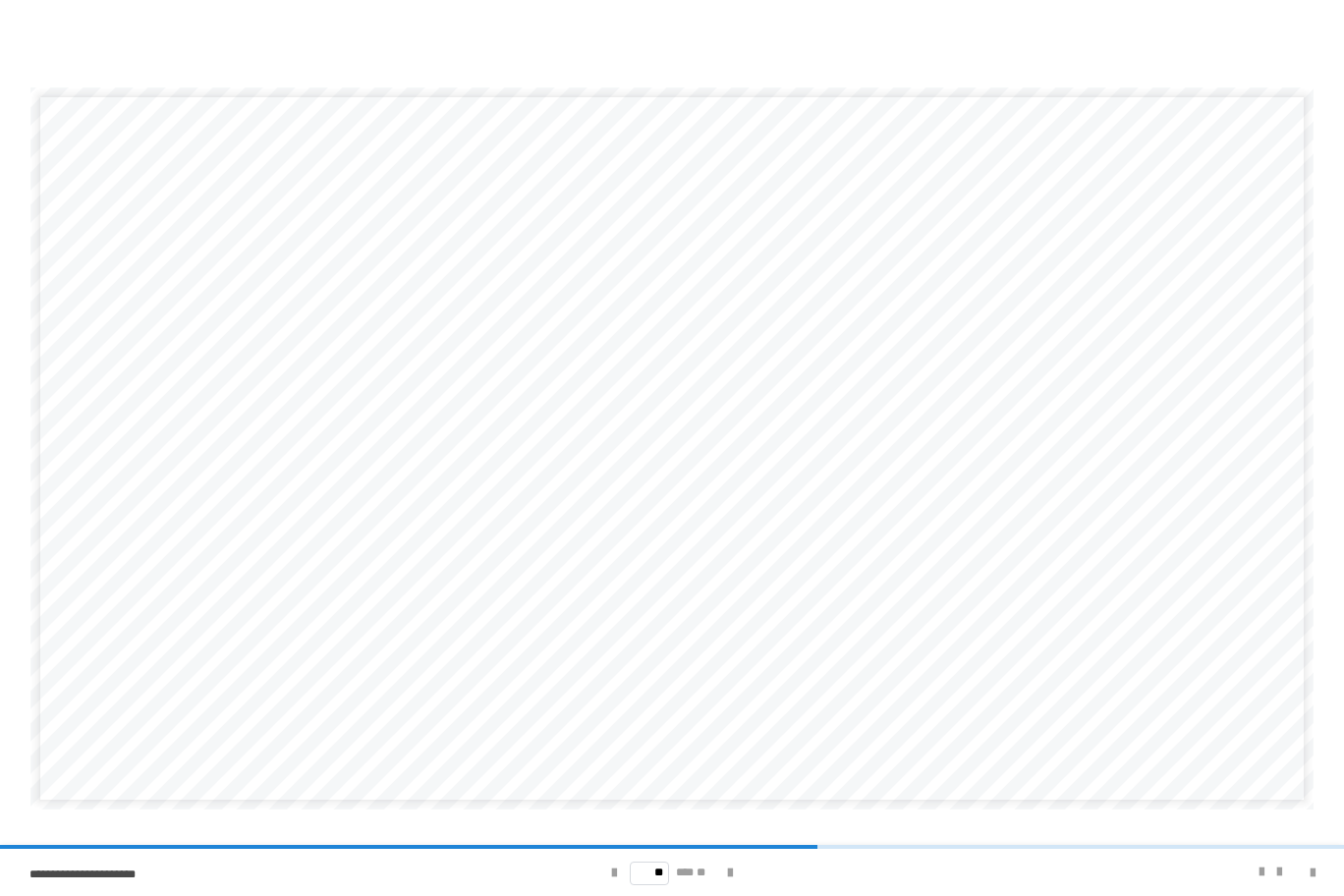 click on "** *** **" at bounding box center (672, 872) 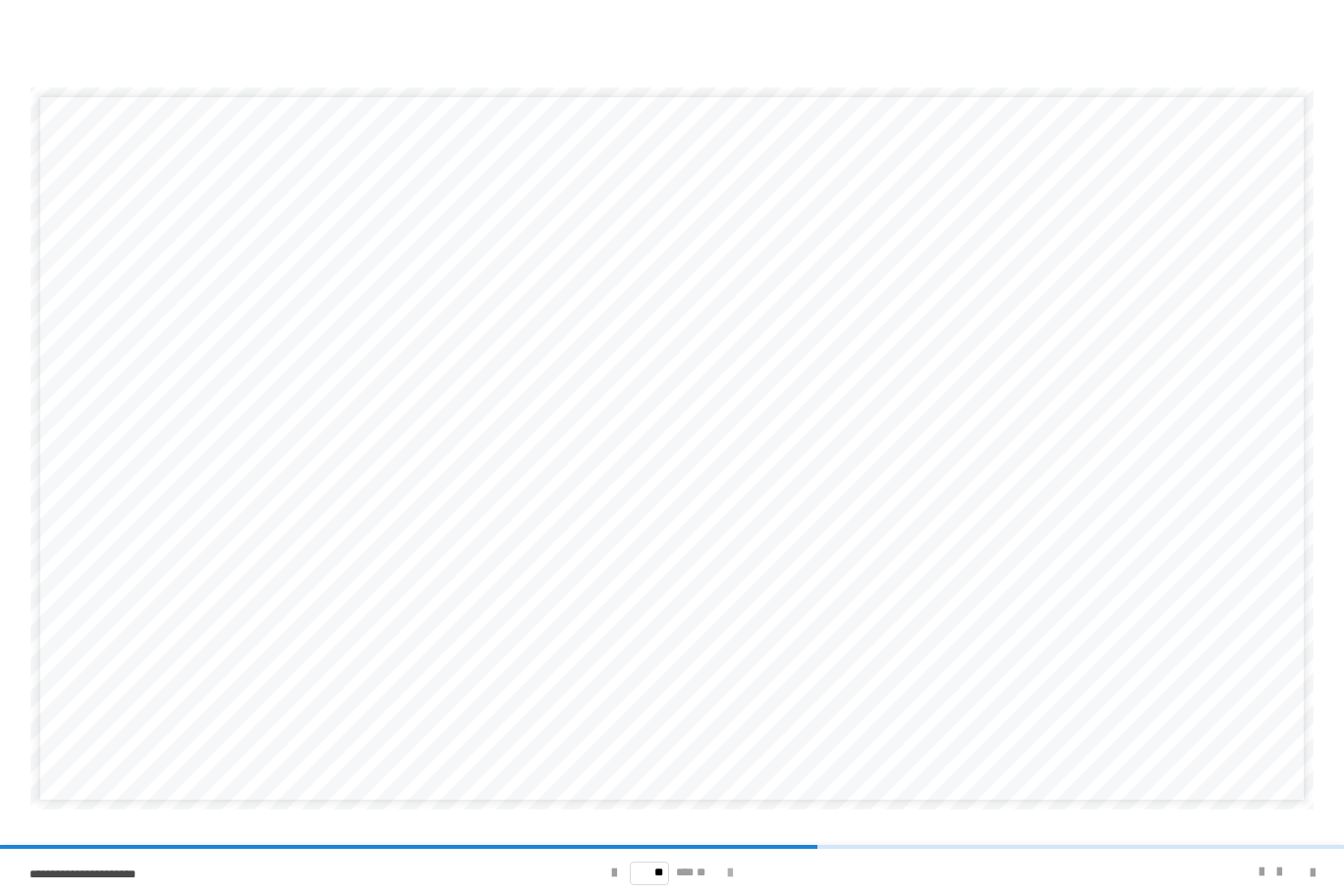 click at bounding box center [730, 873] 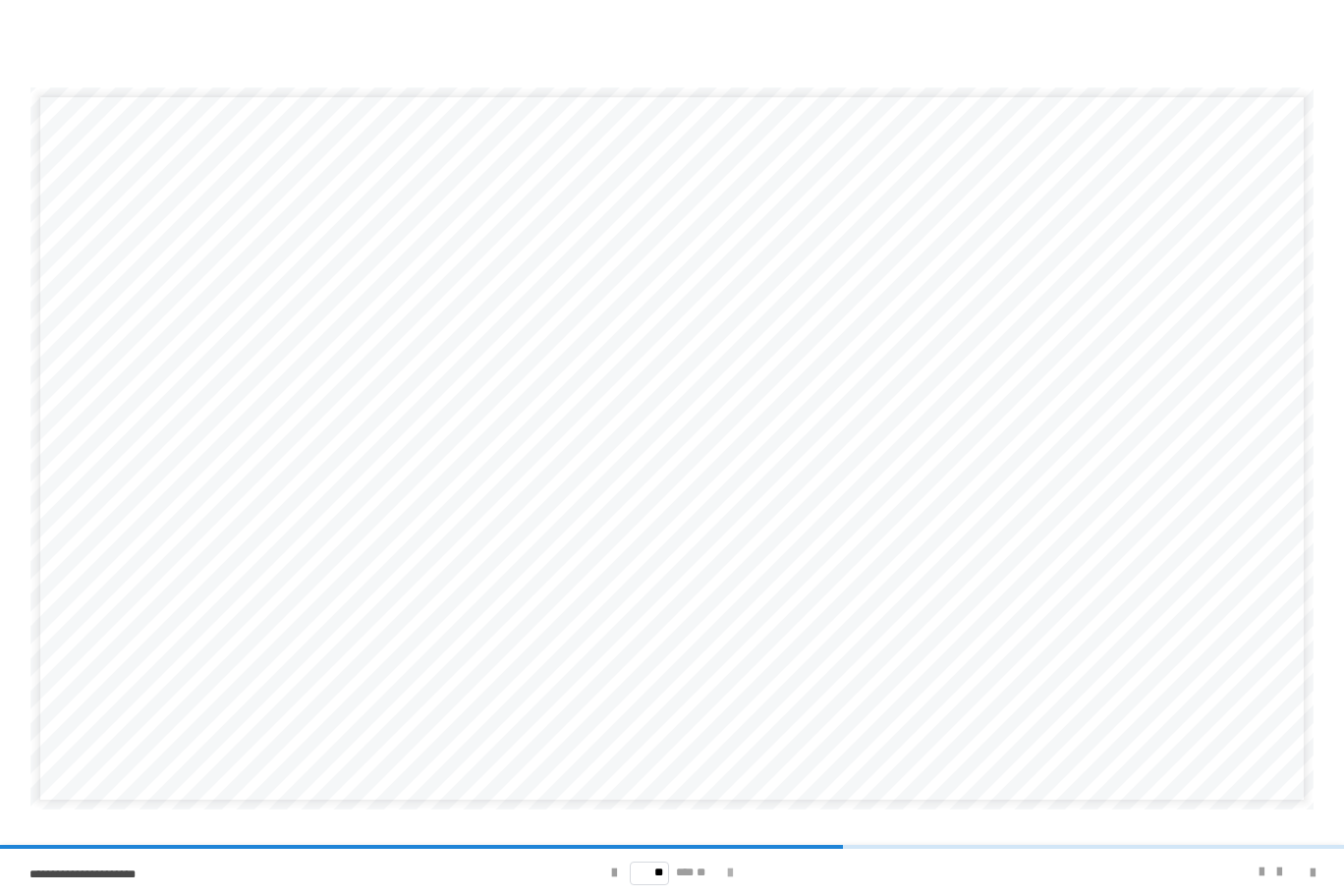 click at bounding box center (730, 873) 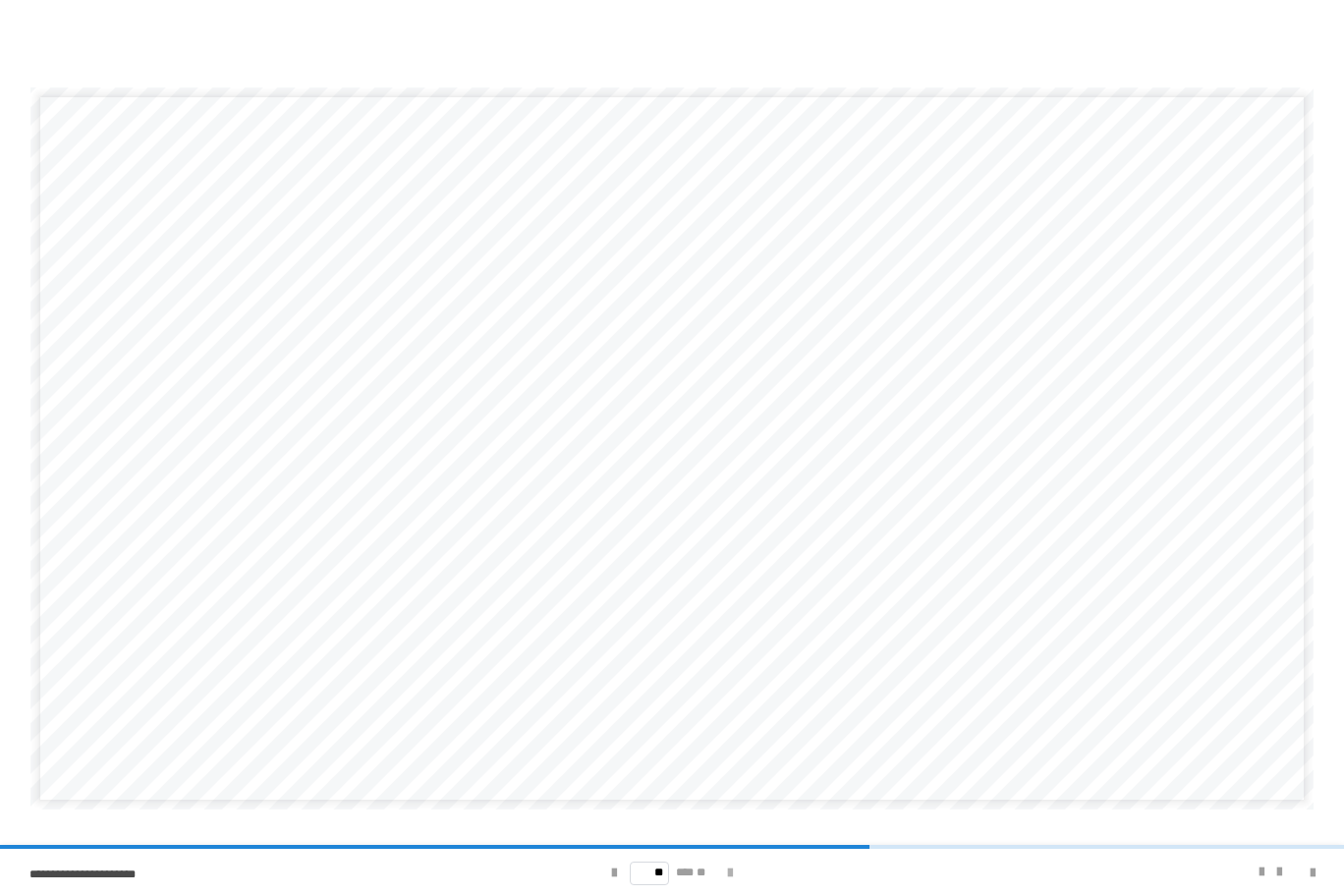 click at bounding box center (730, 873) 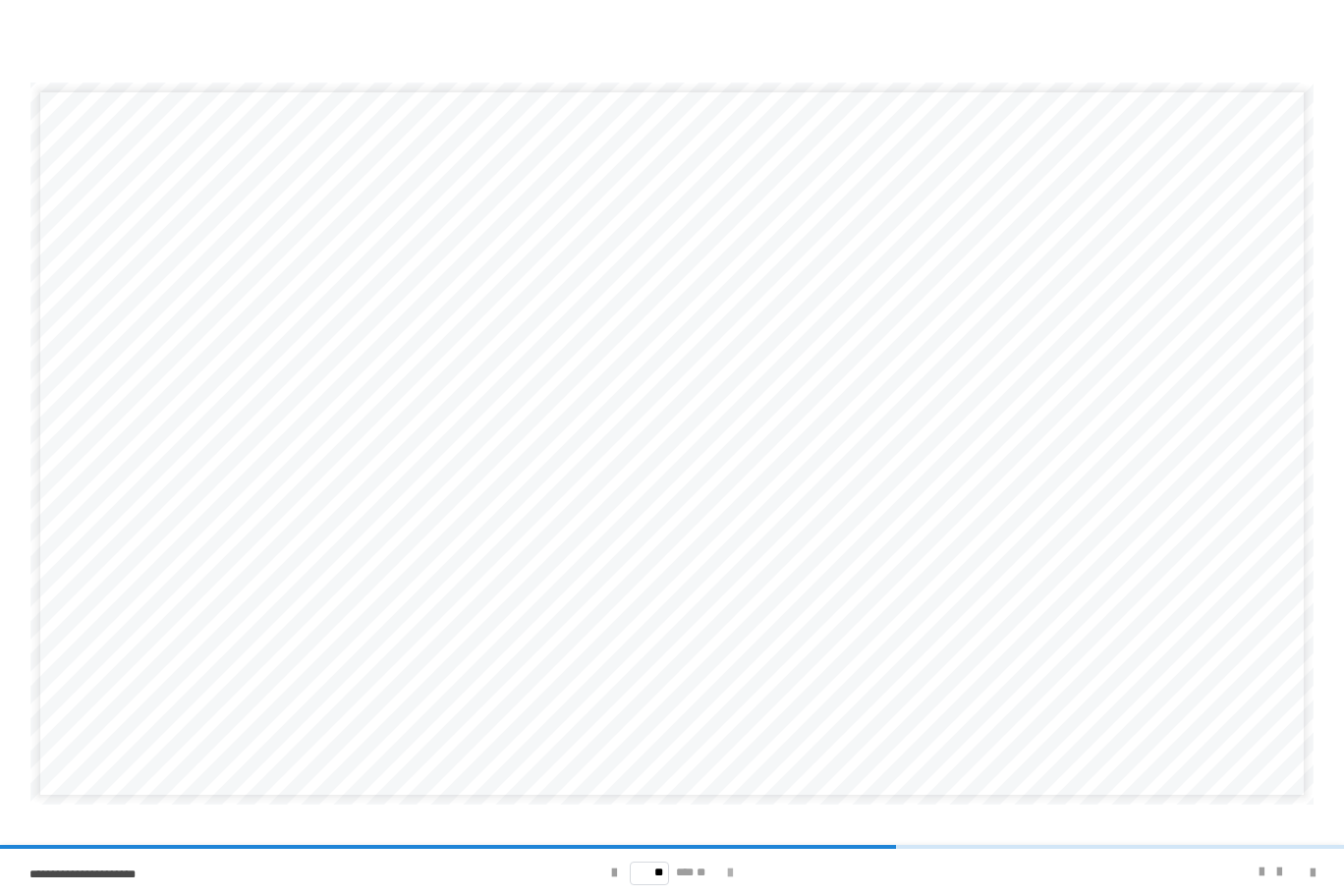 click at bounding box center [730, 873] 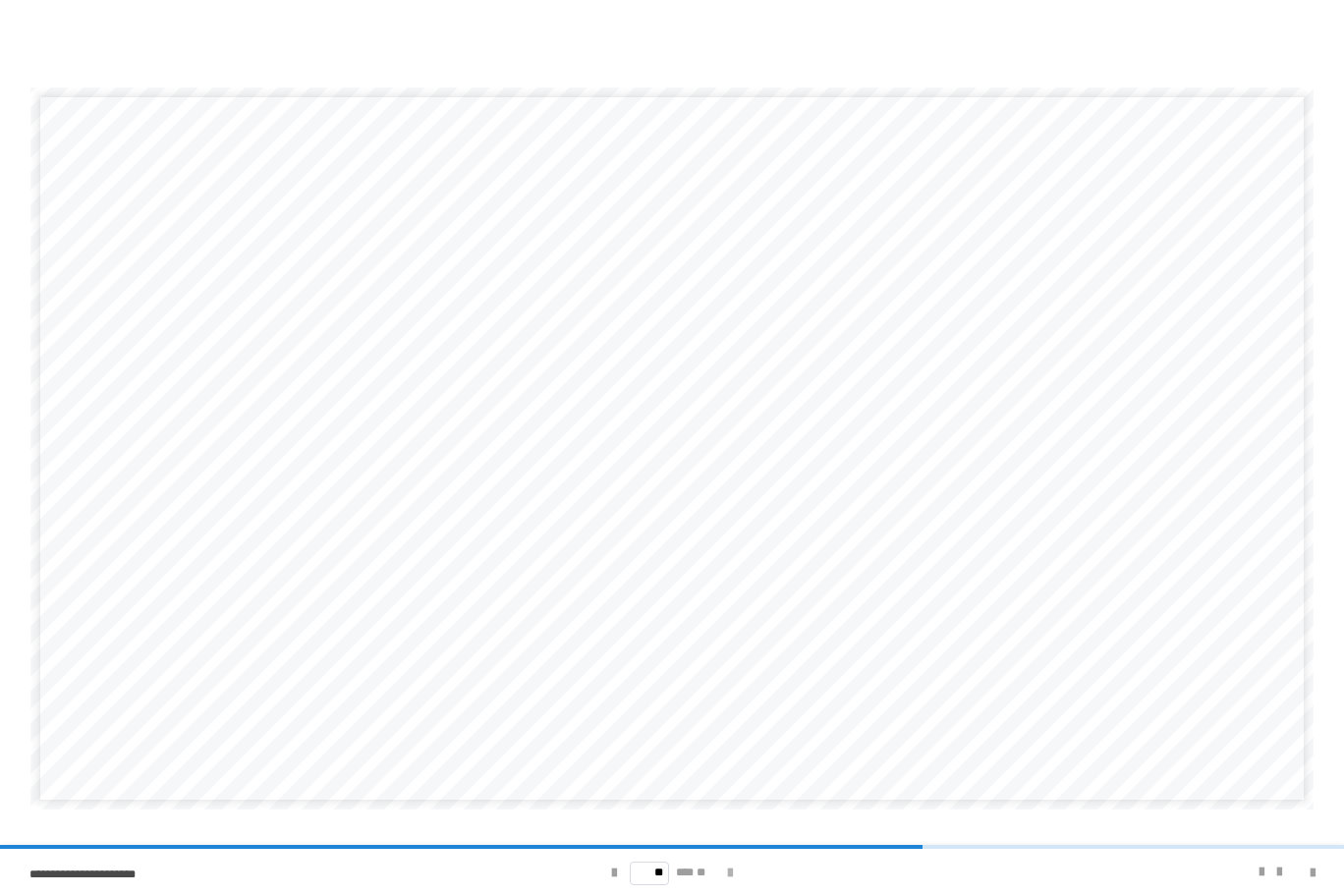 click at bounding box center [730, 873] 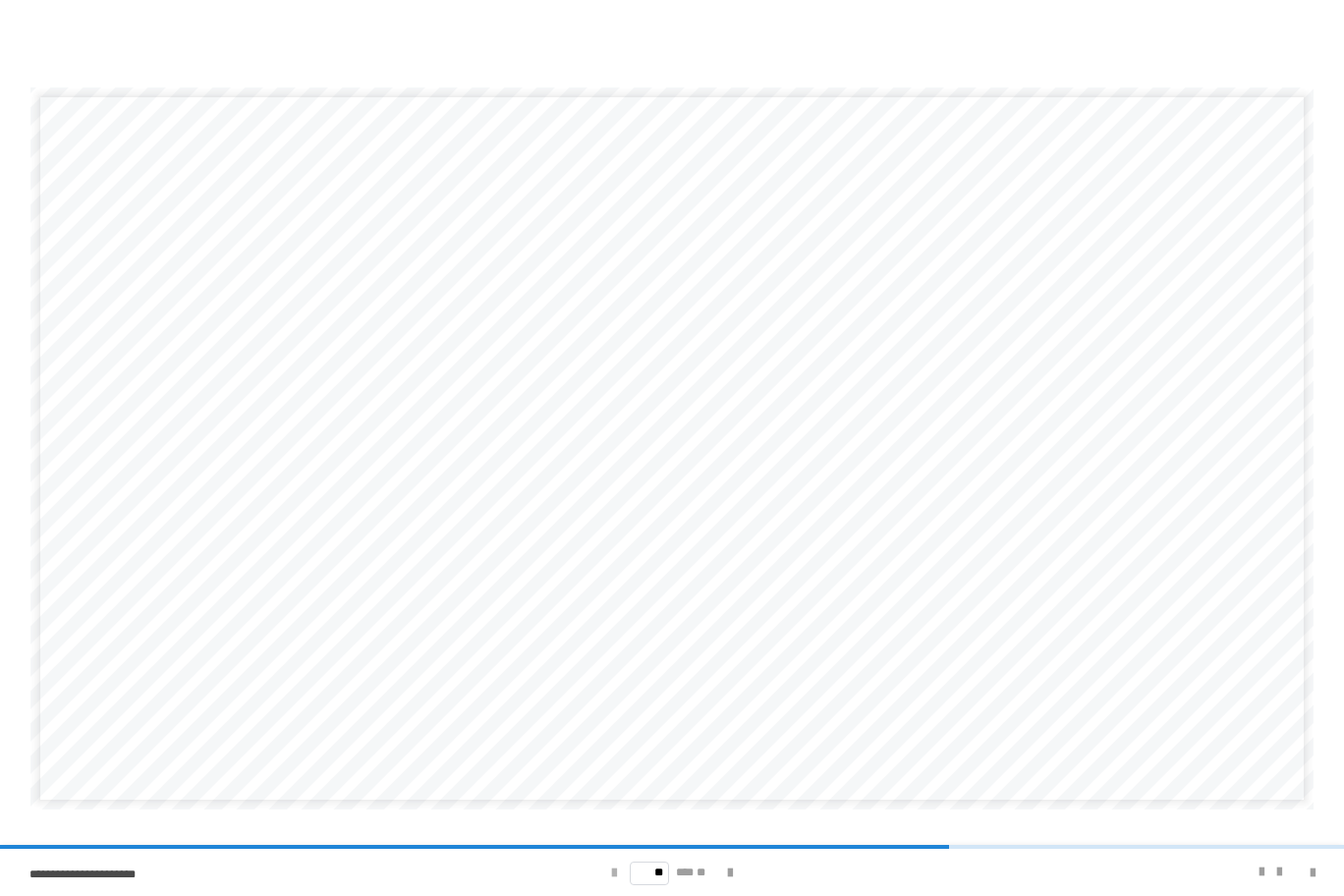 click at bounding box center (614, 873) 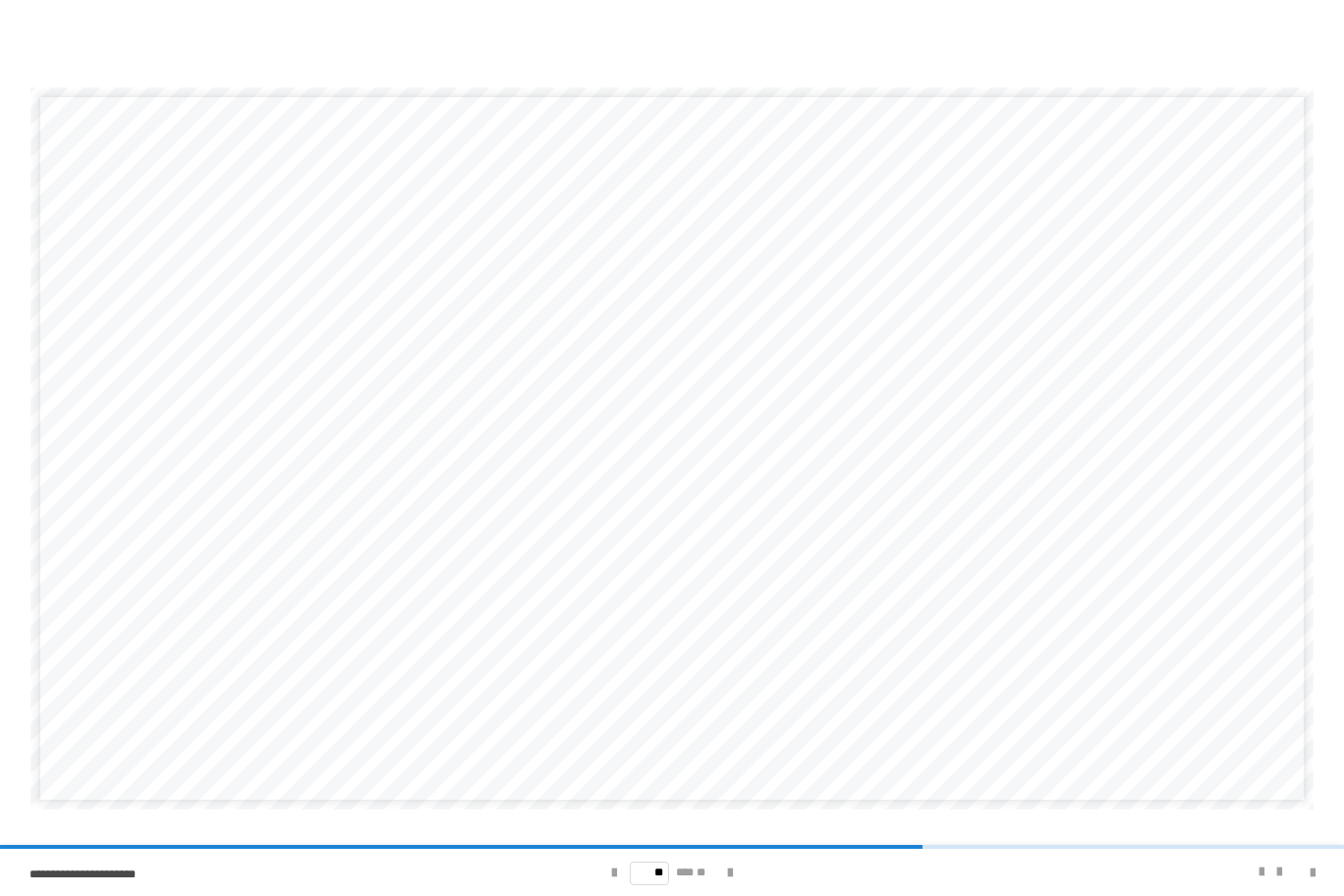 click on "** *** **" at bounding box center (672, 872) 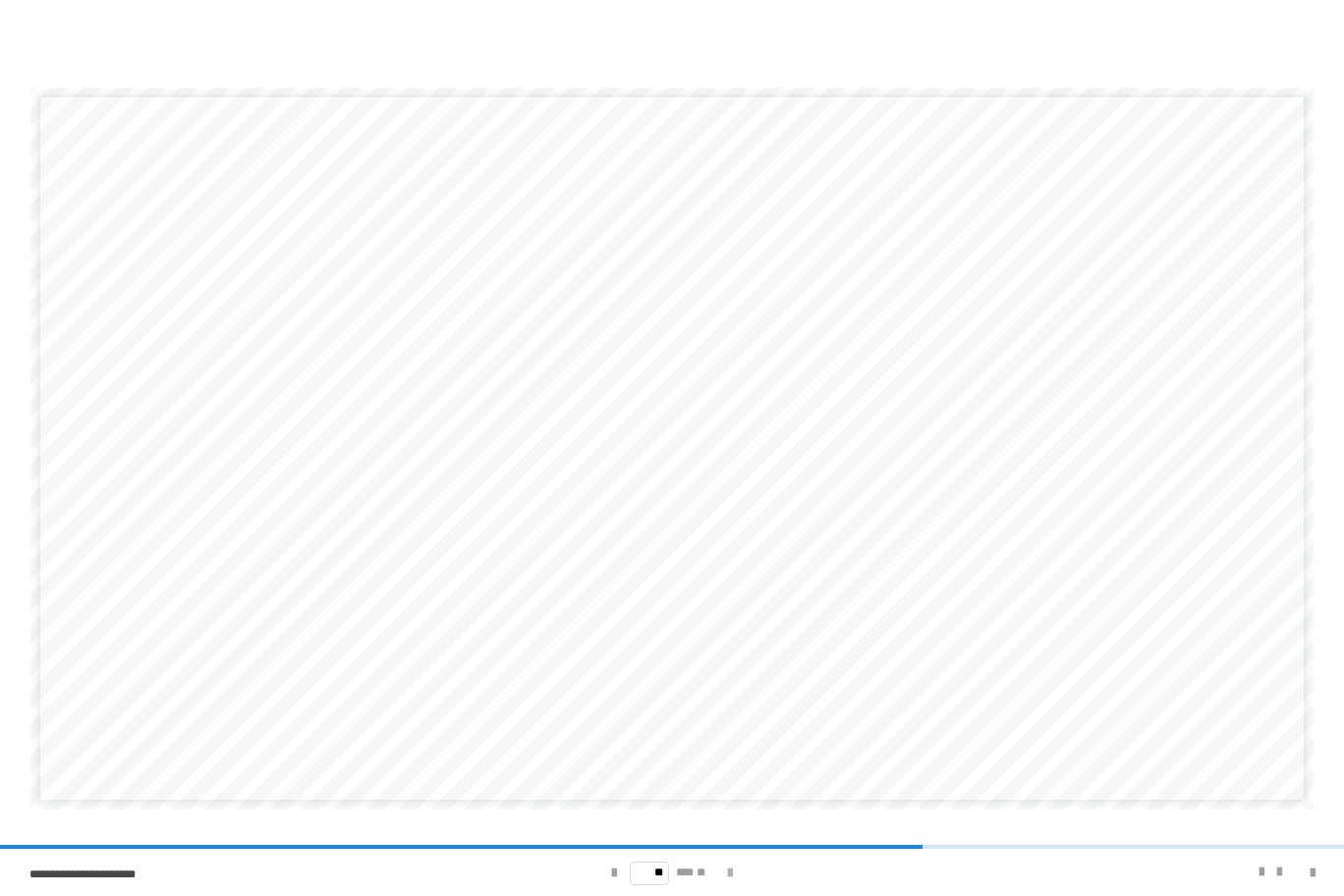click at bounding box center (730, 873) 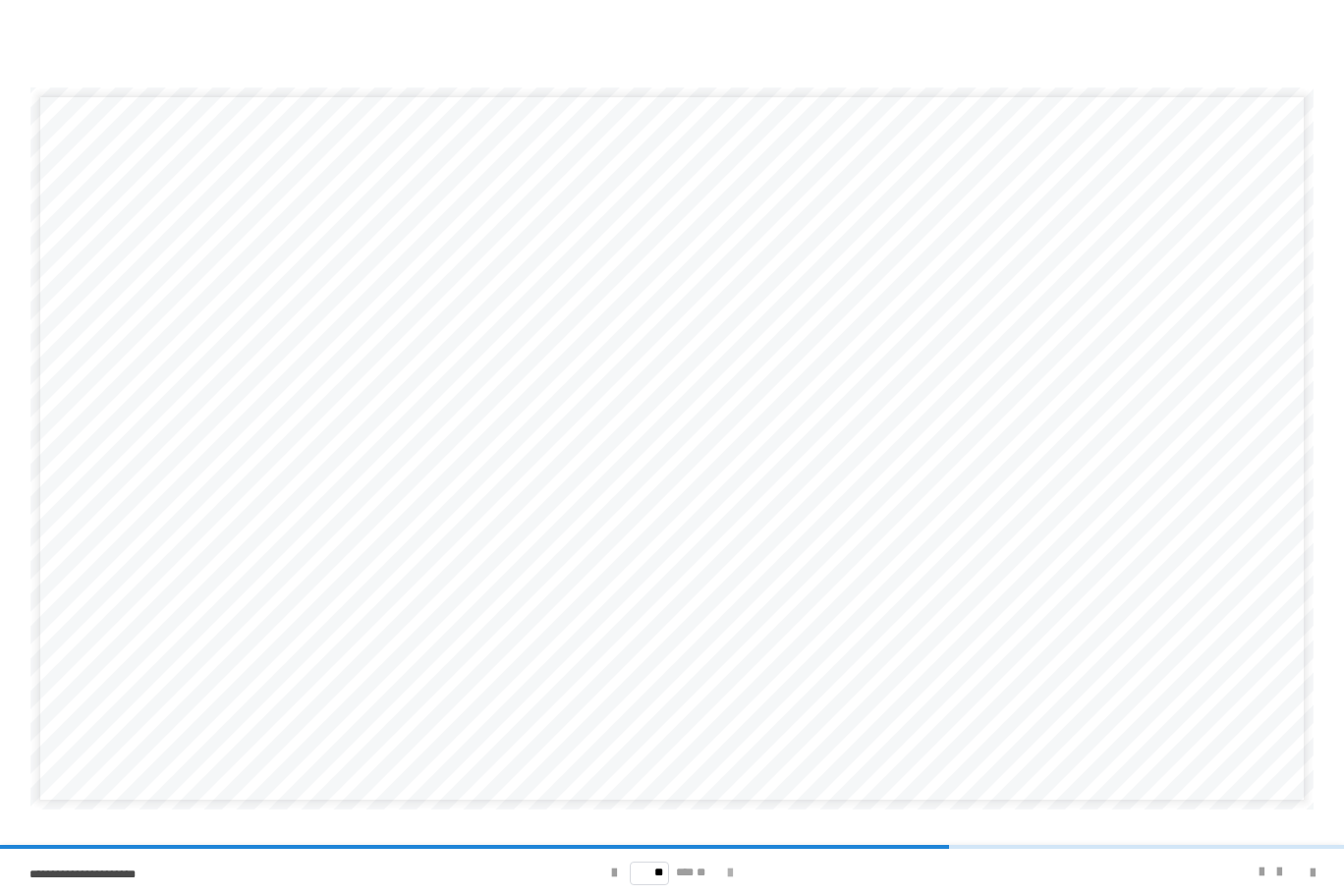 click at bounding box center (730, 873) 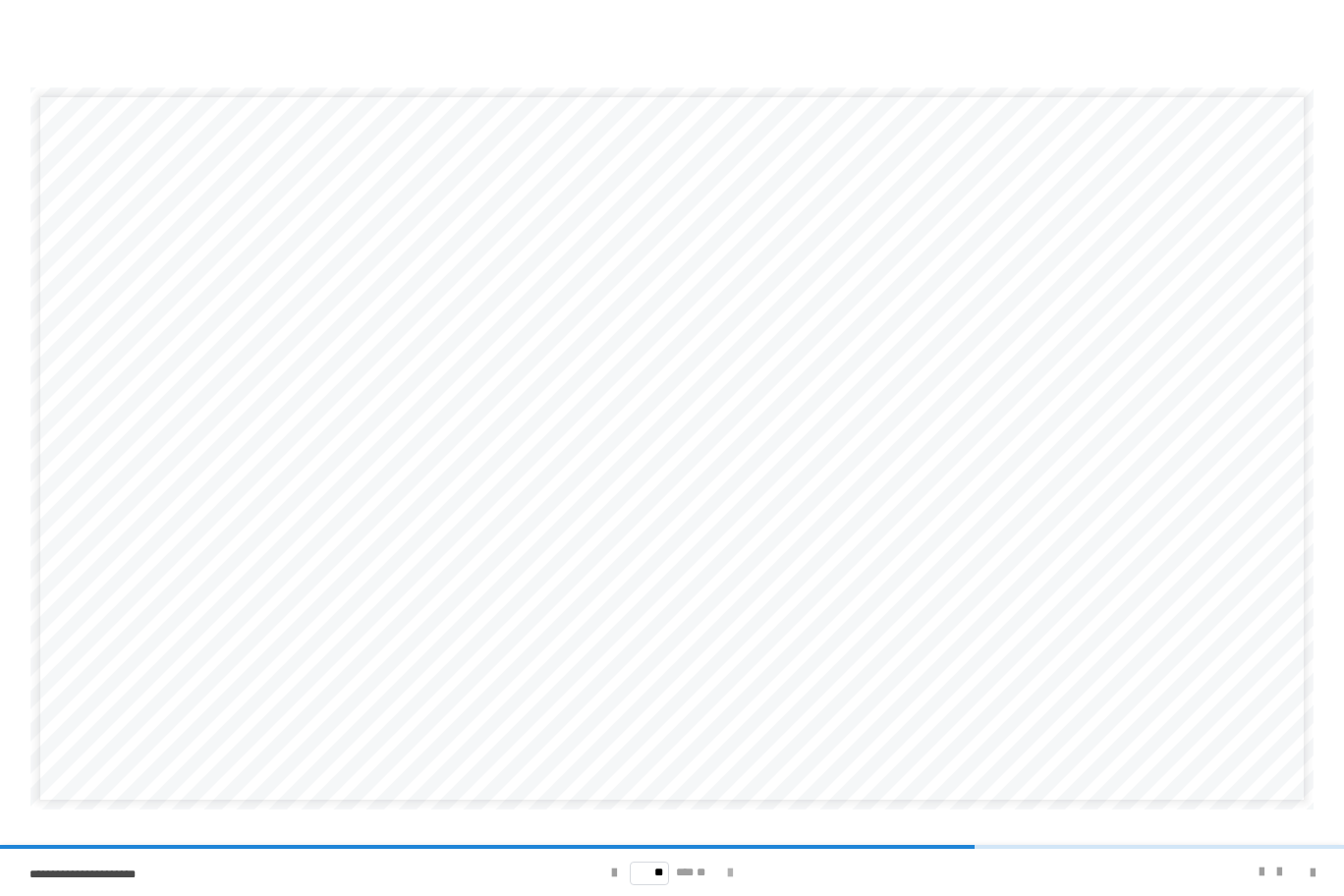 click at bounding box center [730, 873] 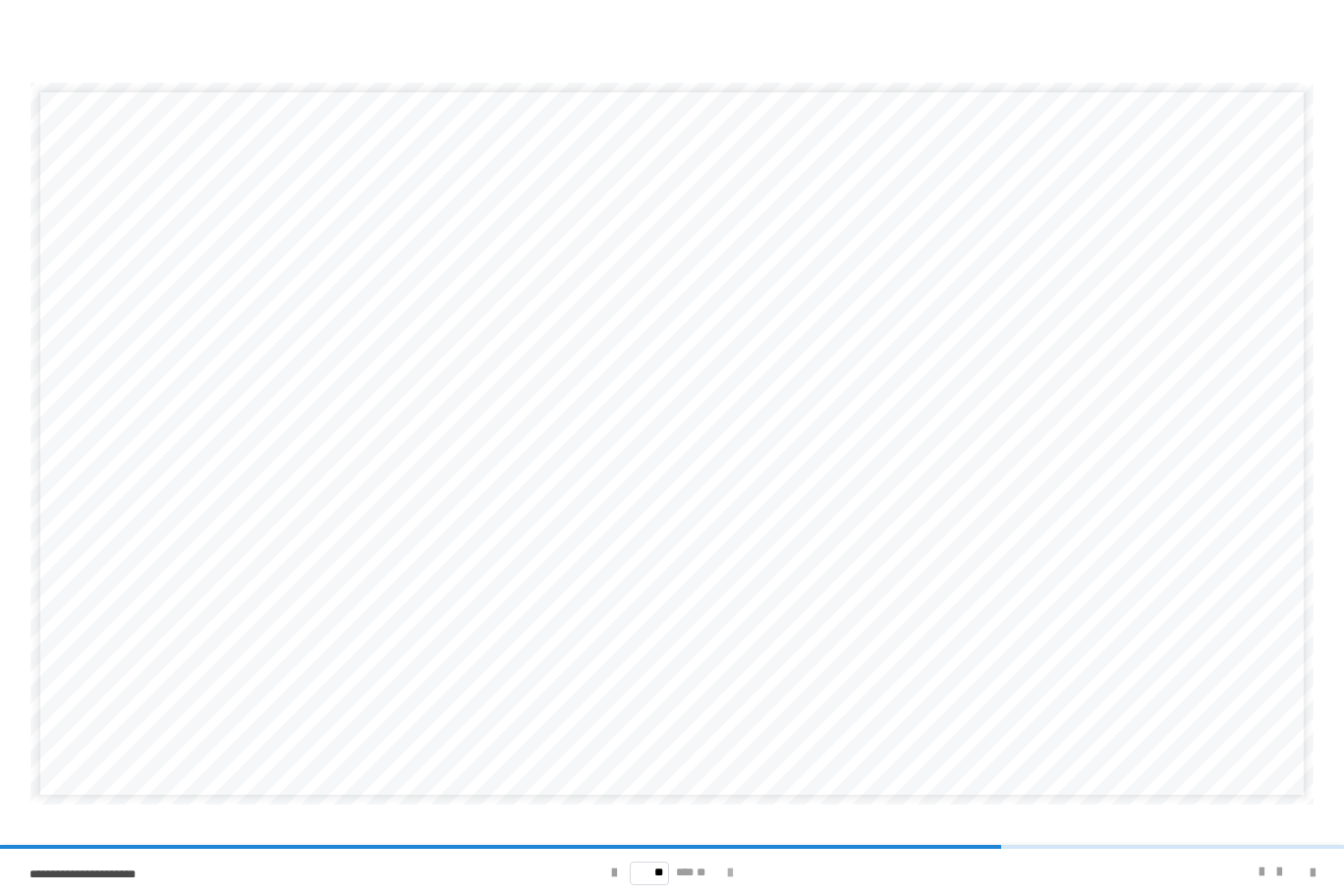 click at bounding box center (730, 873) 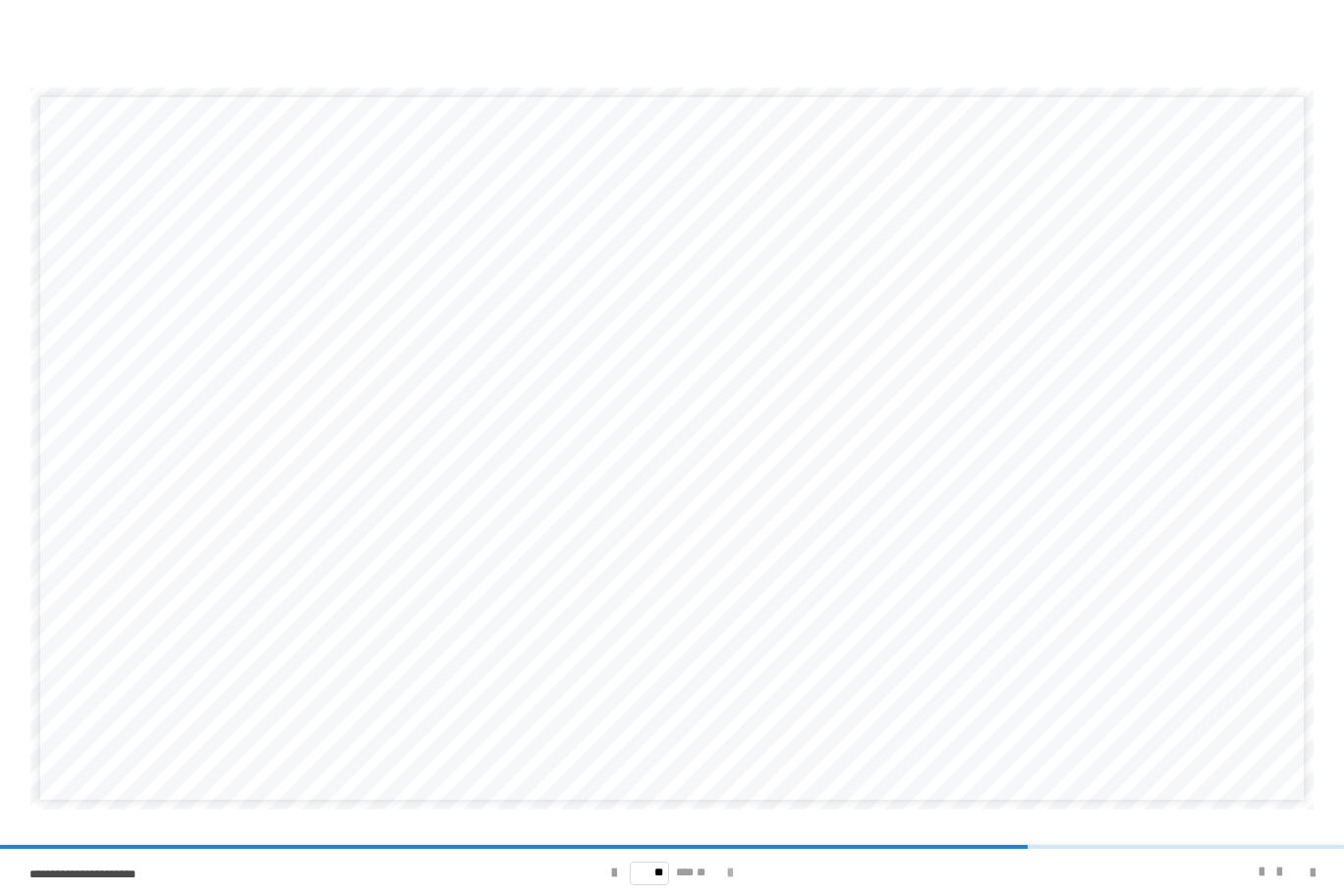 click at bounding box center (730, 873) 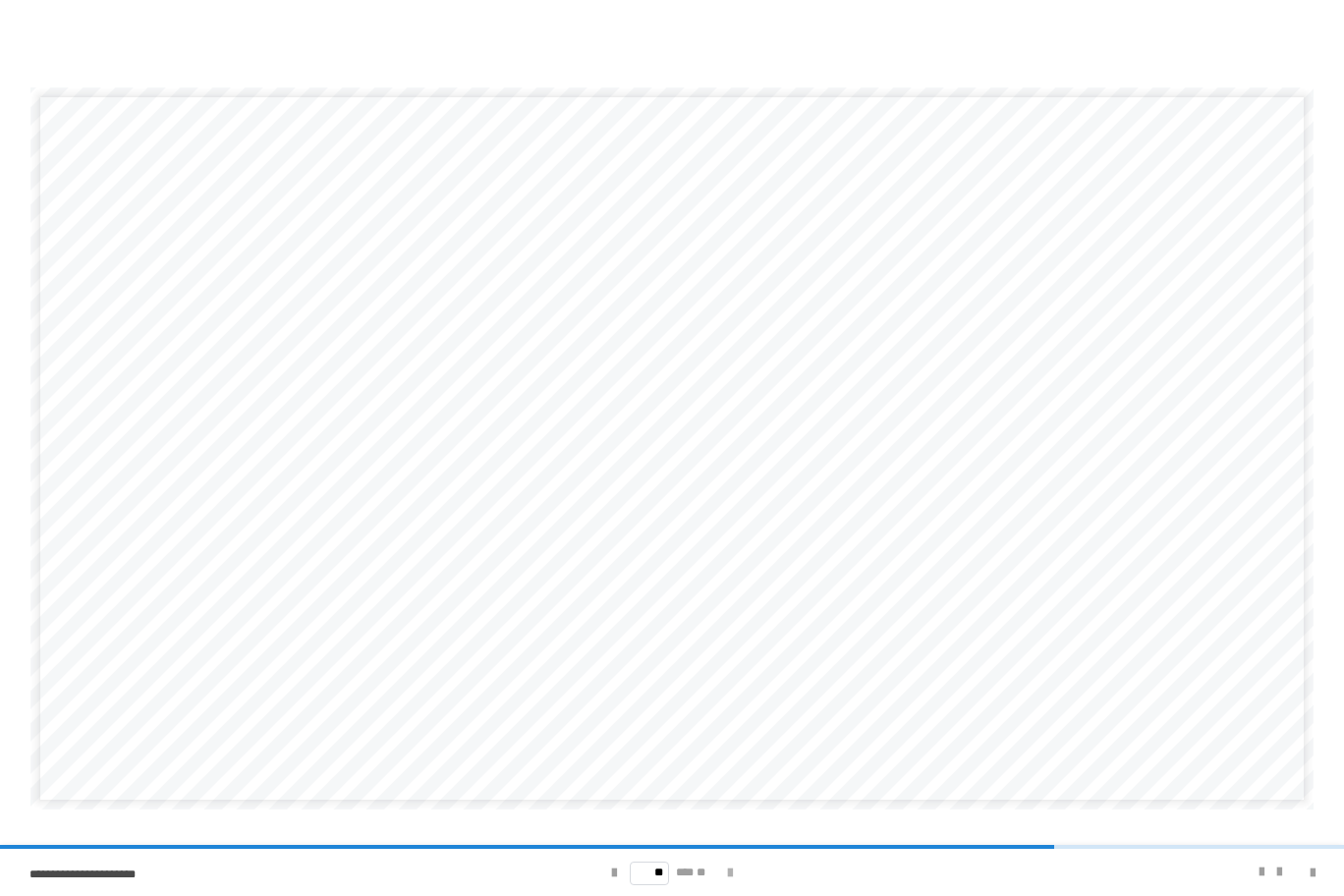 click at bounding box center [730, 873] 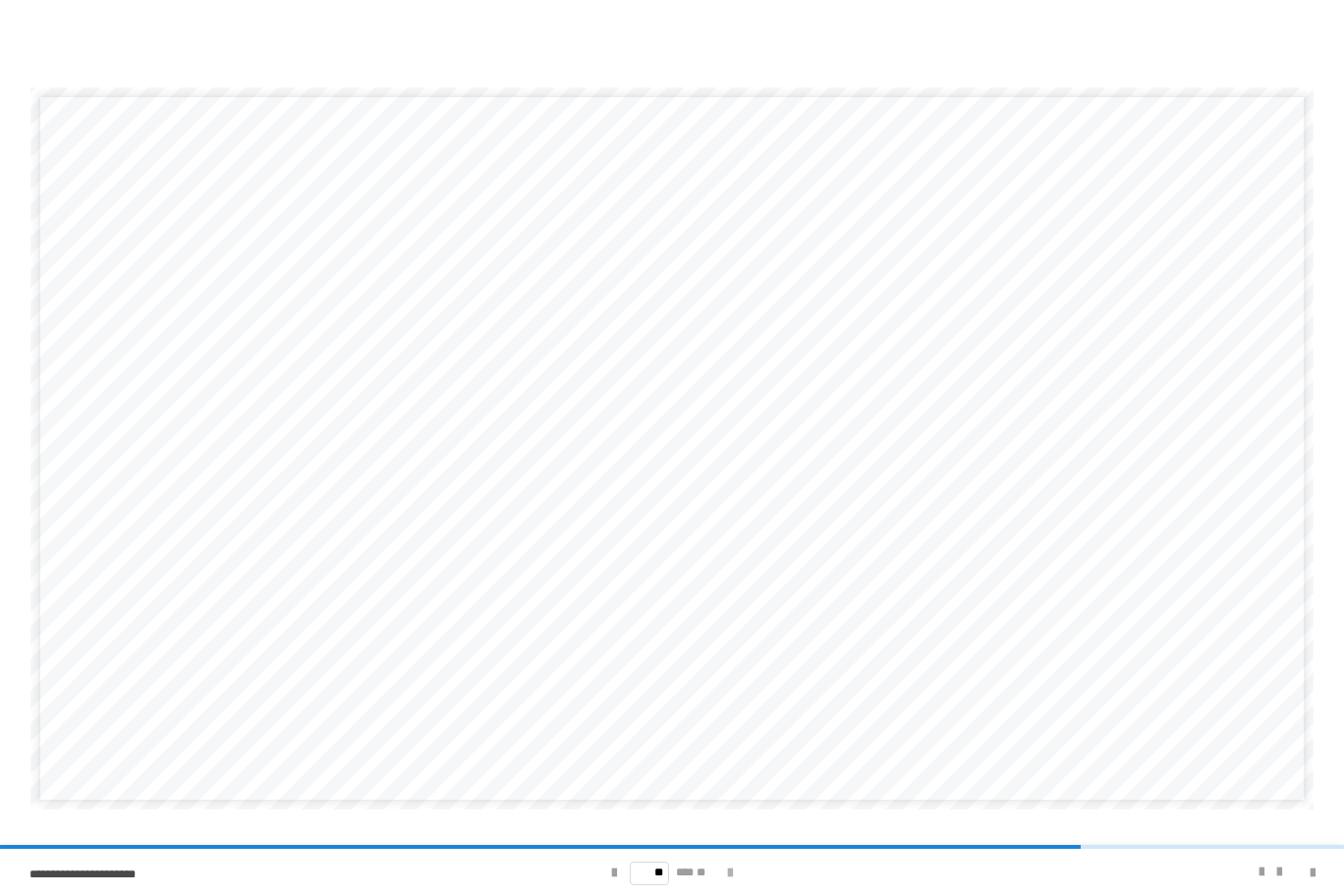 click at bounding box center (730, 873) 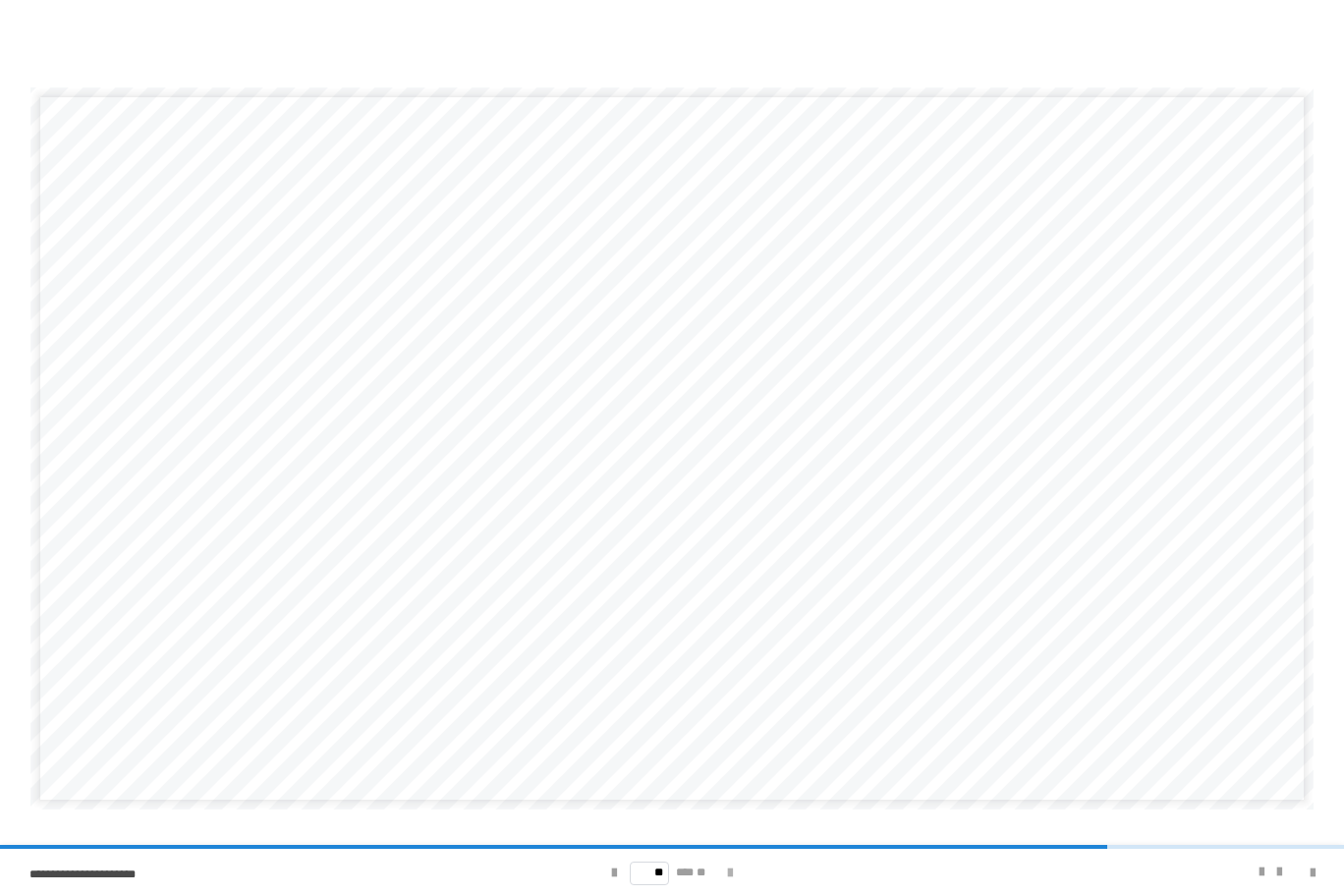 click at bounding box center (730, 873) 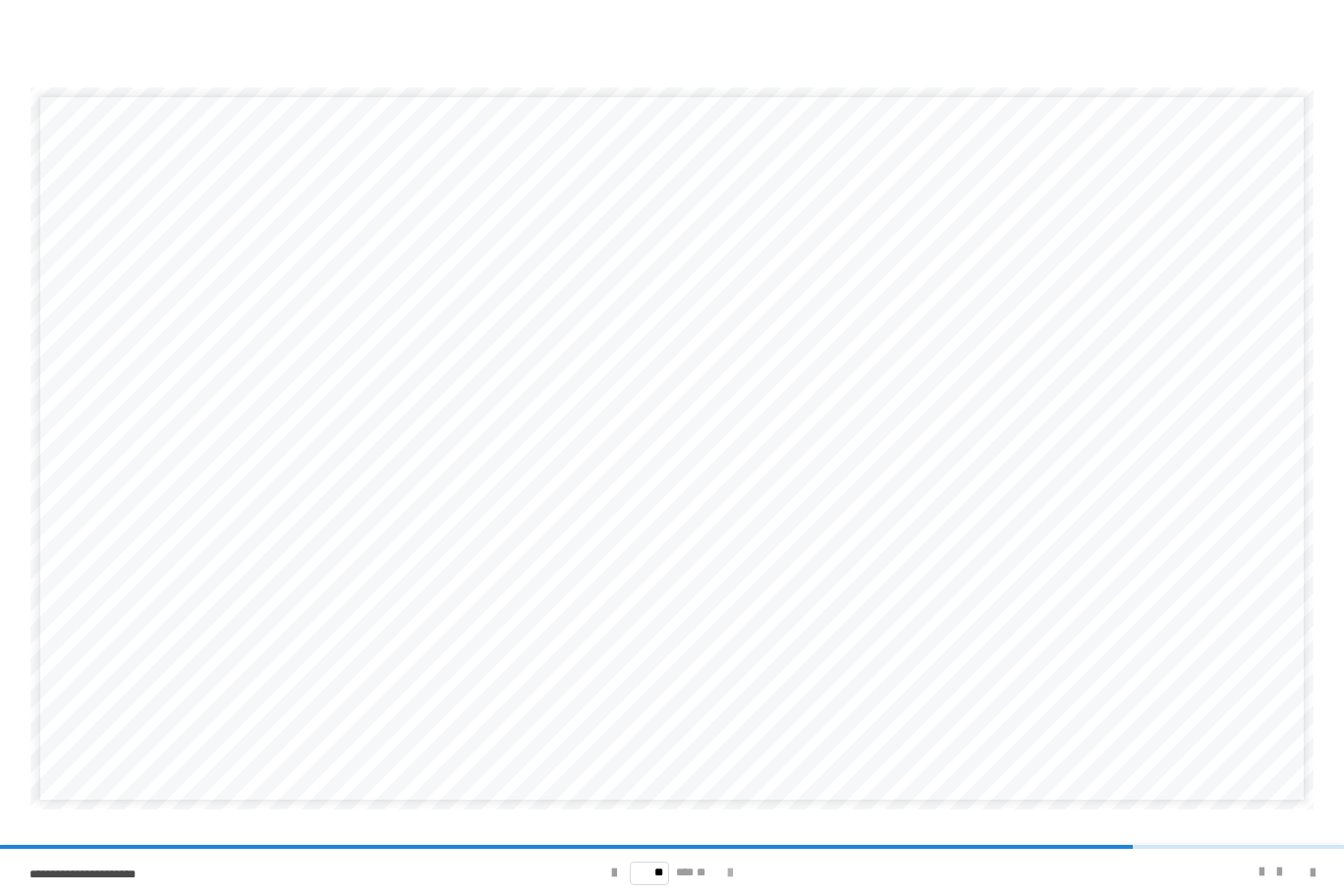 click at bounding box center (730, 873) 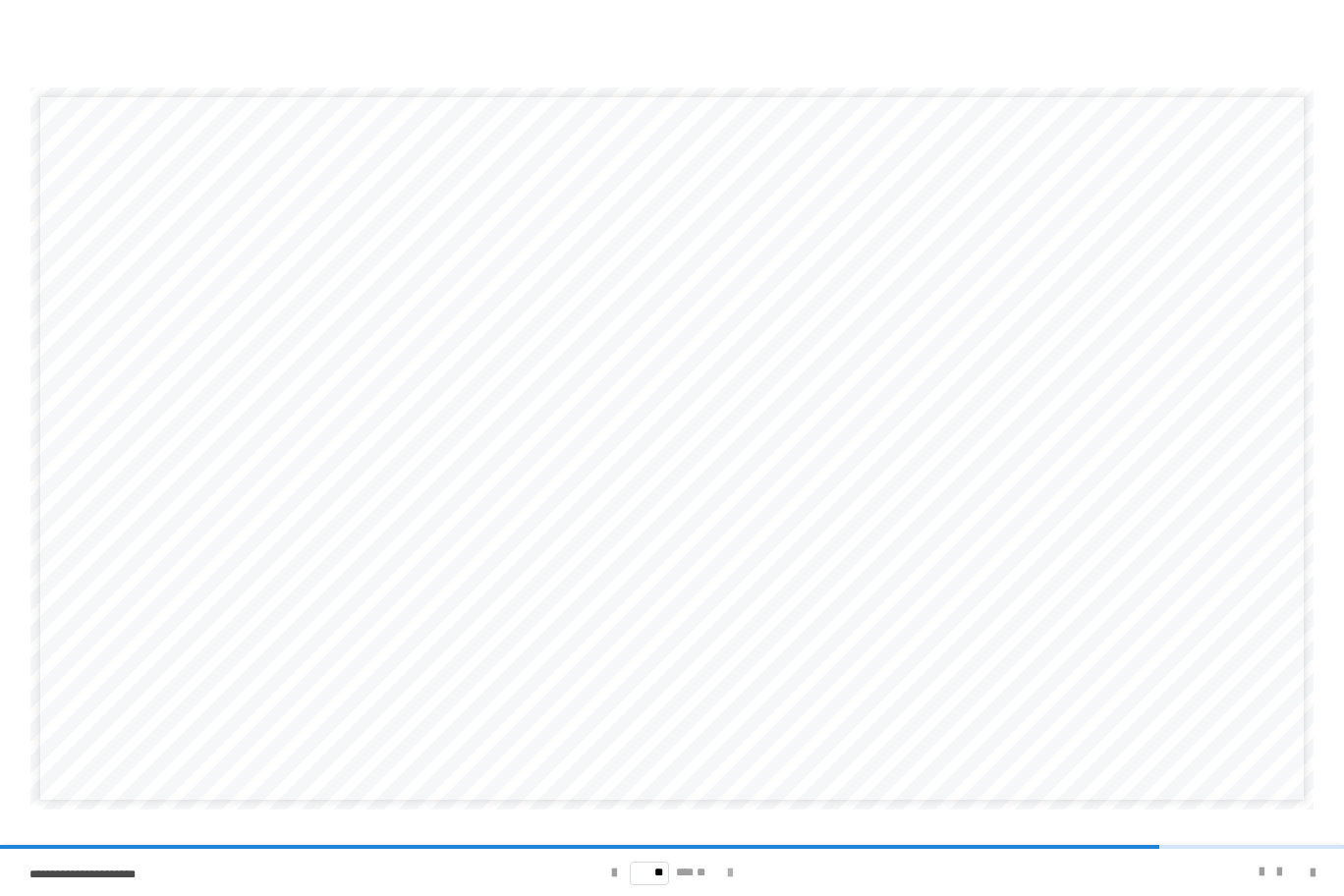 click at bounding box center [730, 873] 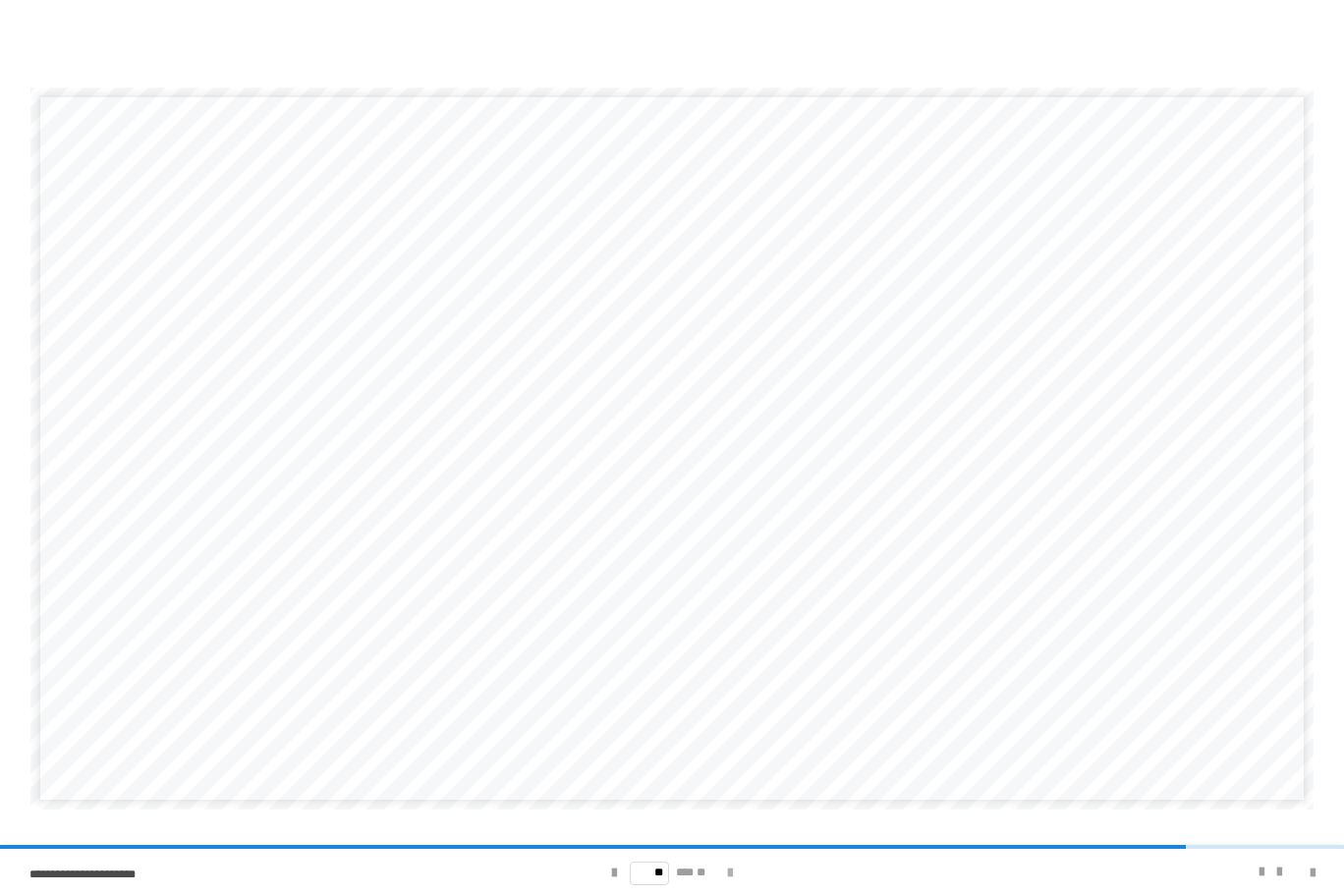 click at bounding box center [730, 873] 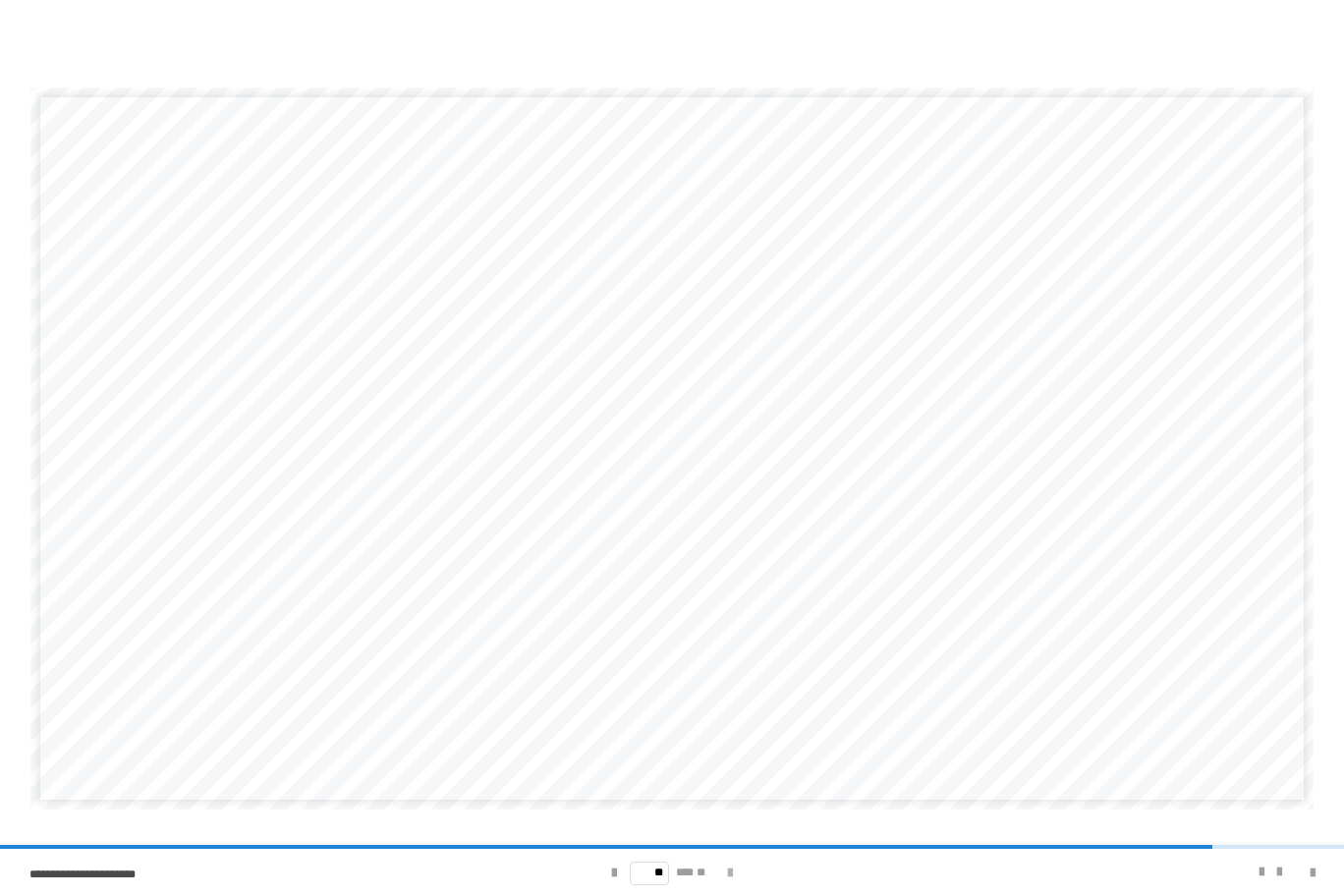 click at bounding box center [730, 873] 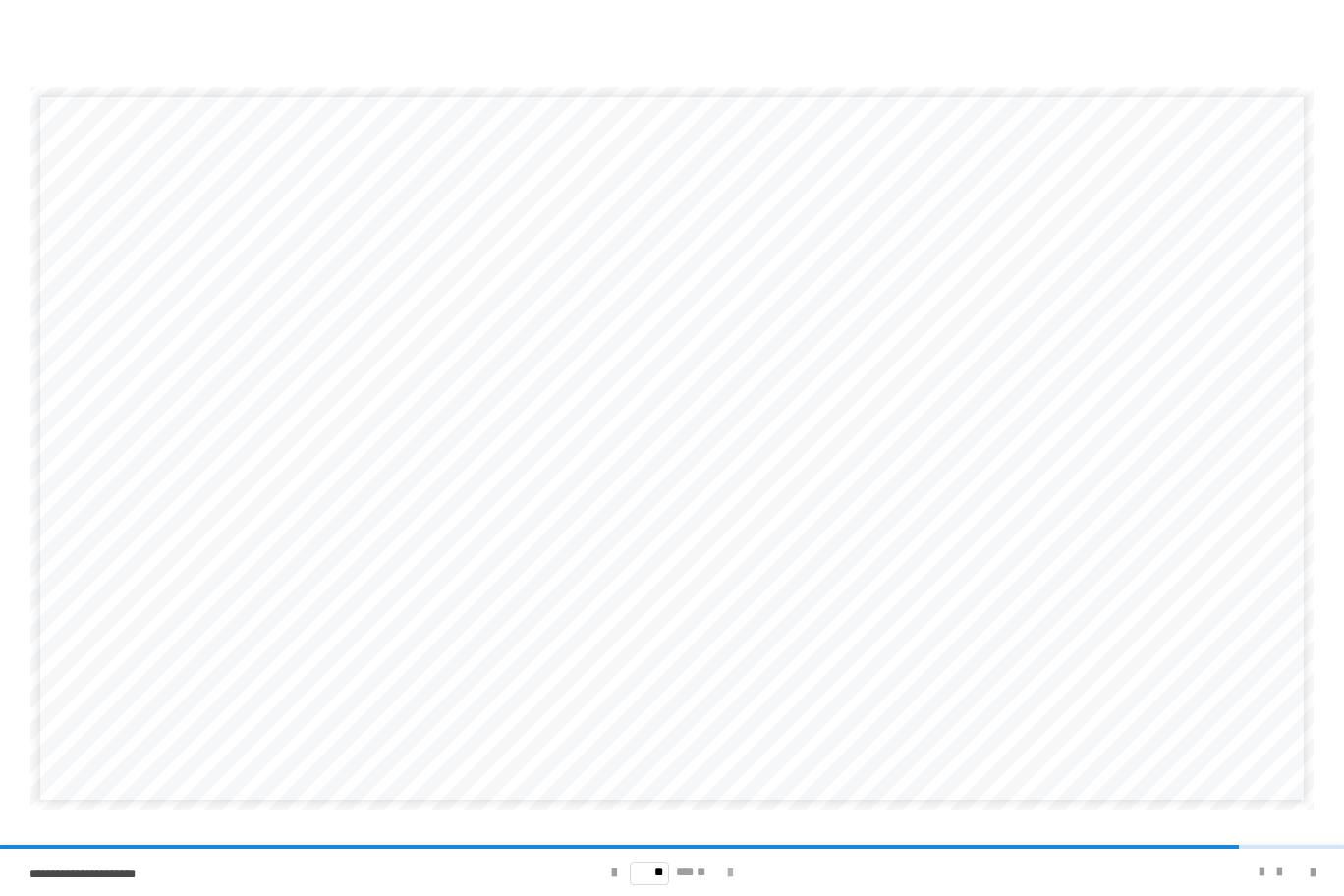 click at bounding box center [730, 873] 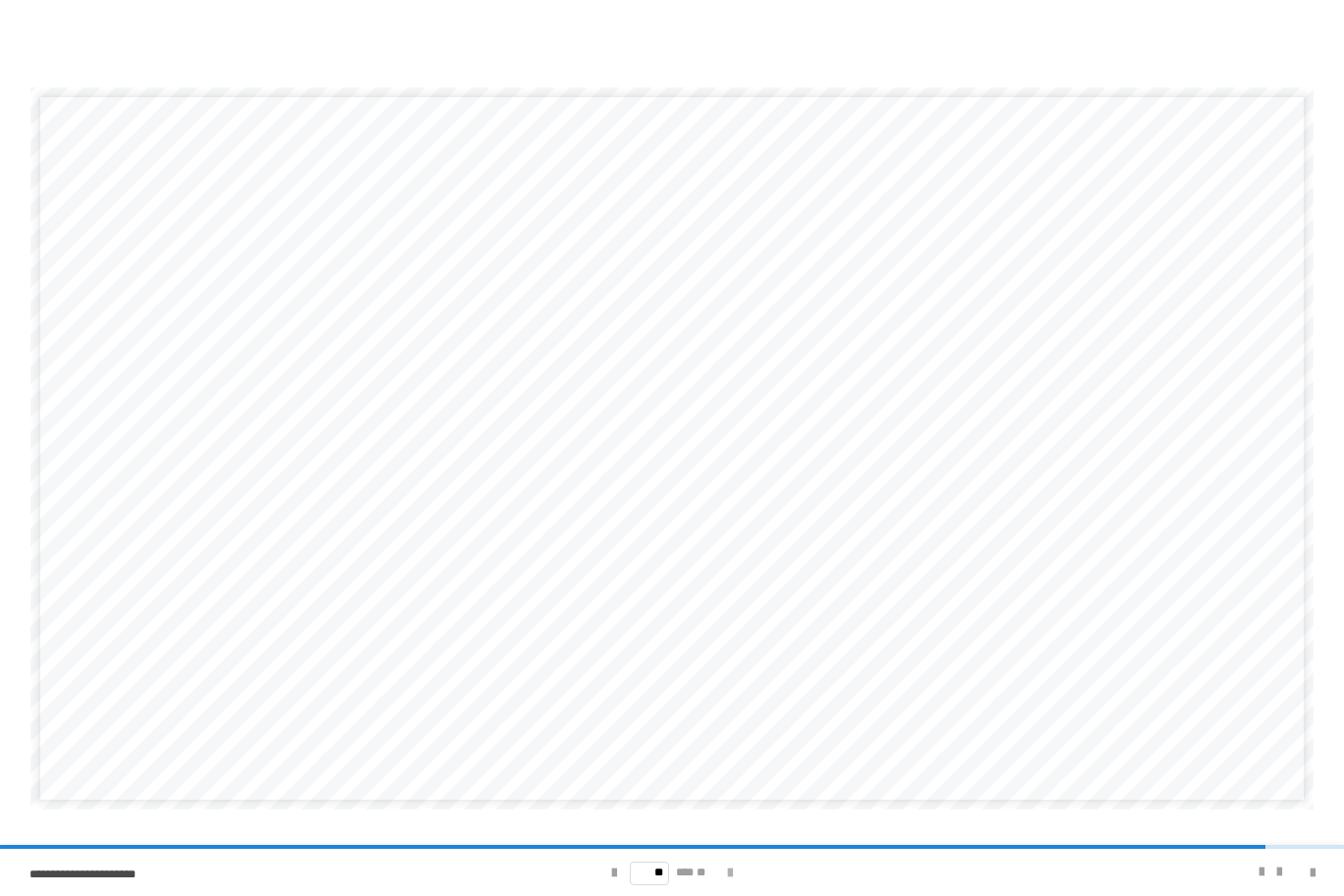 click at bounding box center [730, 873] 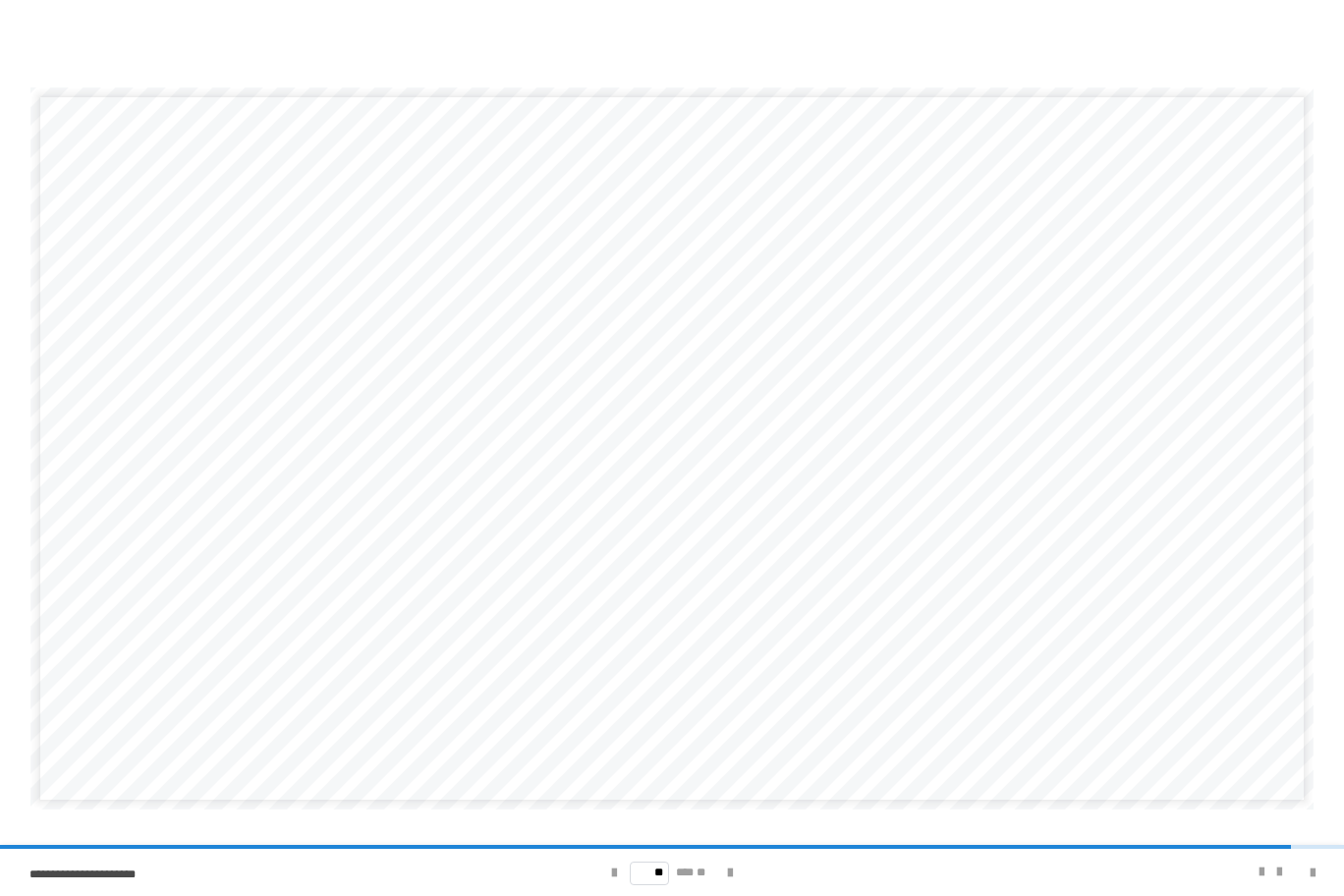 click on "** *** **" at bounding box center (672, 872) 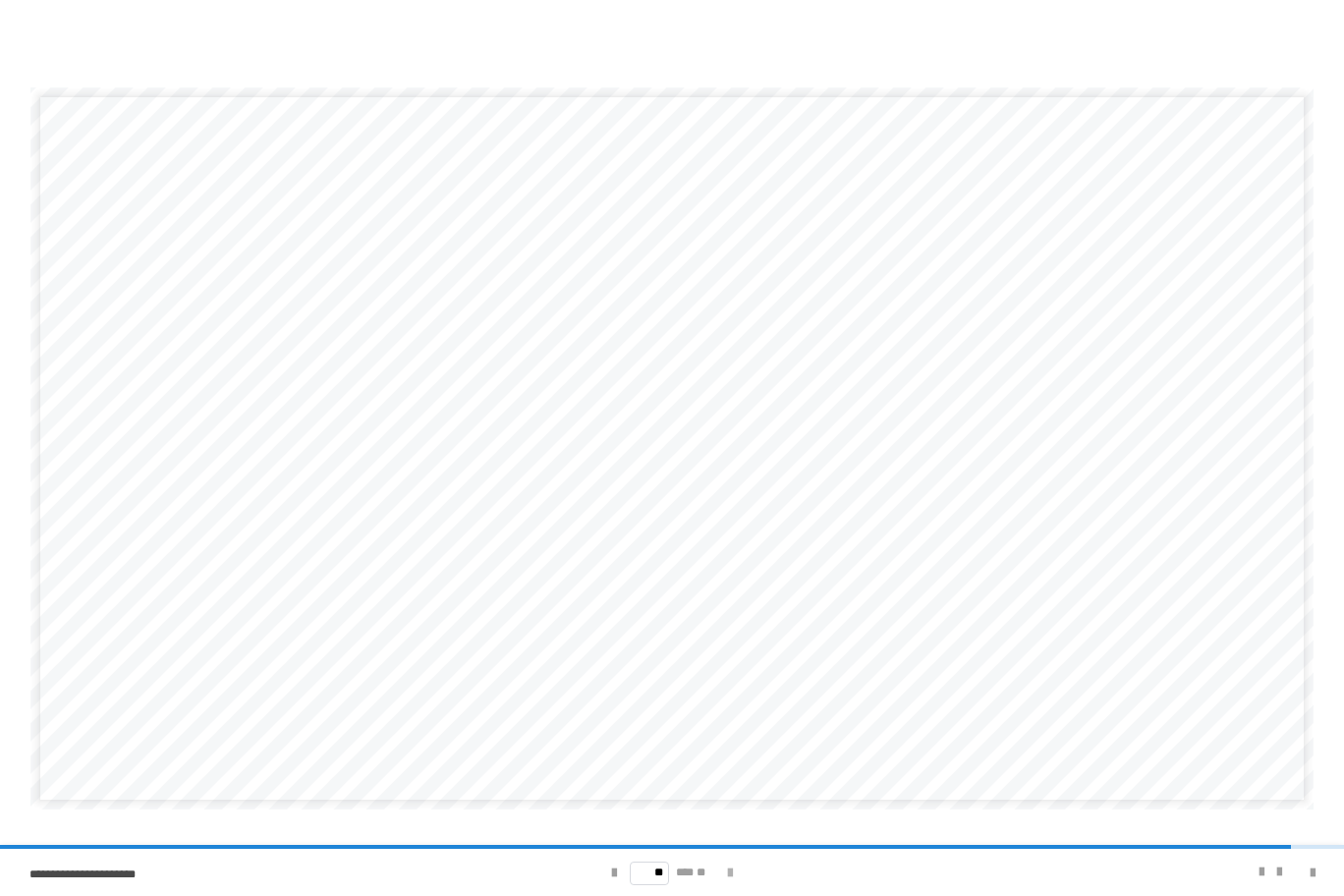 click at bounding box center [730, 873] 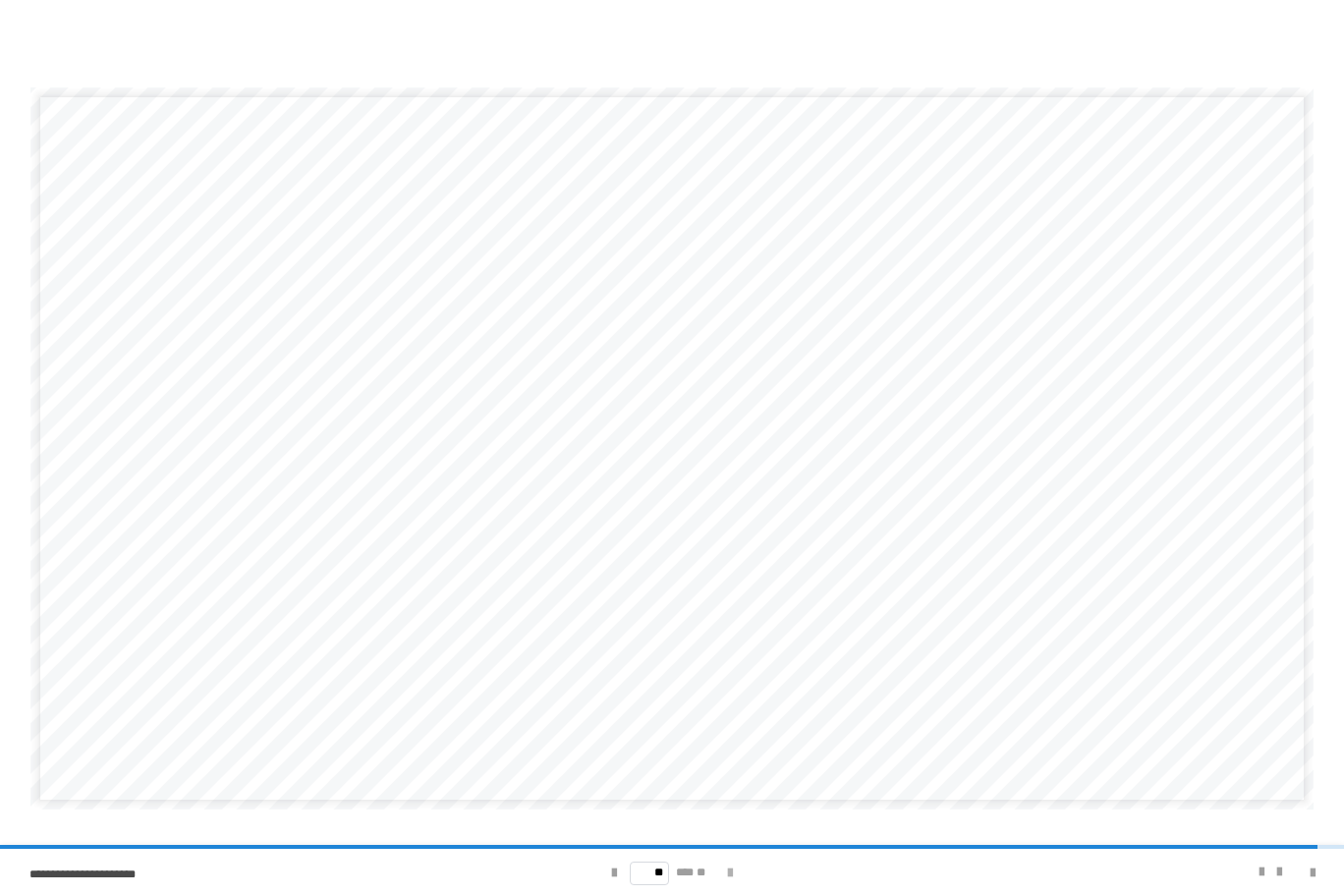 click at bounding box center [730, 873] 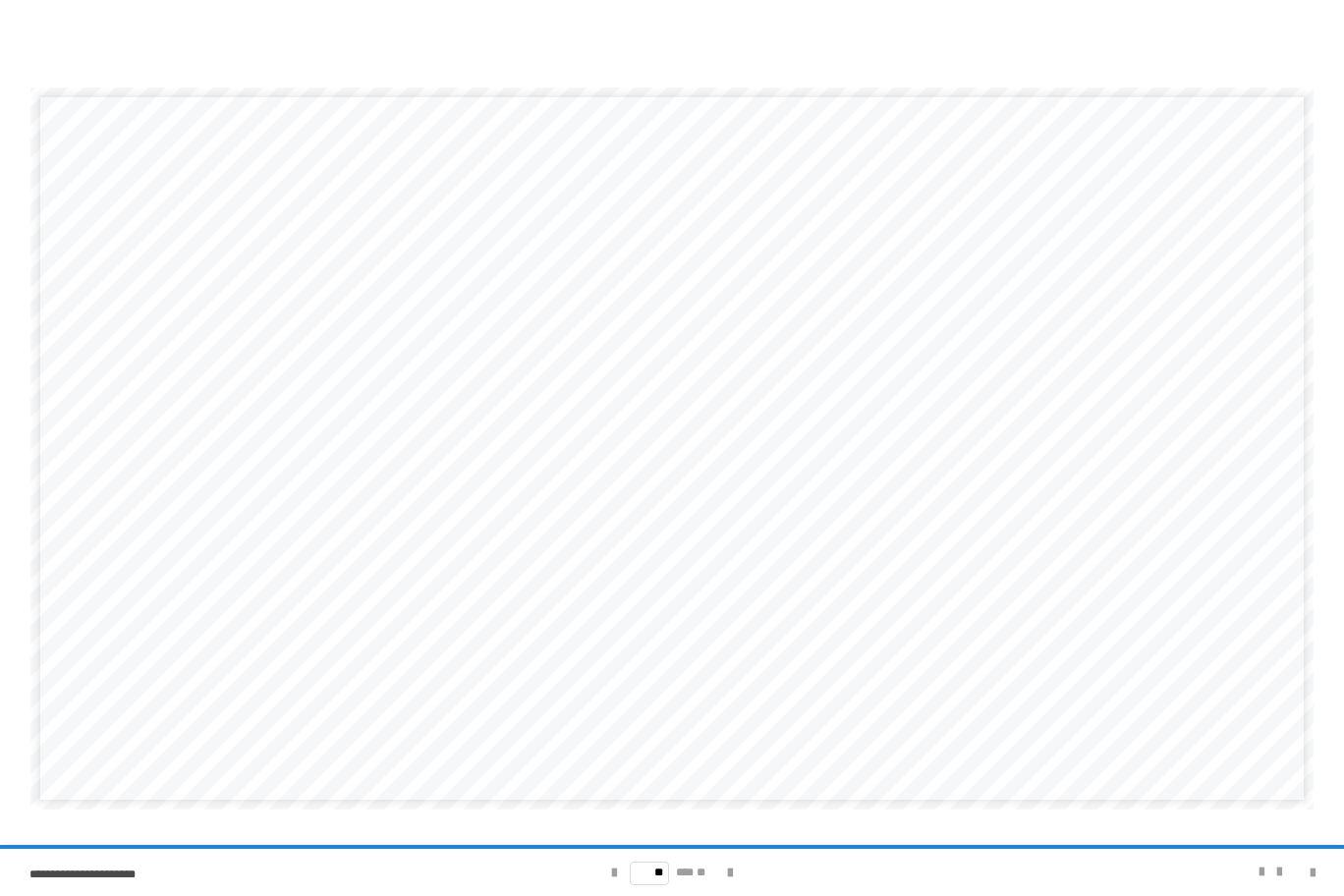 click on "** *** **" at bounding box center [672, 872] 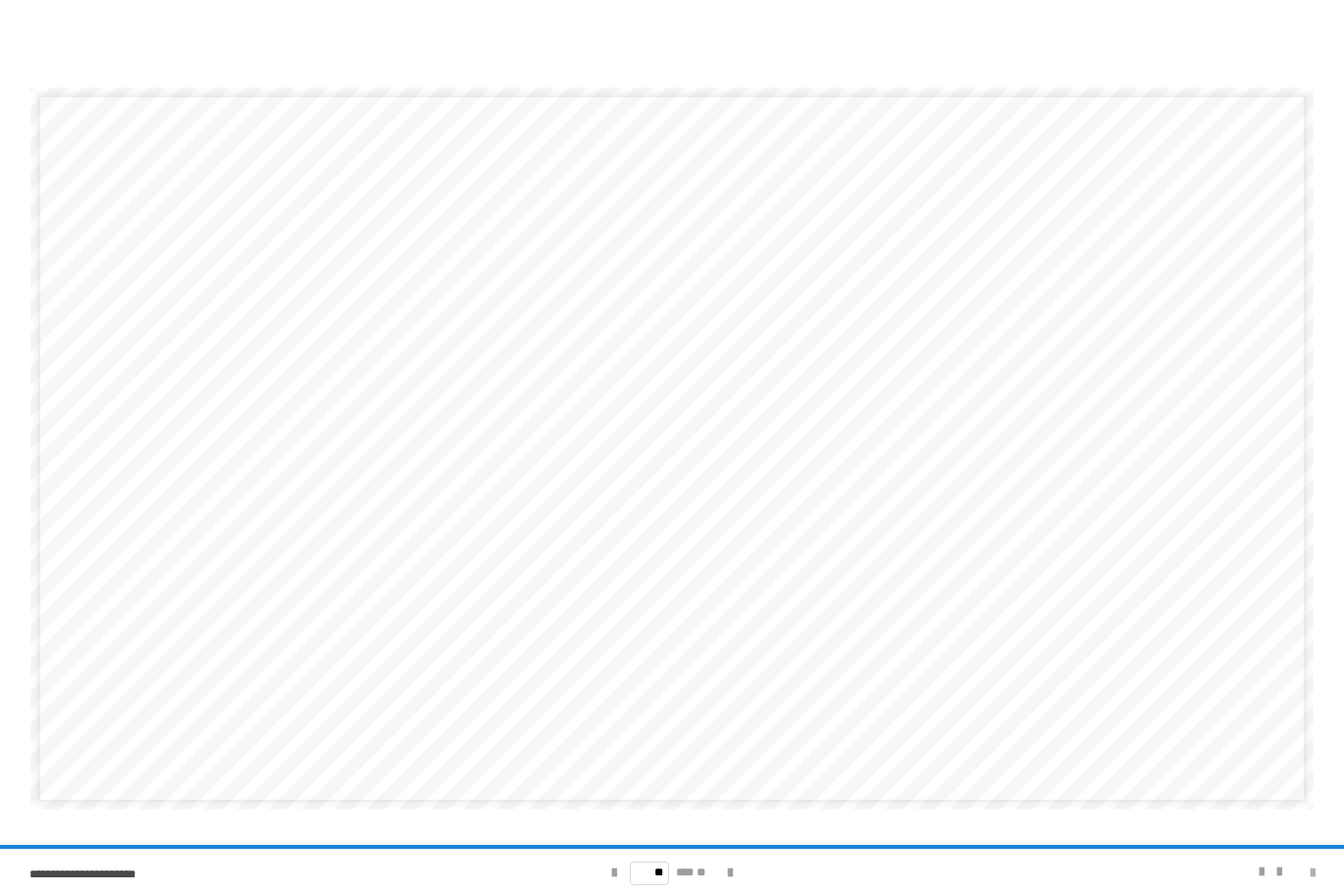 click at bounding box center [1313, 873] 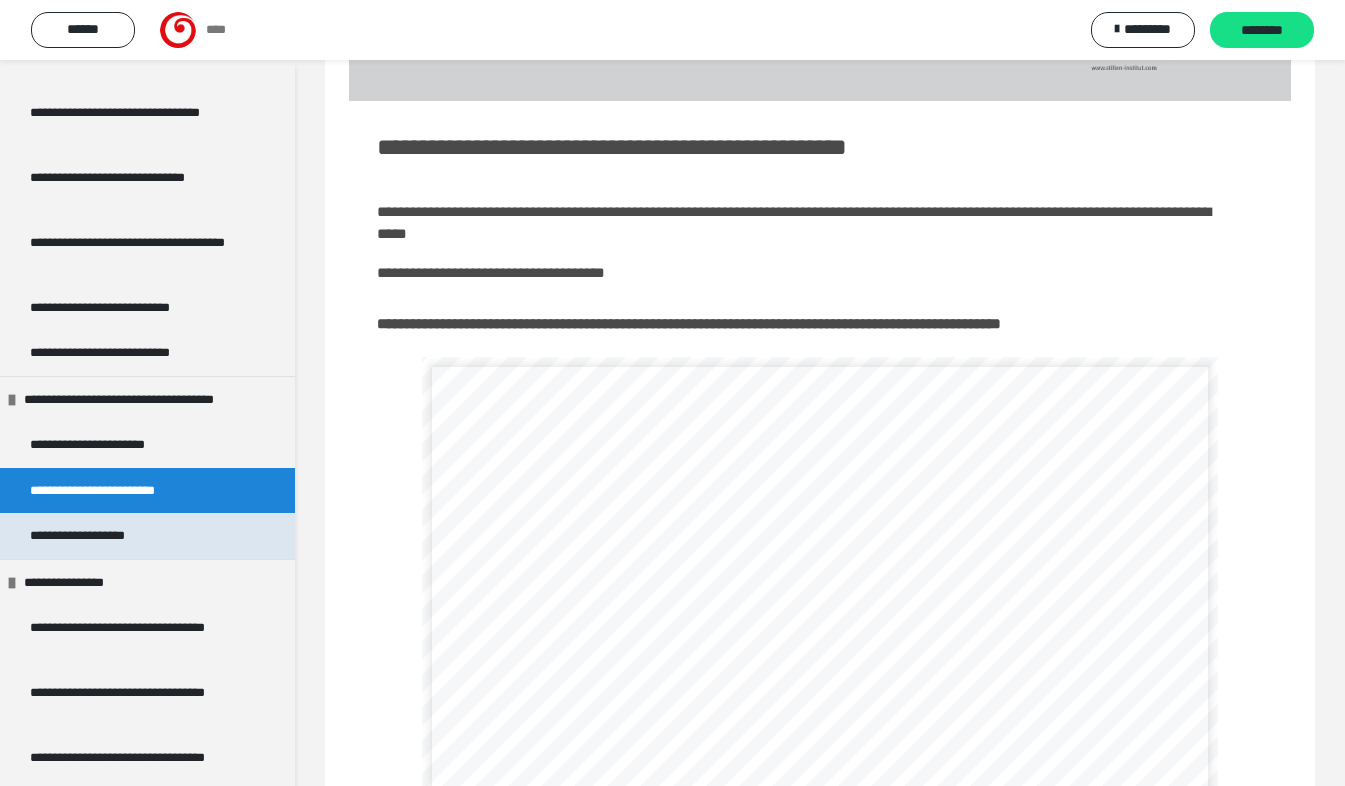 click on "**********" at bounding box center [92, 536] 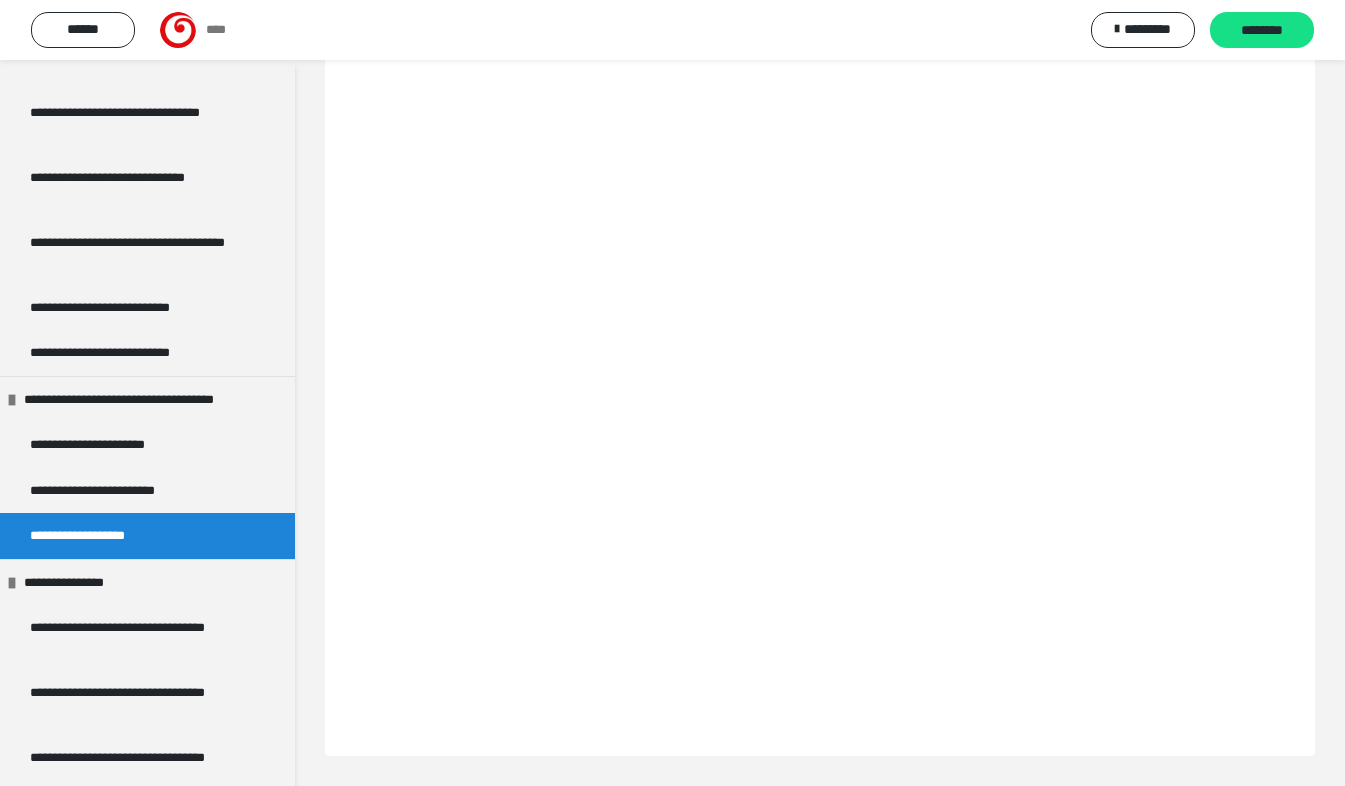 scroll, scrollTop: 526, scrollLeft: 0, axis: vertical 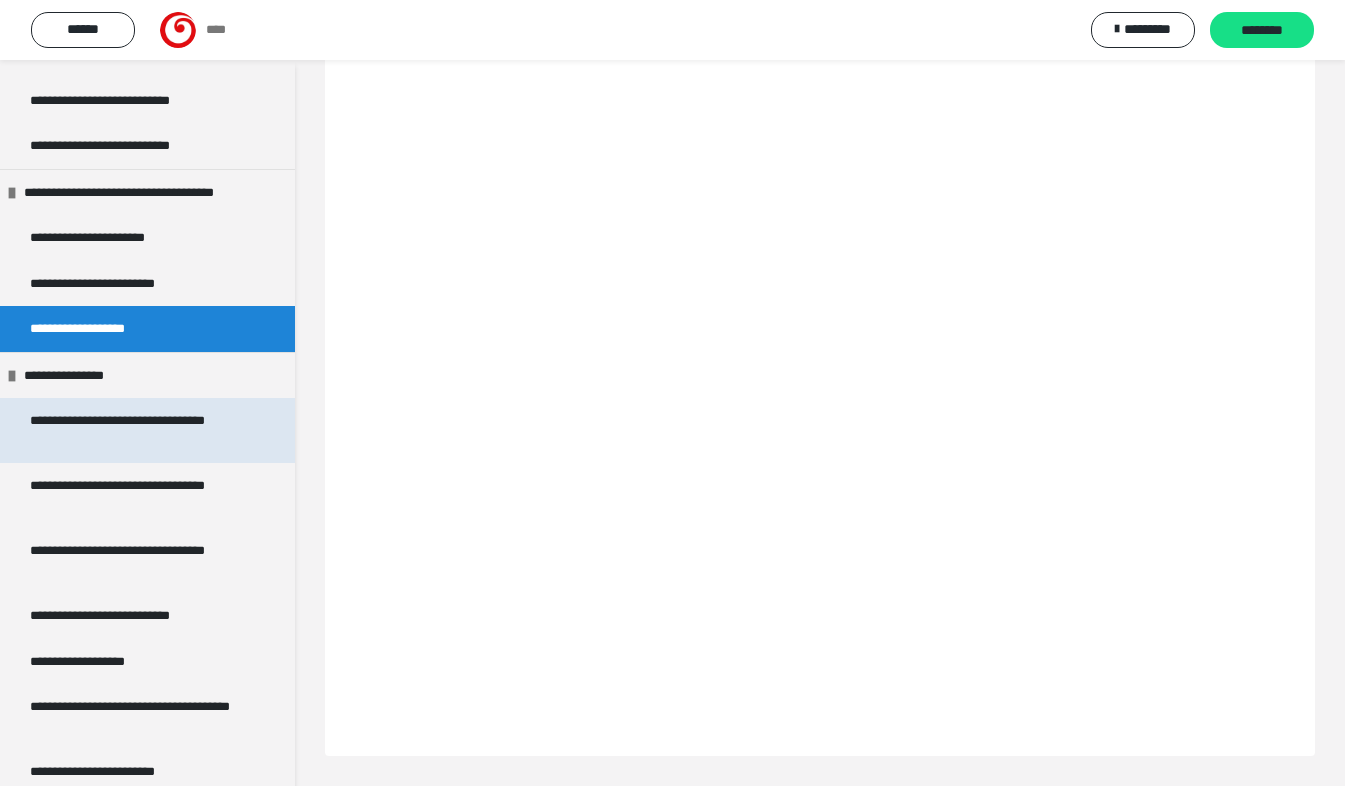 click on "**********" at bounding box center [132, 430] 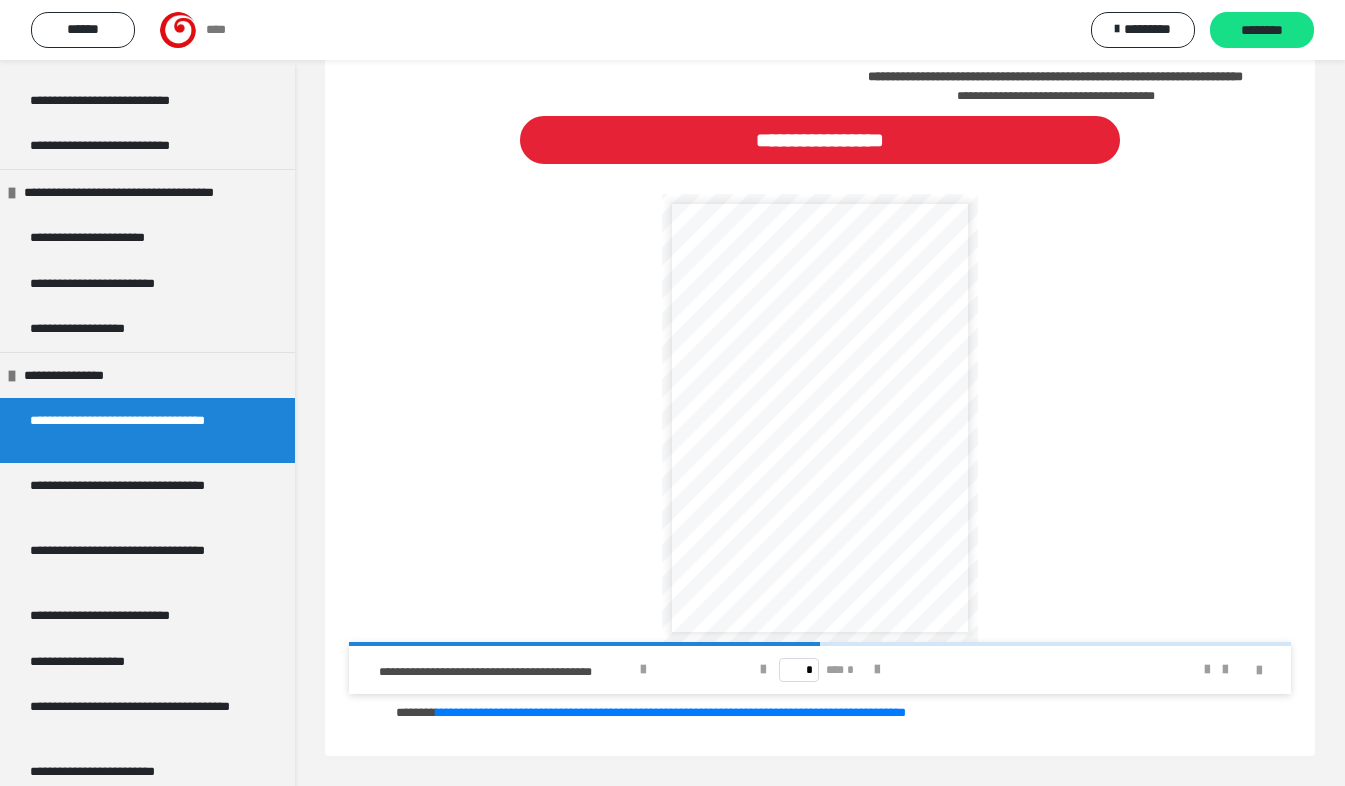 scroll, scrollTop: 698, scrollLeft: 0, axis: vertical 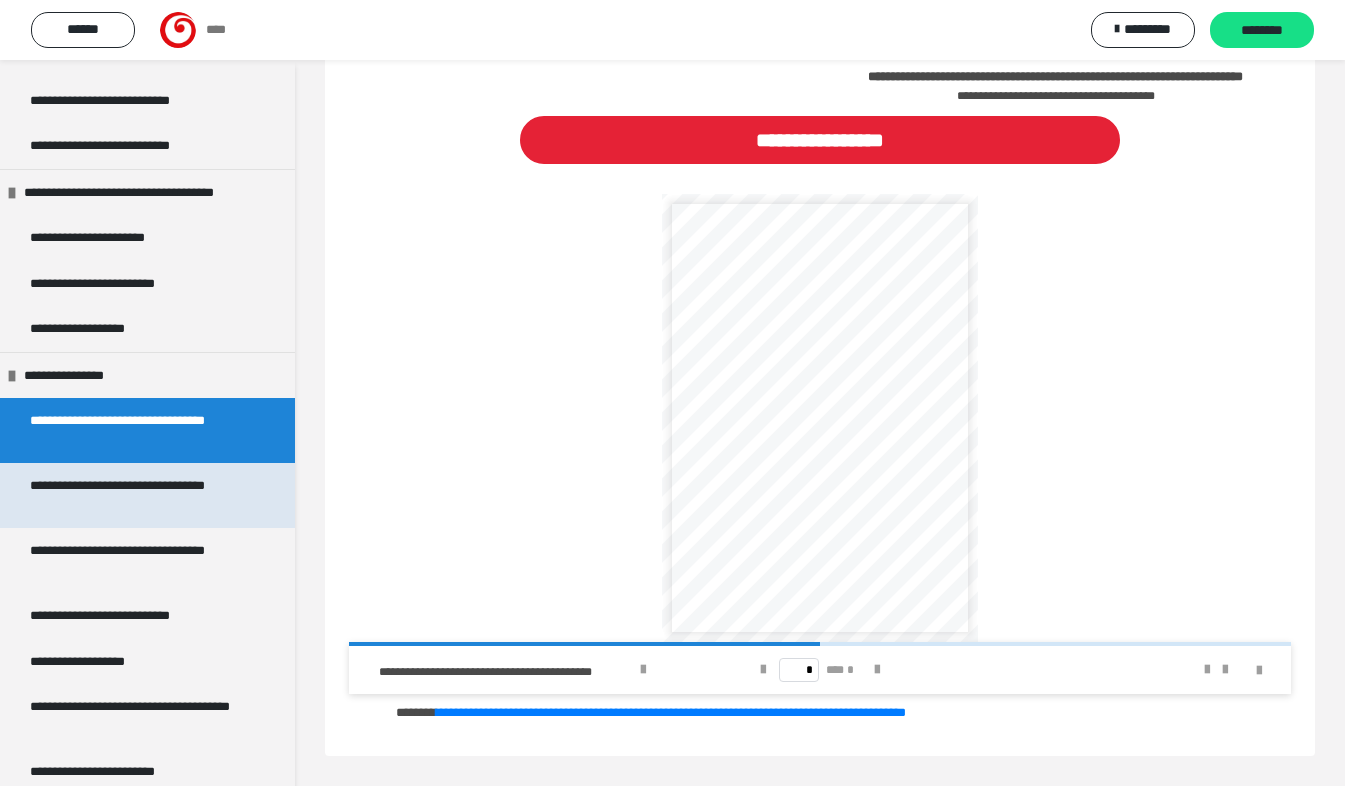 click on "**********" at bounding box center [132, 495] 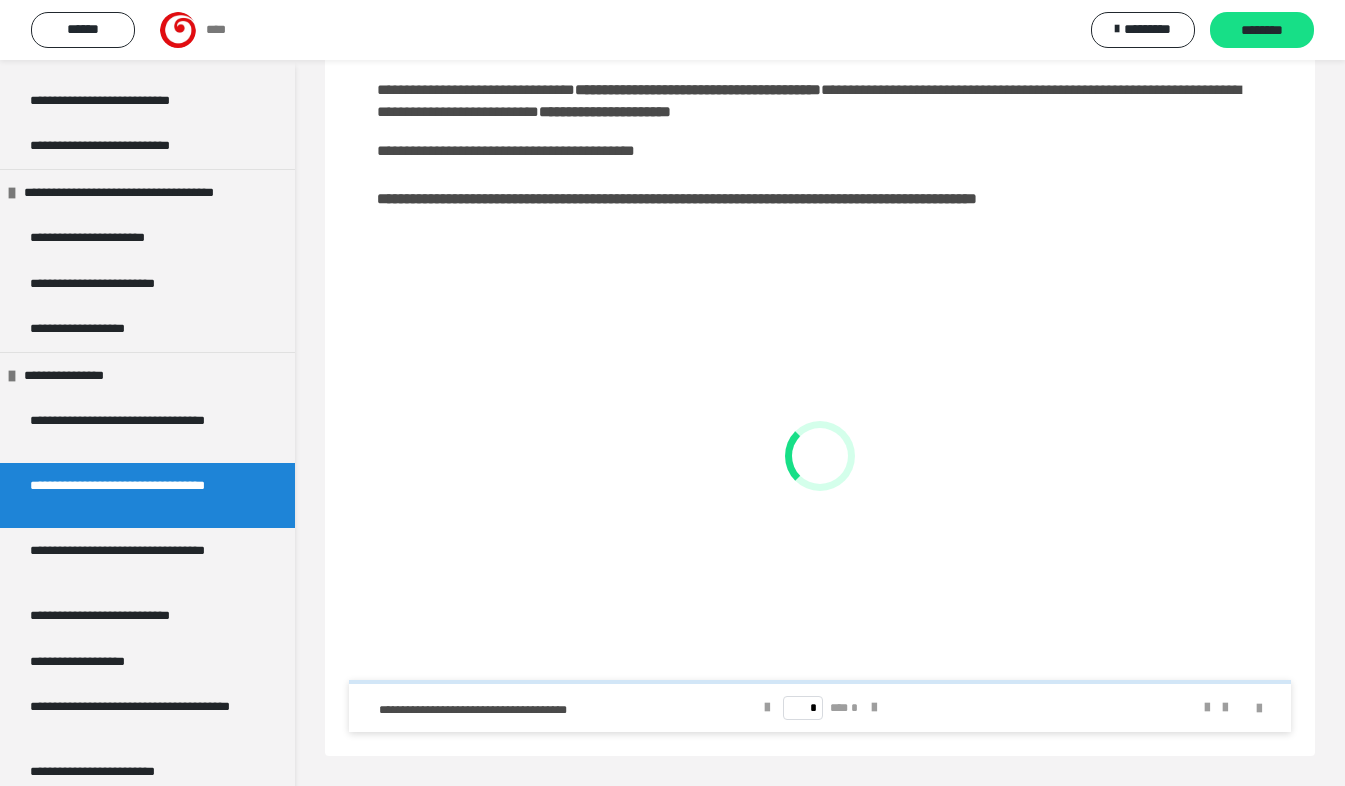 scroll, scrollTop: 228, scrollLeft: 0, axis: vertical 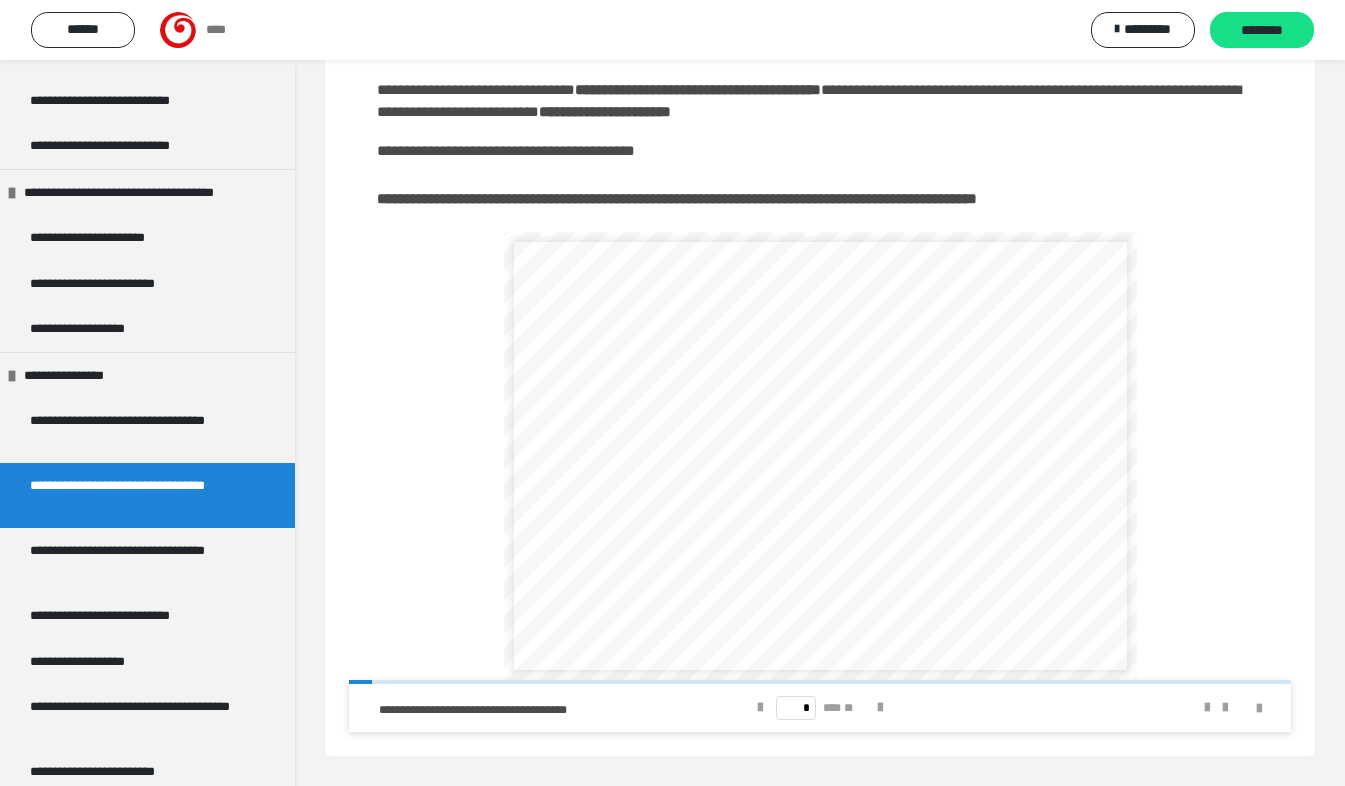 click at bounding box center [1247, 708] 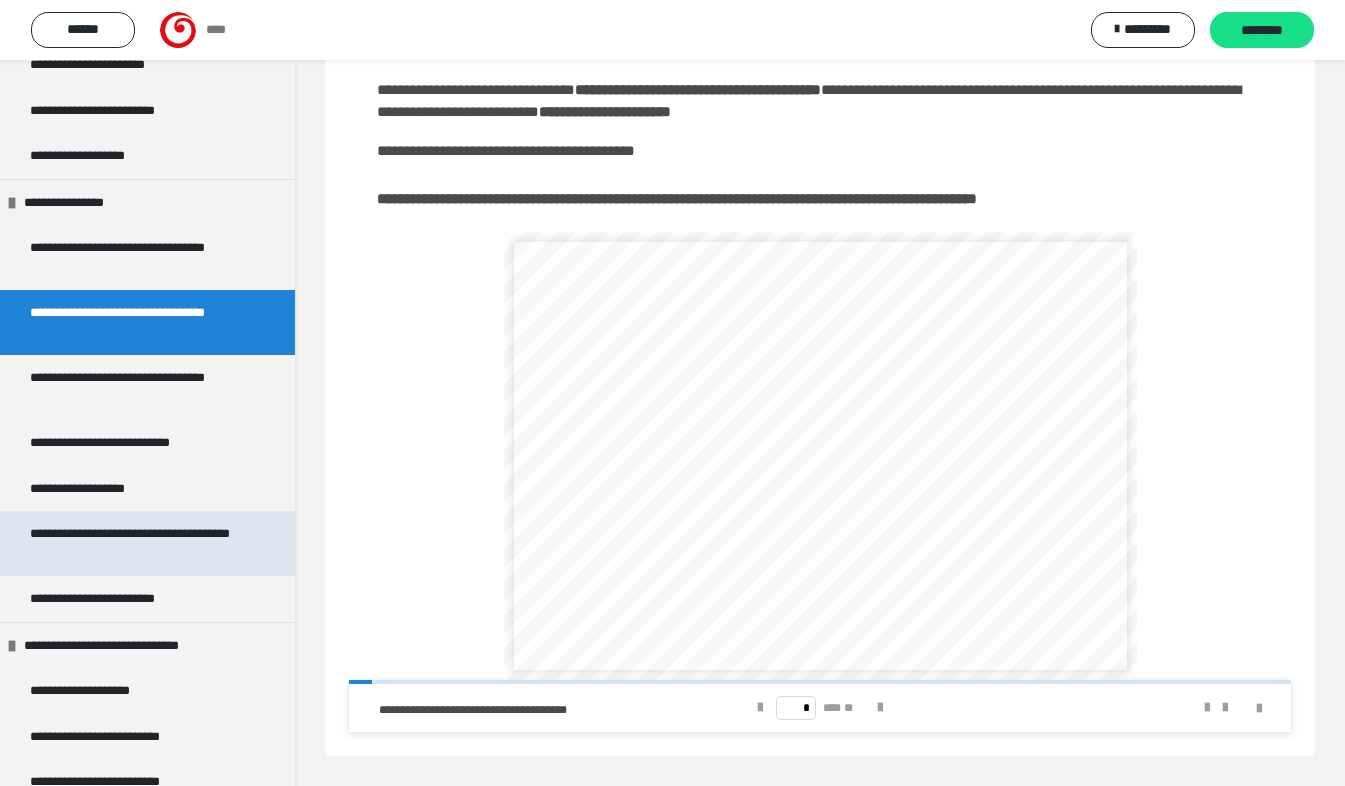 scroll, scrollTop: 4656, scrollLeft: 0, axis: vertical 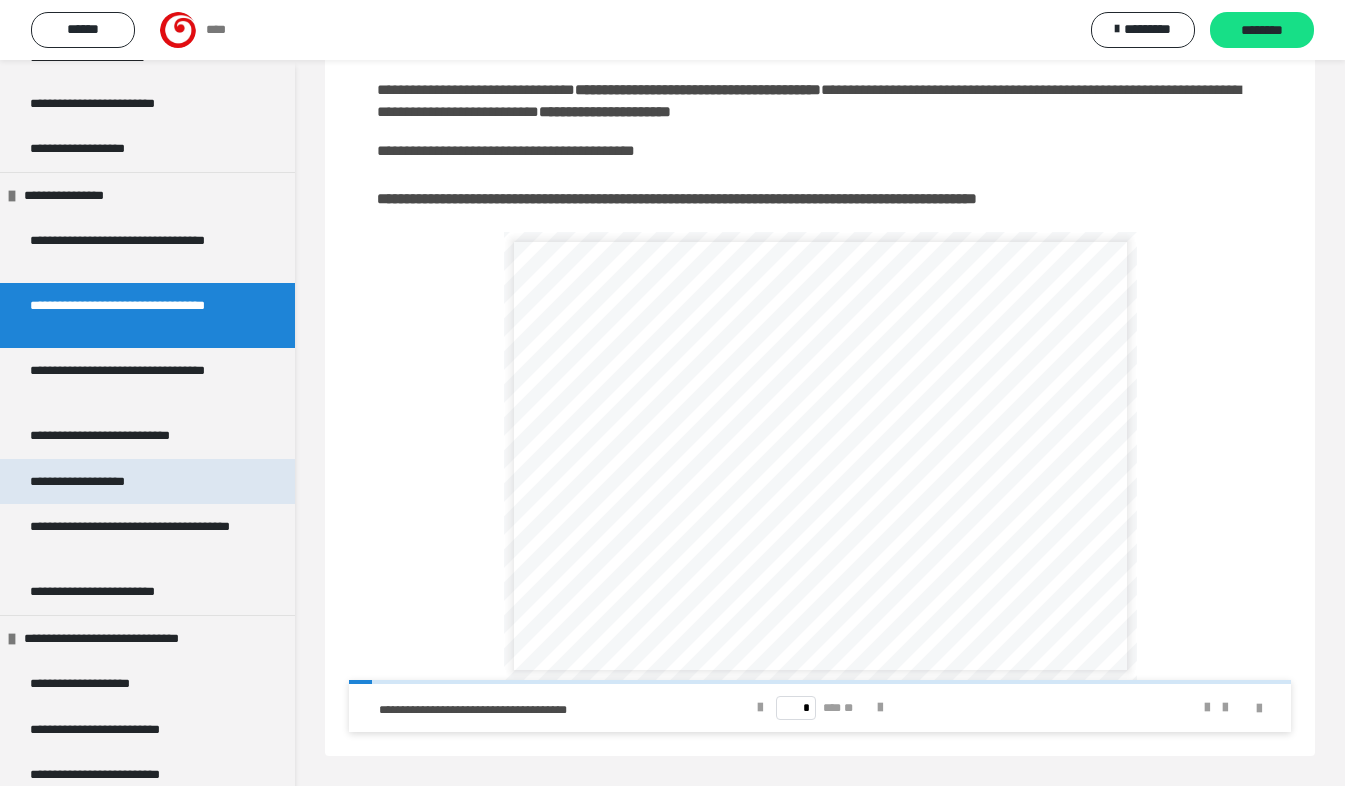 click on "**********" at bounding box center (94, 482) 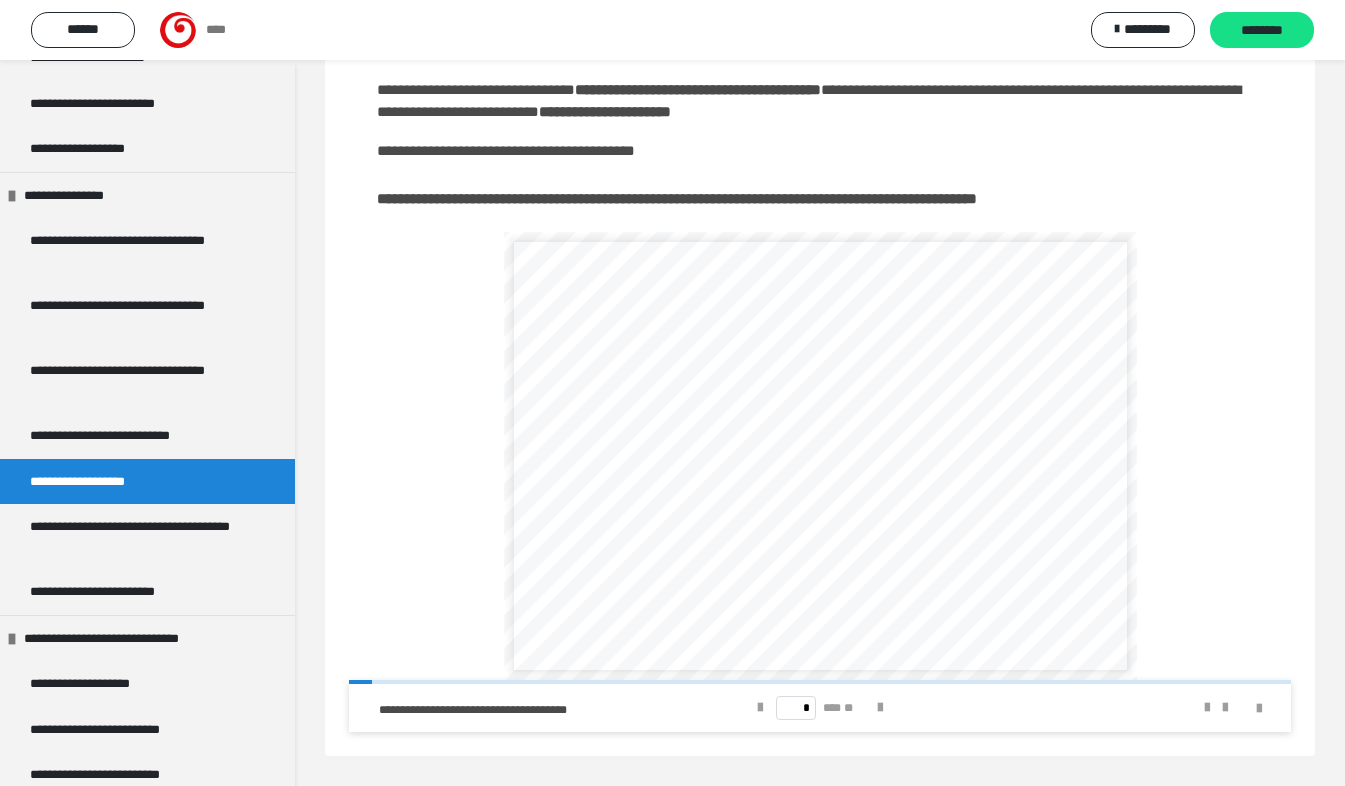 scroll, scrollTop: 60, scrollLeft: 0, axis: vertical 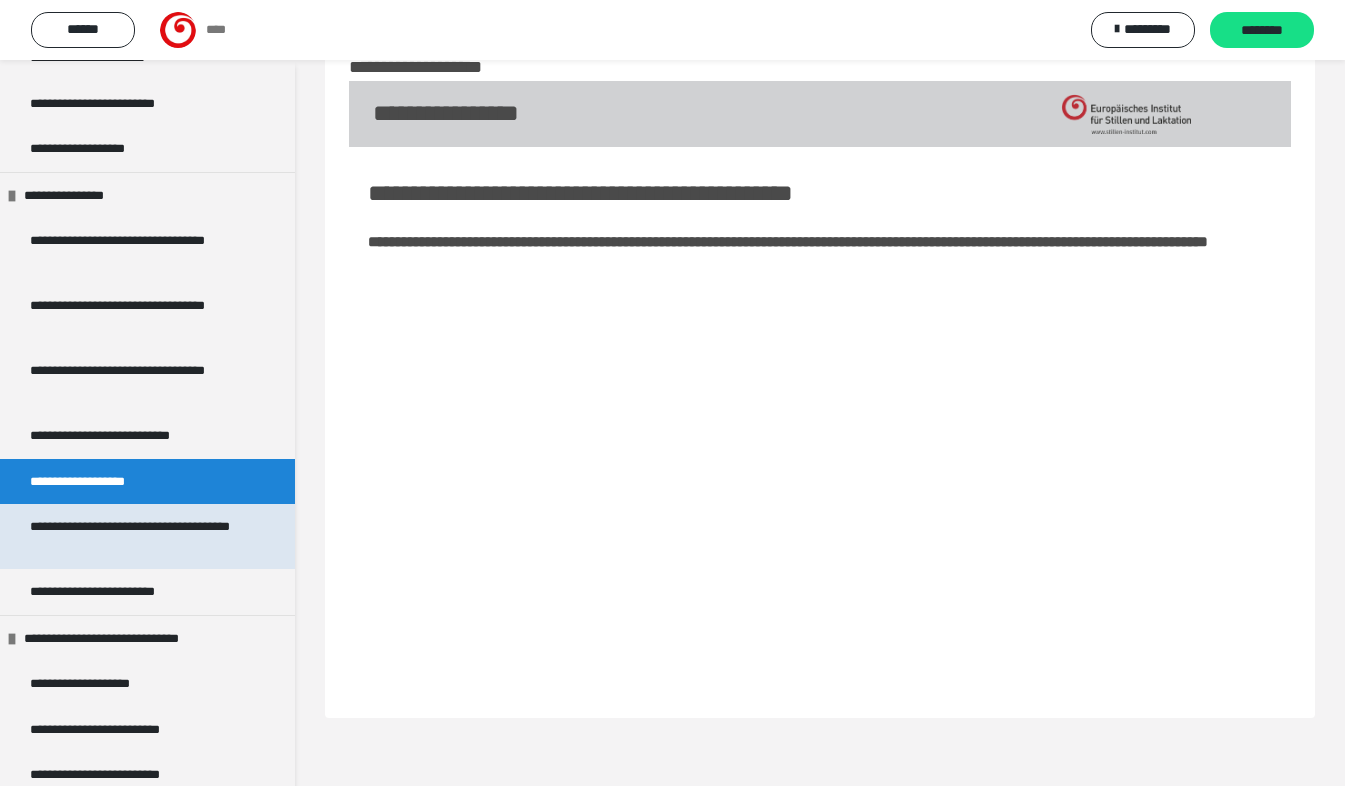 drag, startPoint x: 62, startPoint y: 525, endPoint x: 47, endPoint y: 523, distance: 15.132746 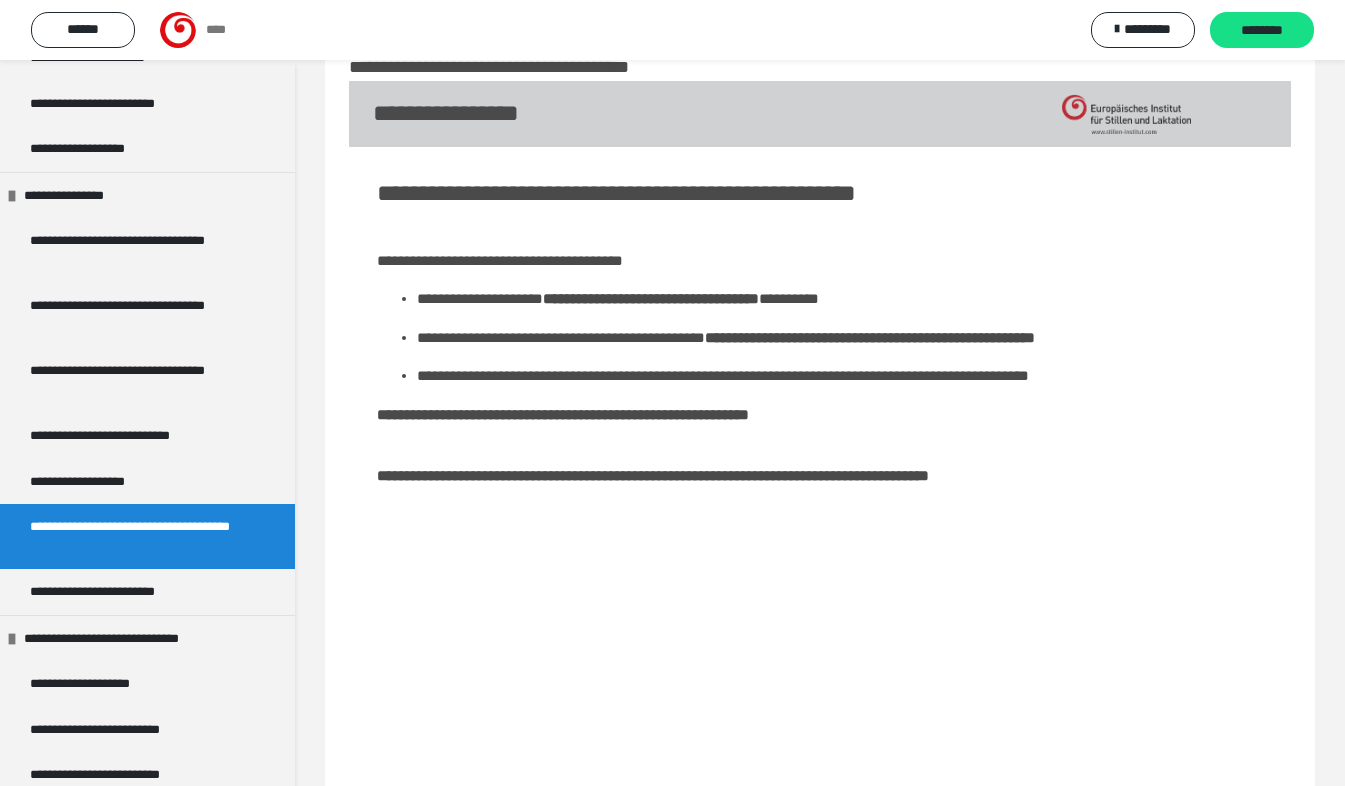 drag, startPoint x: 47, startPoint y: 523, endPoint x: 124, endPoint y: 534, distance: 77.781746 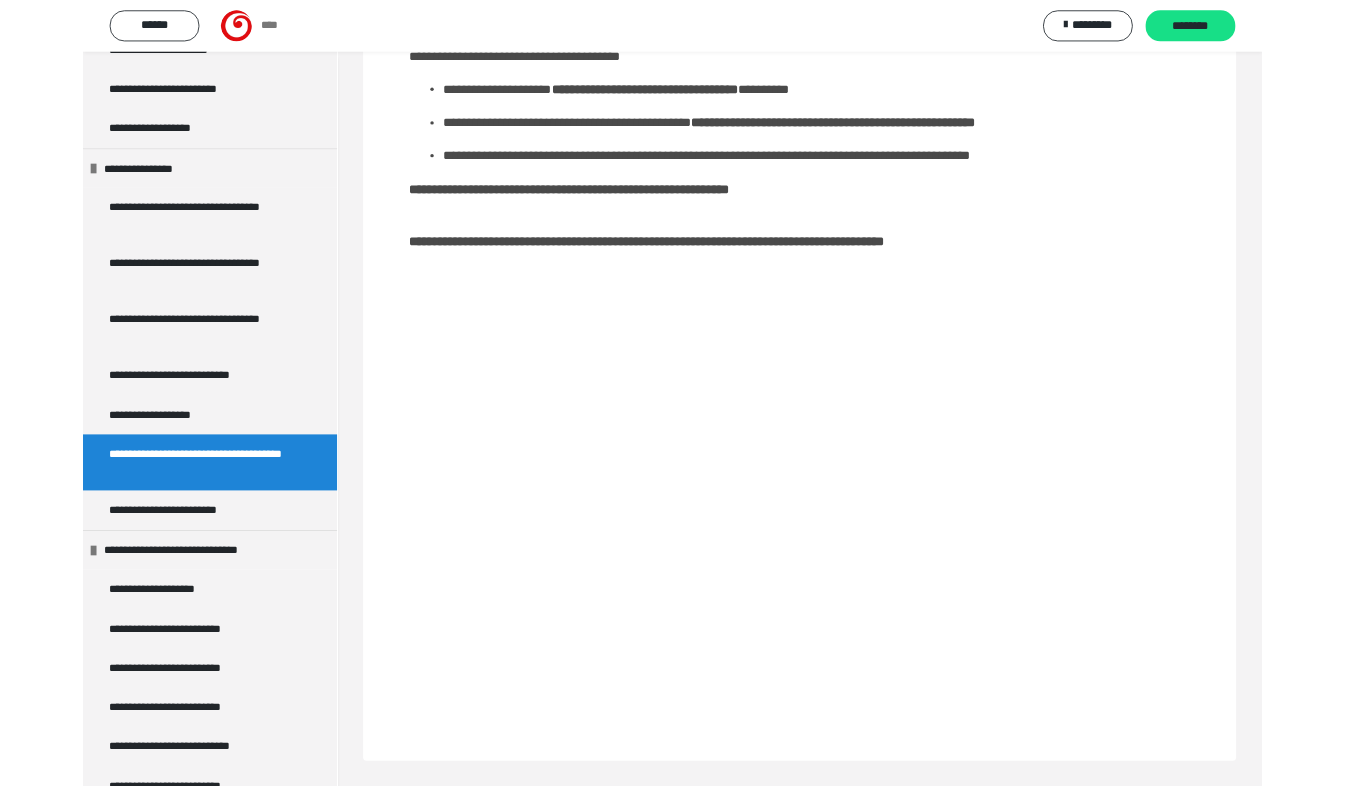 scroll, scrollTop: 247, scrollLeft: 0, axis: vertical 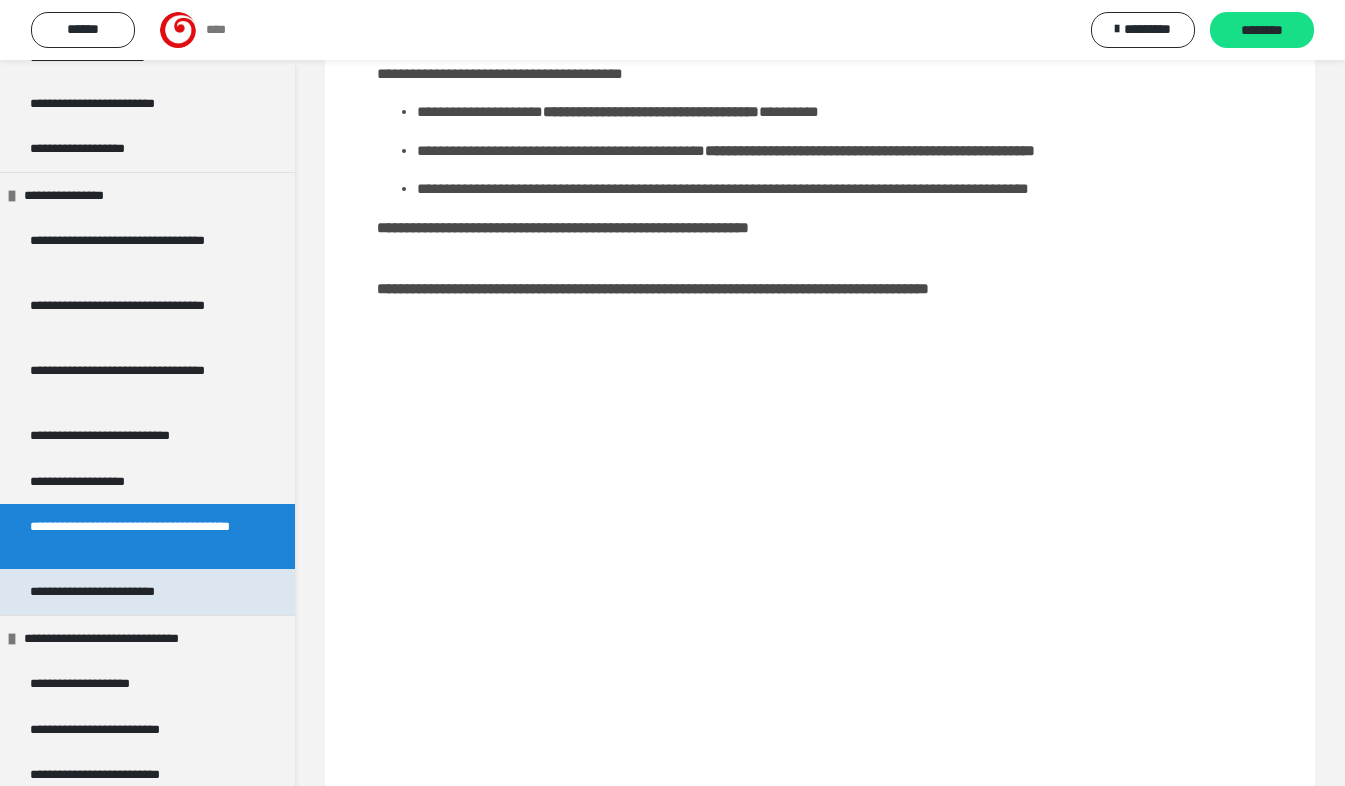 click on "**********" at bounding box center [118, 592] 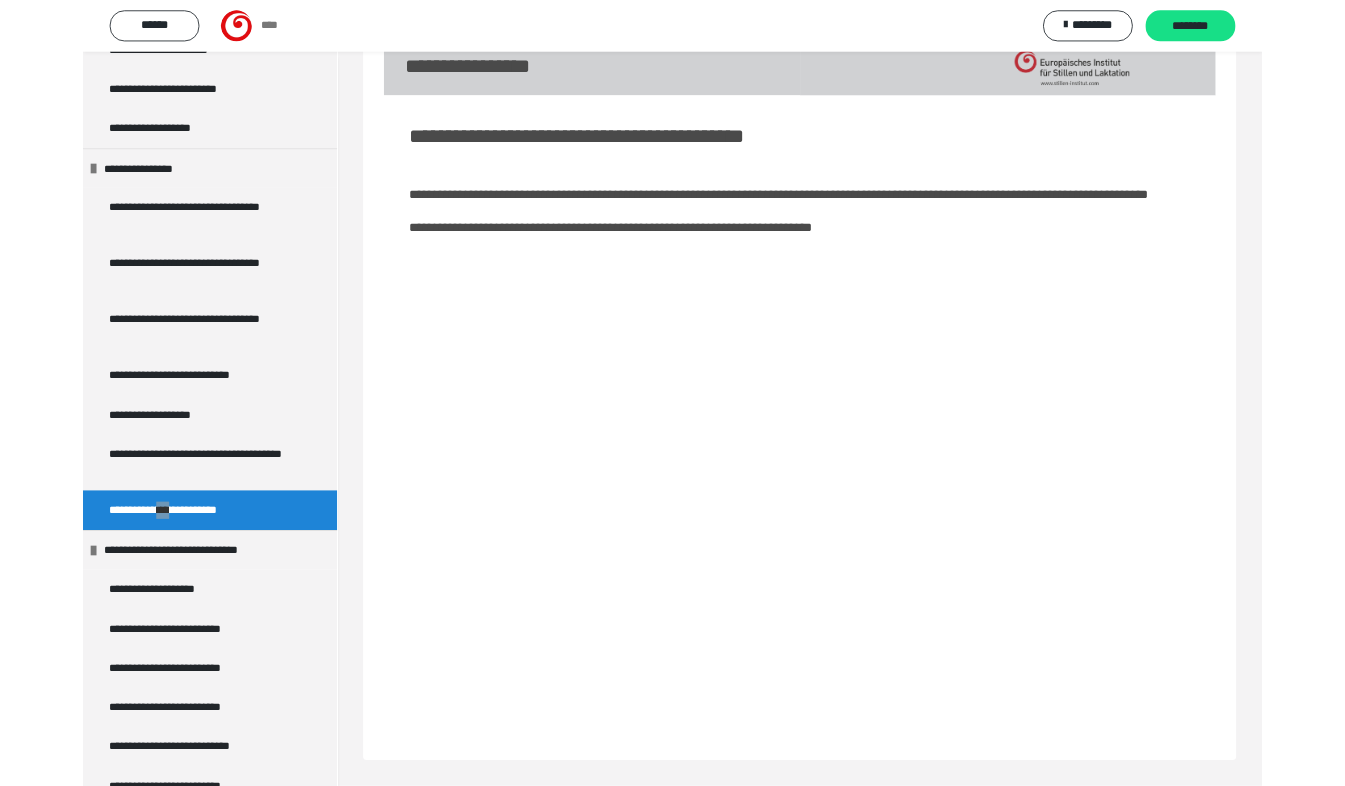 scroll, scrollTop: 109, scrollLeft: 0, axis: vertical 